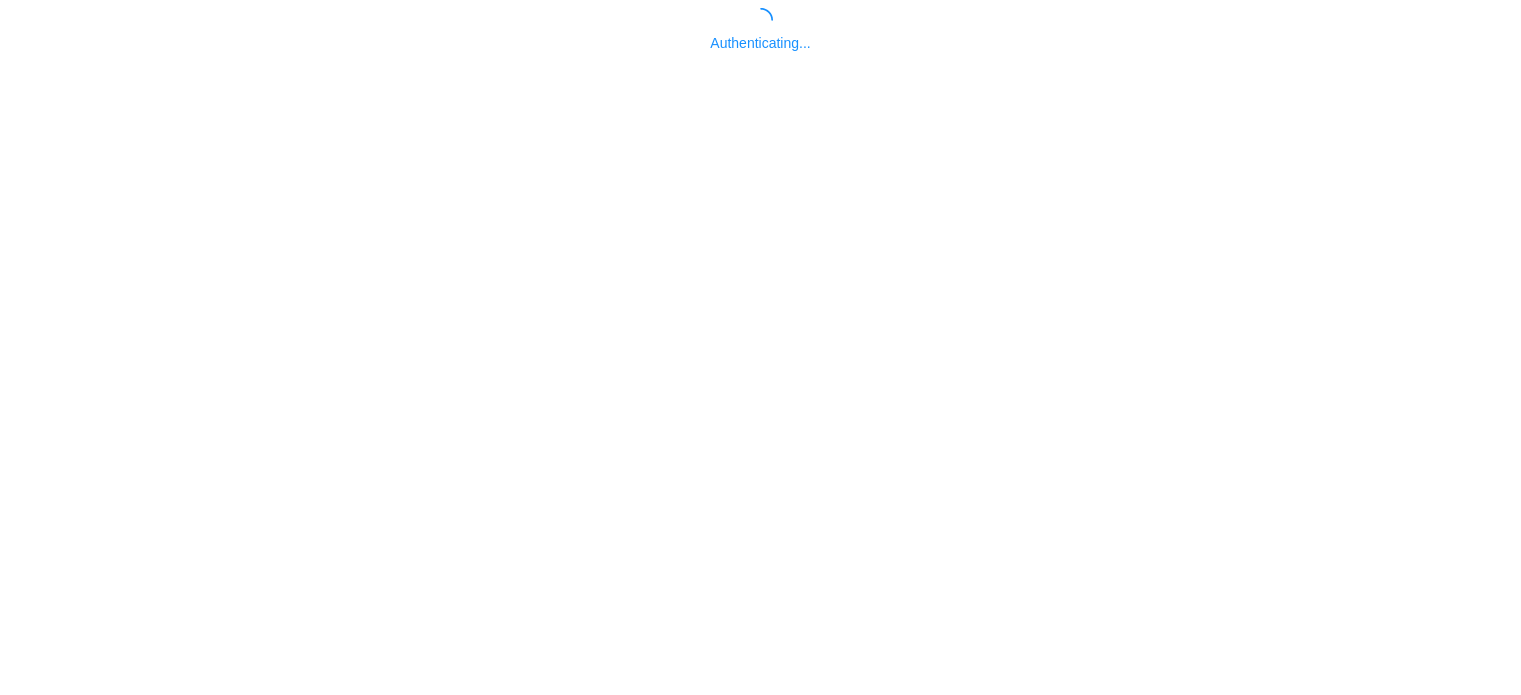 scroll, scrollTop: 0, scrollLeft: 0, axis: both 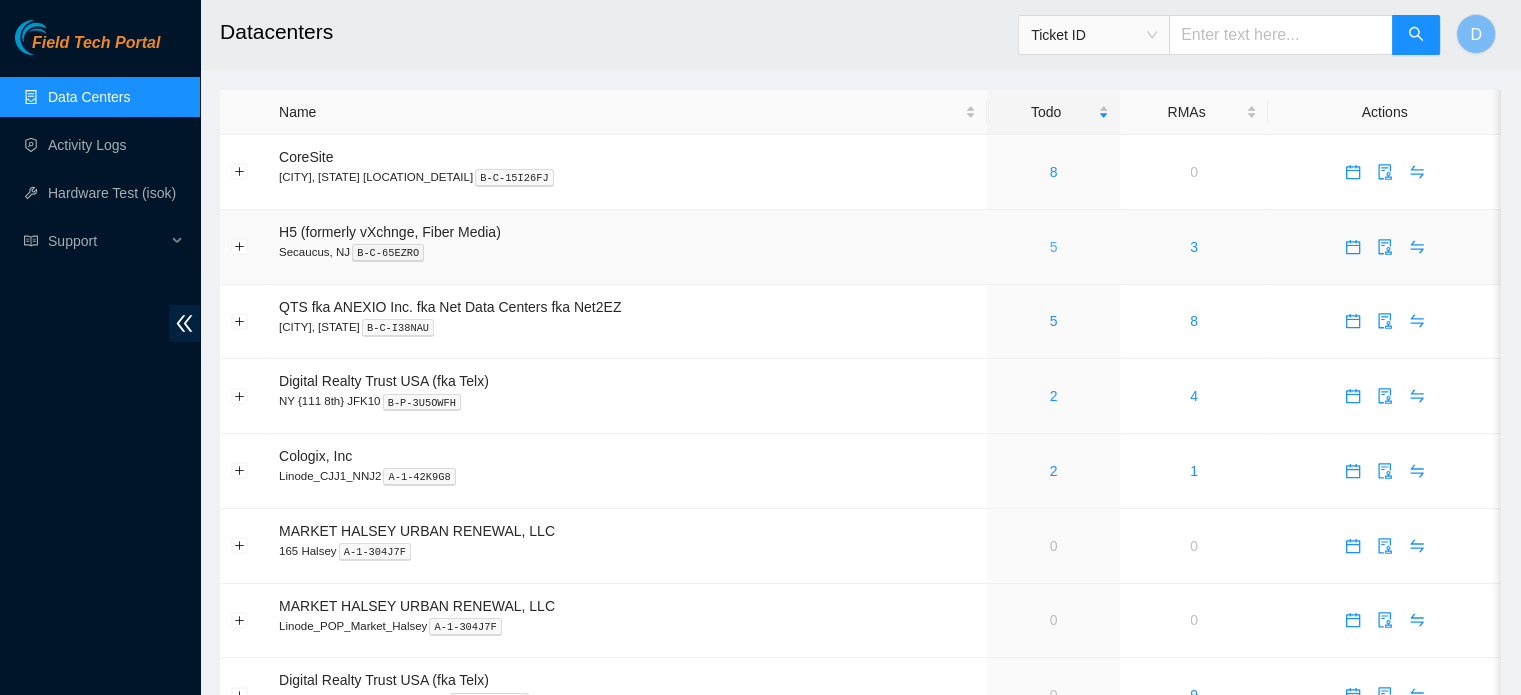 click on "5" at bounding box center [1054, 247] 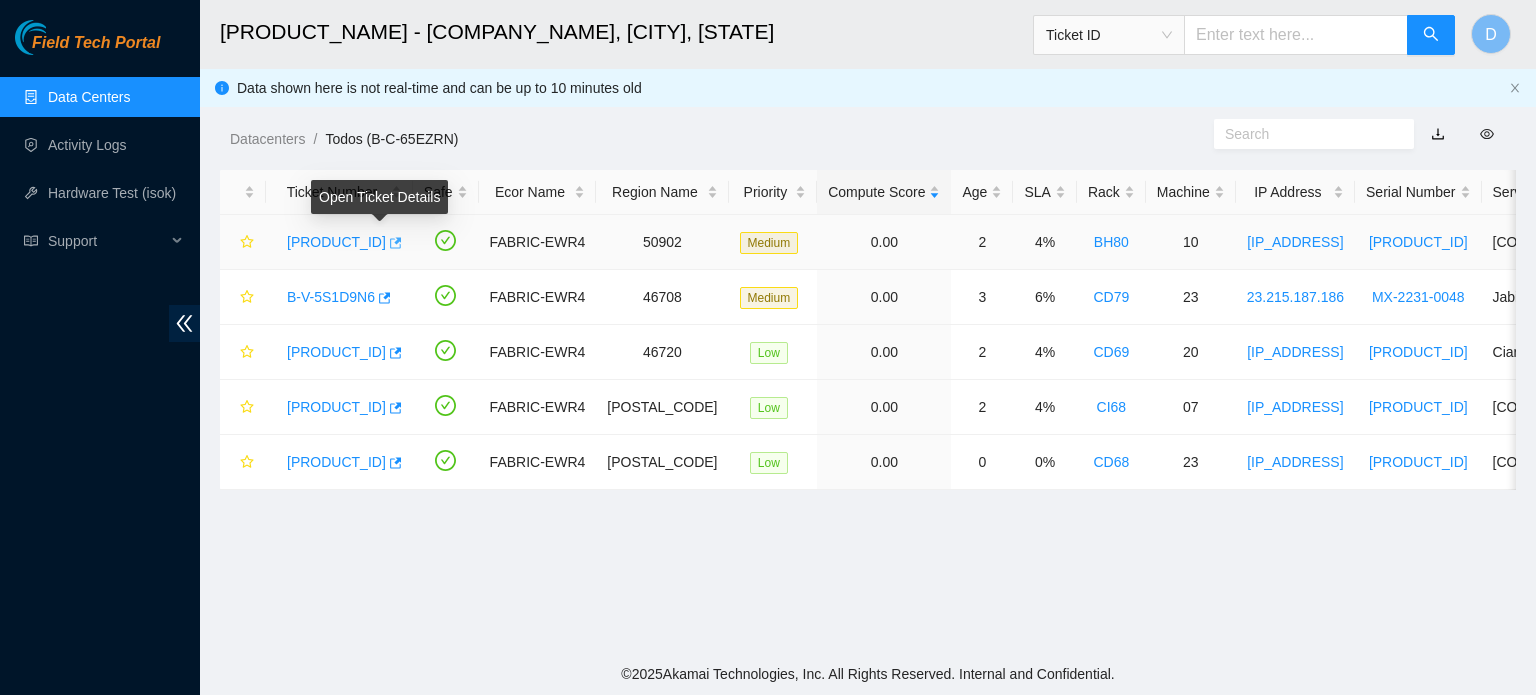 click 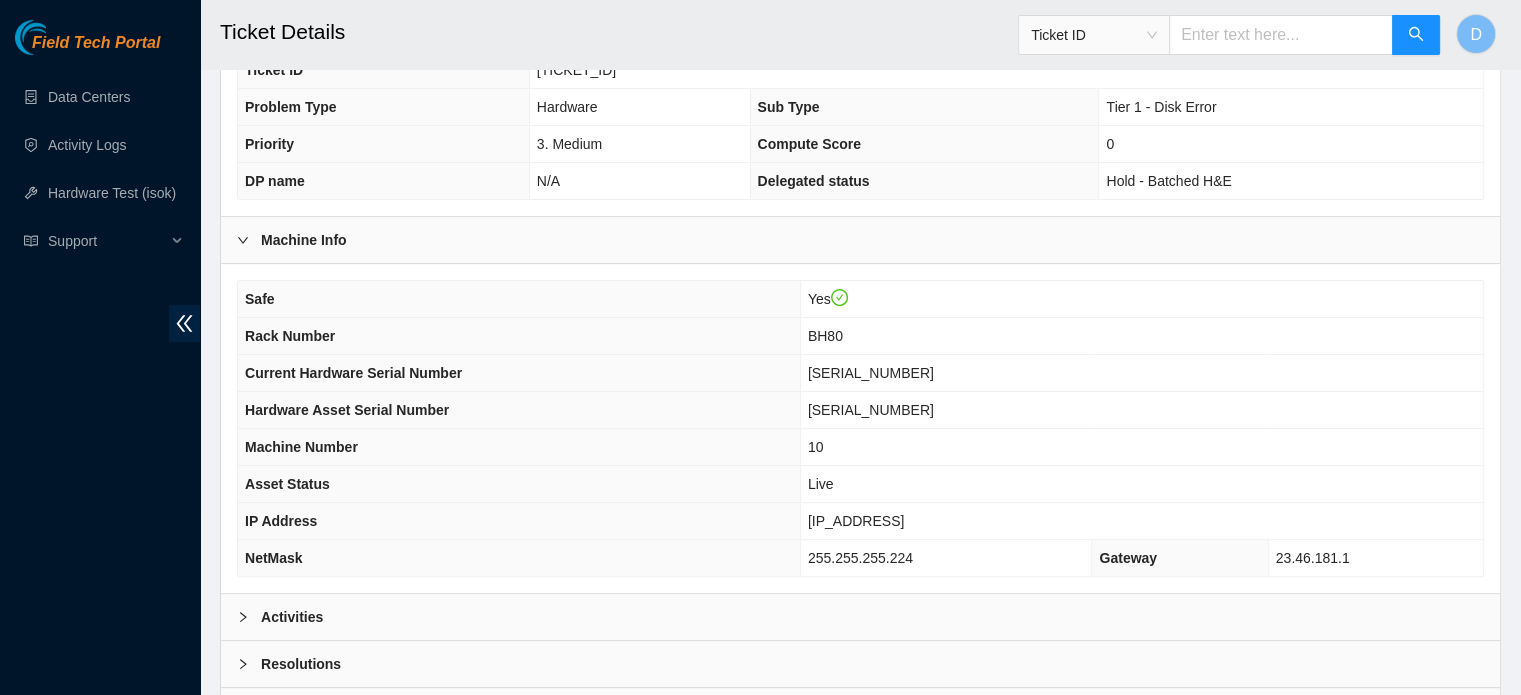 scroll, scrollTop: 633, scrollLeft: 0, axis: vertical 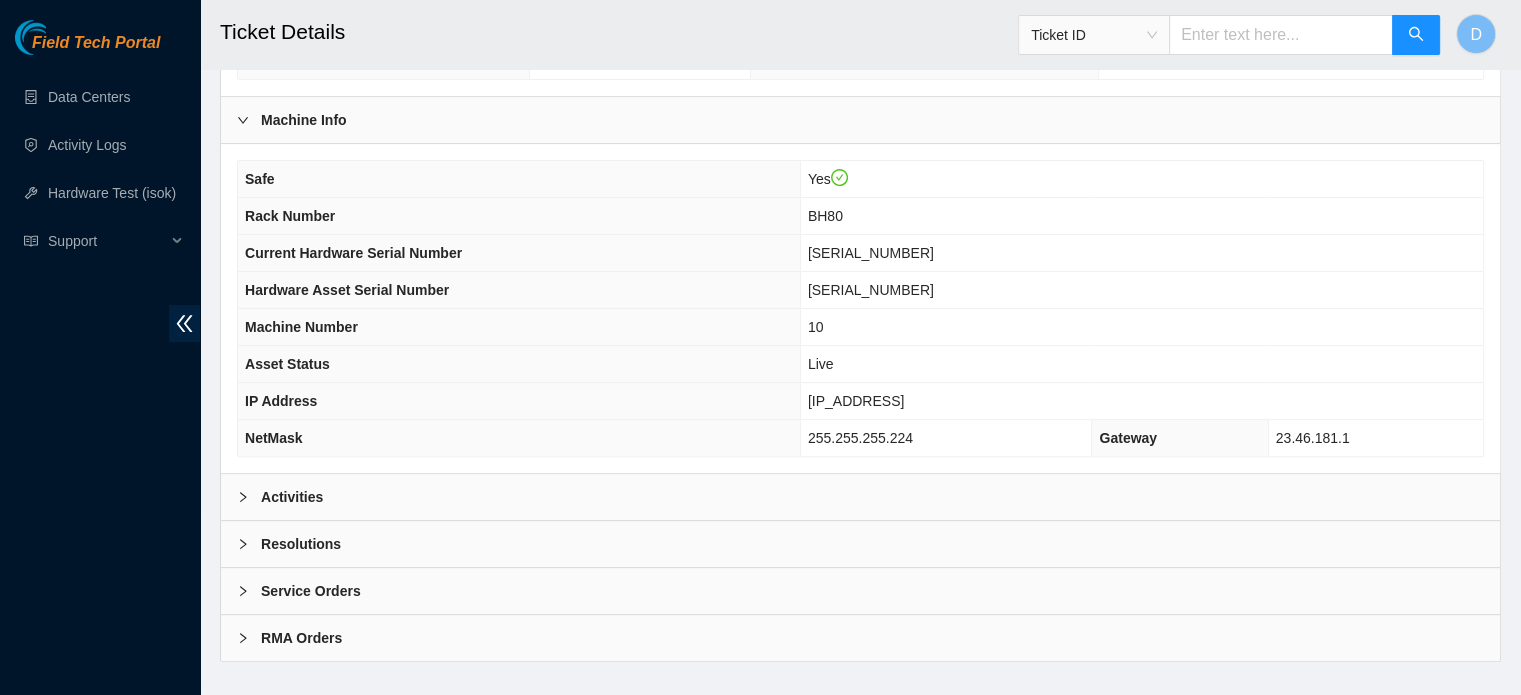 click on "Activities" at bounding box center [860, 497] 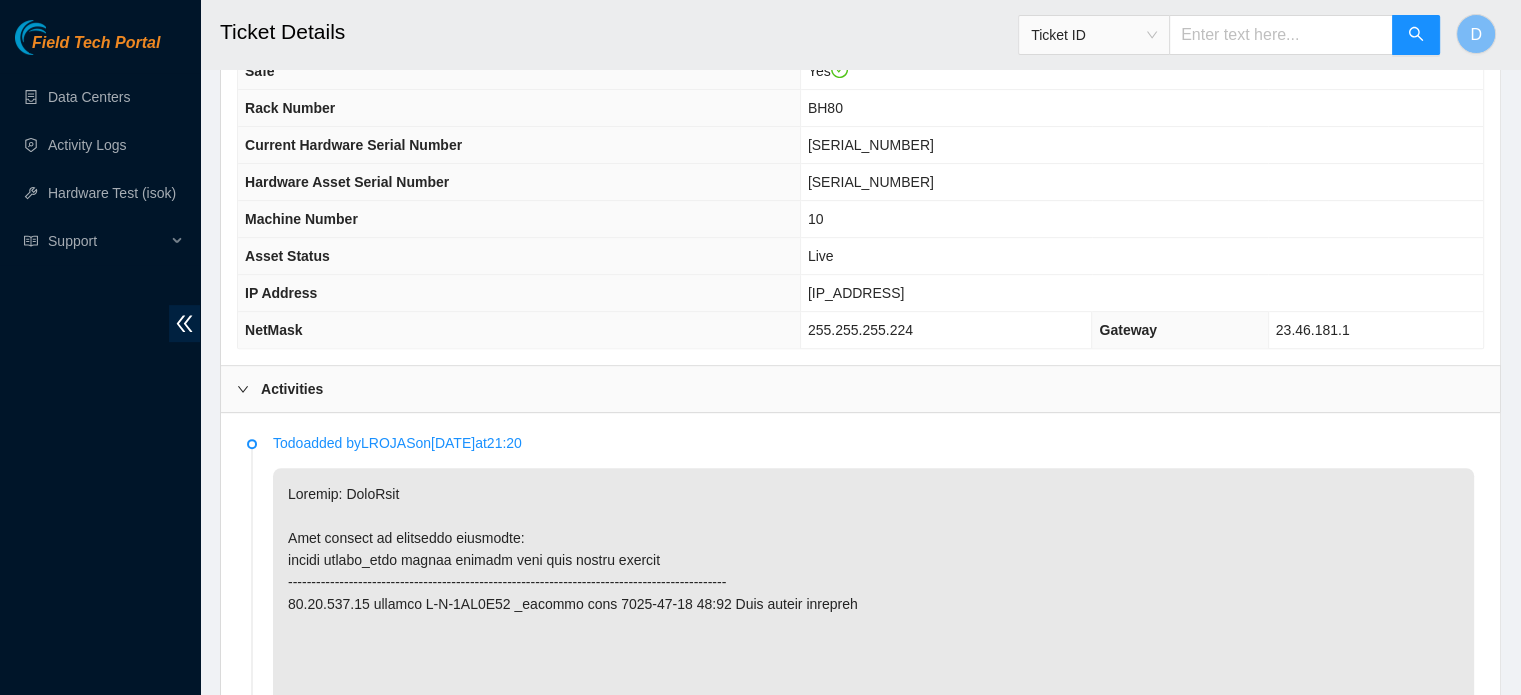 scroll, scrollTop: 533, scrollLeft: 0, axis: vertical 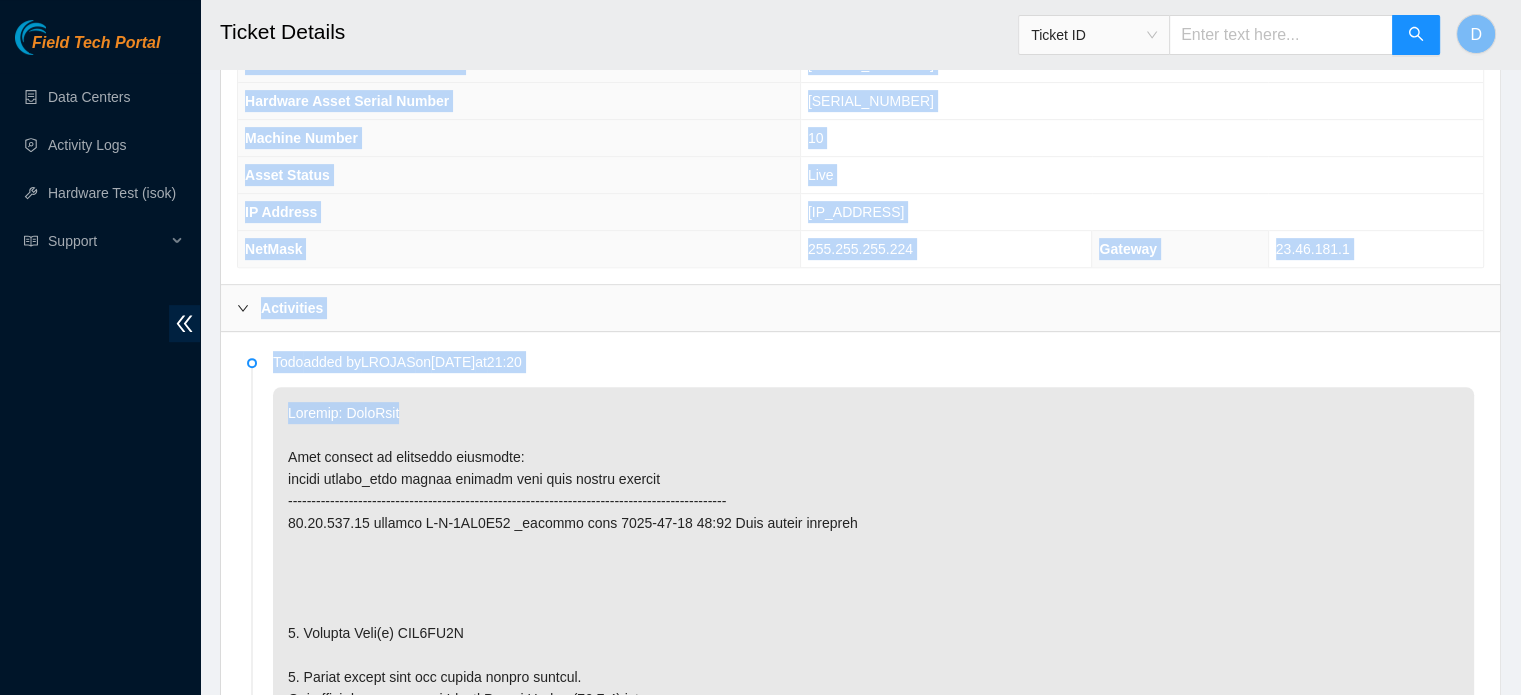 drag, startPoint x: 920, startPoint y: 386, endPoint x: 800, endPoint y: 251, distance: 180.62392 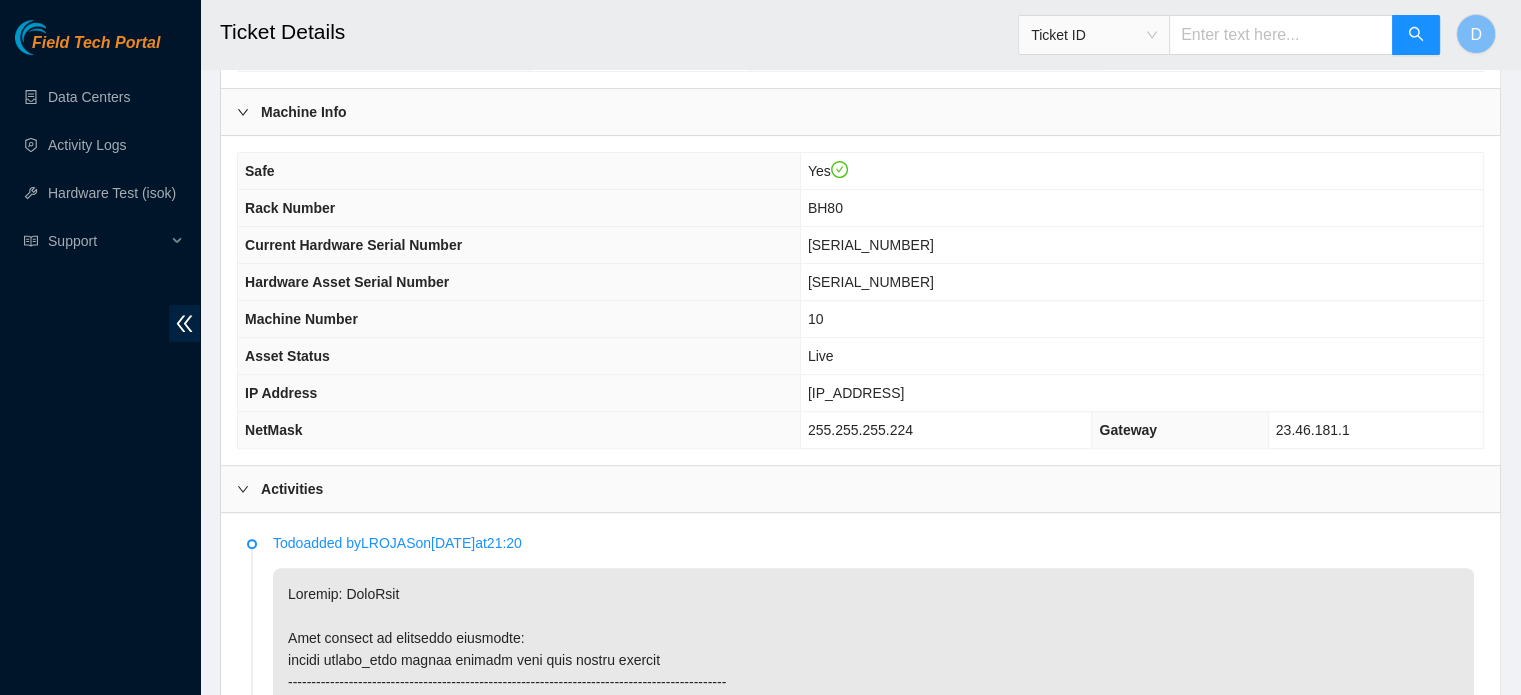 scroll, scrollTop: 593, scrollLeft: 0, axis: vertical 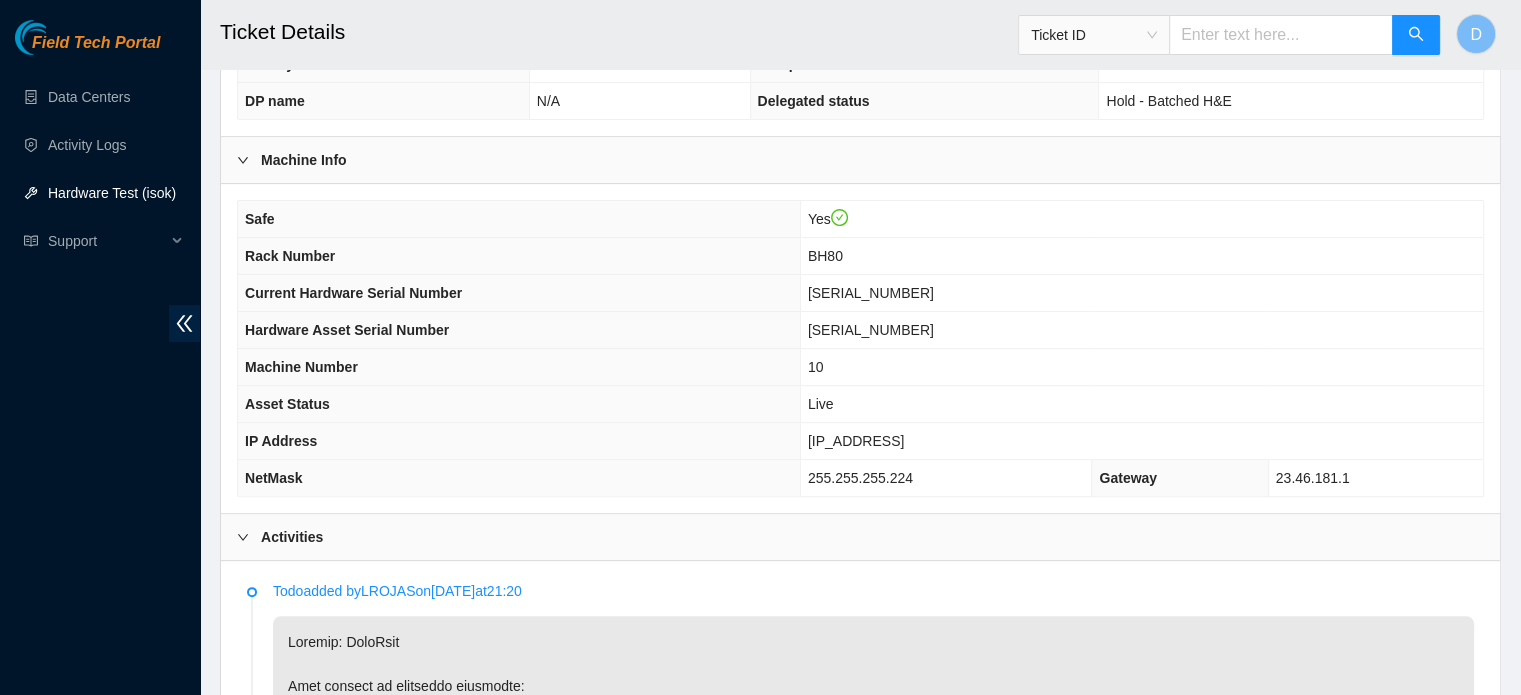 click on "Hardware Test (isok)" at bounding box center [112, 193] 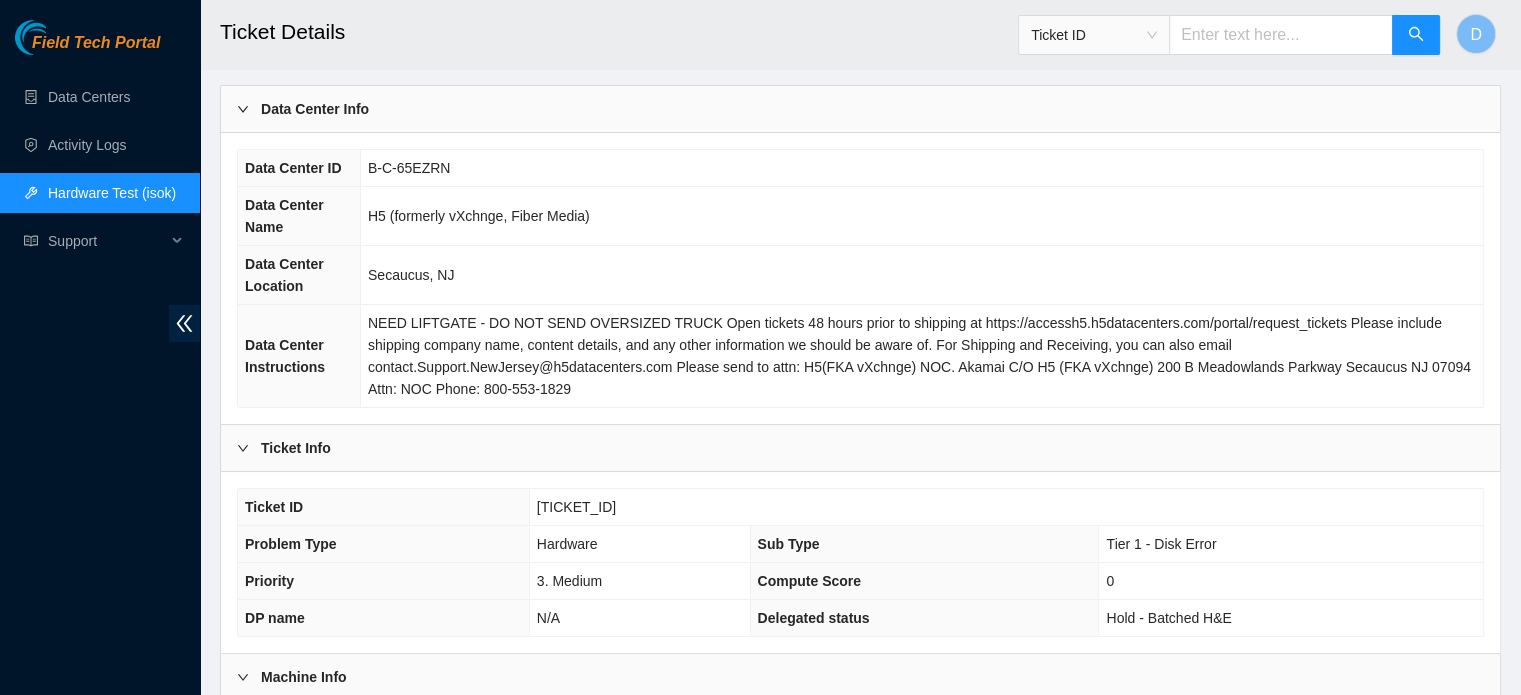 scroll, scrollTop: 76, scrollLeft: 0, axis: vertical 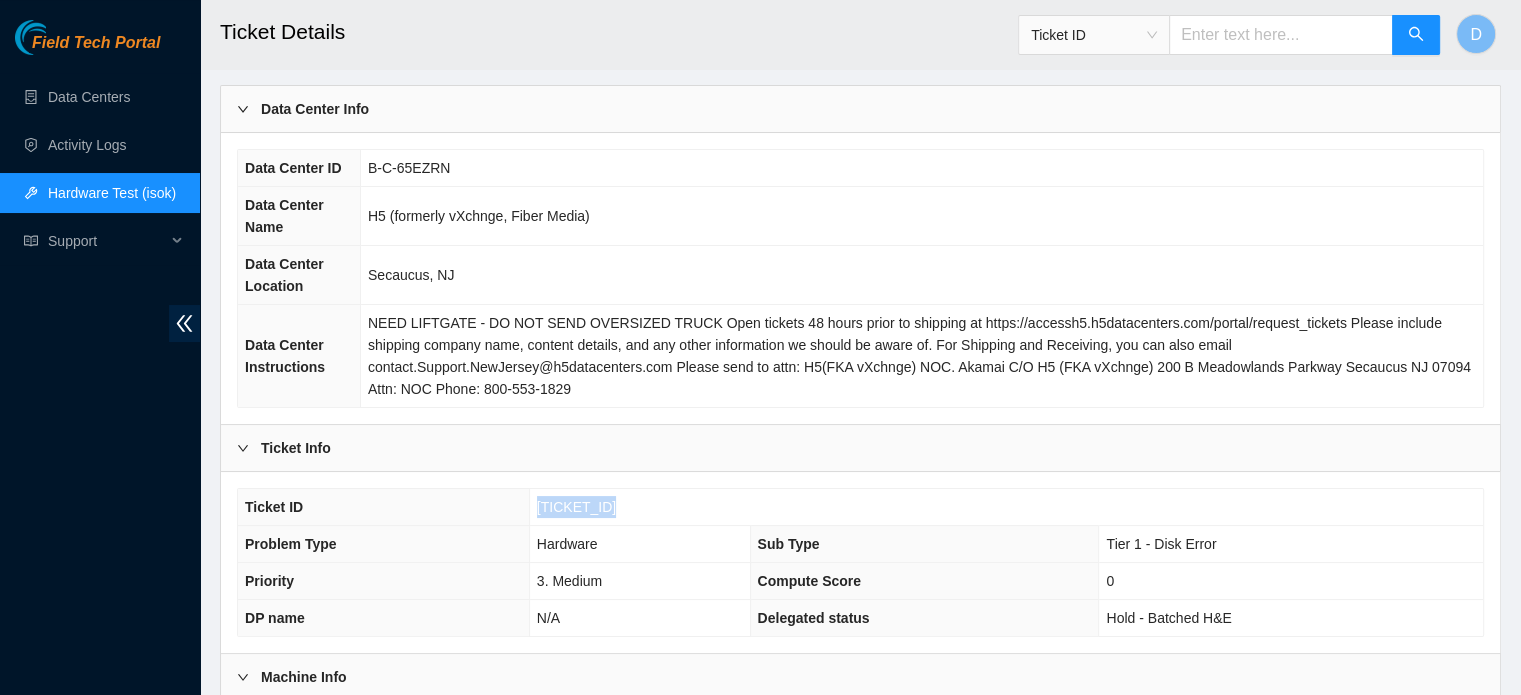 drag, startPoint x: 532, startPoint y: 482, endPoint x: 685, endPoint y: 479, distance: 153.0294 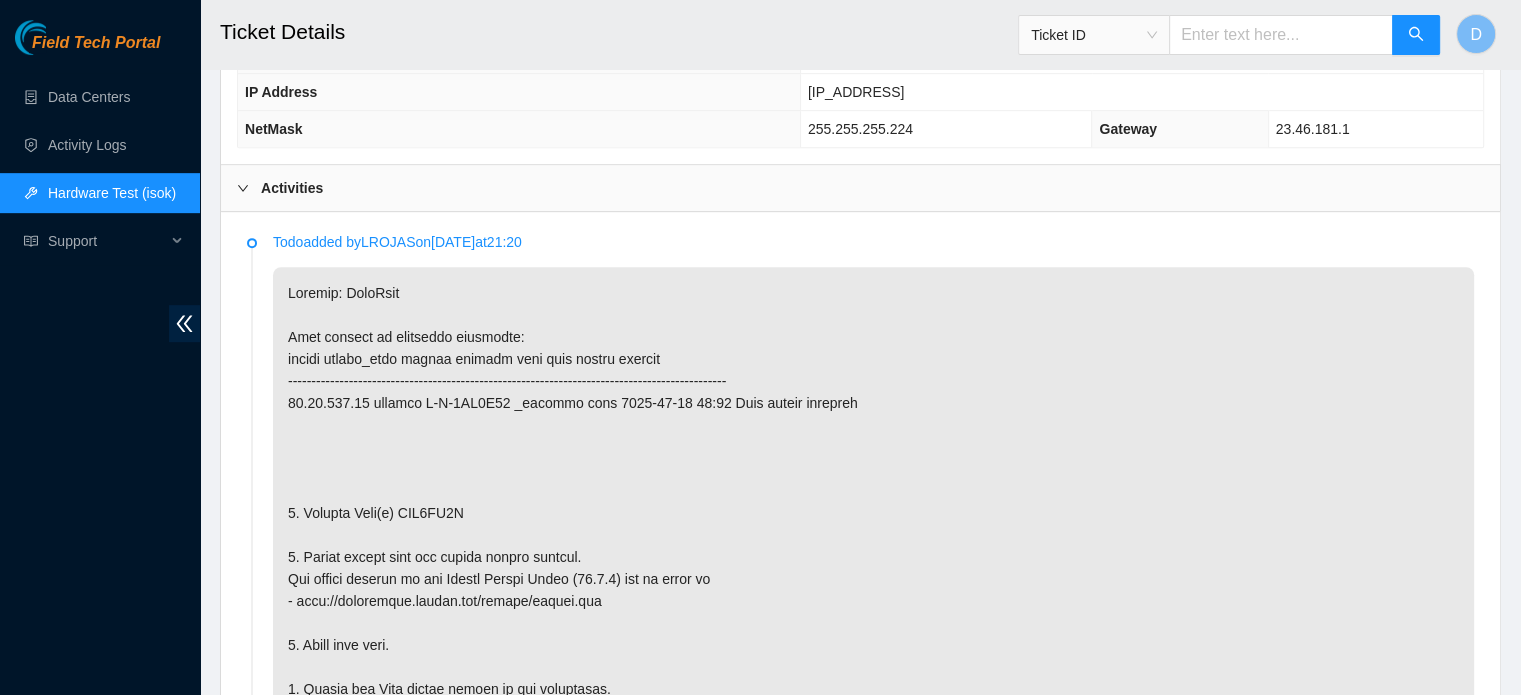 scroll, scrollTop: 944, scrollLeft: 0, axis: vertical 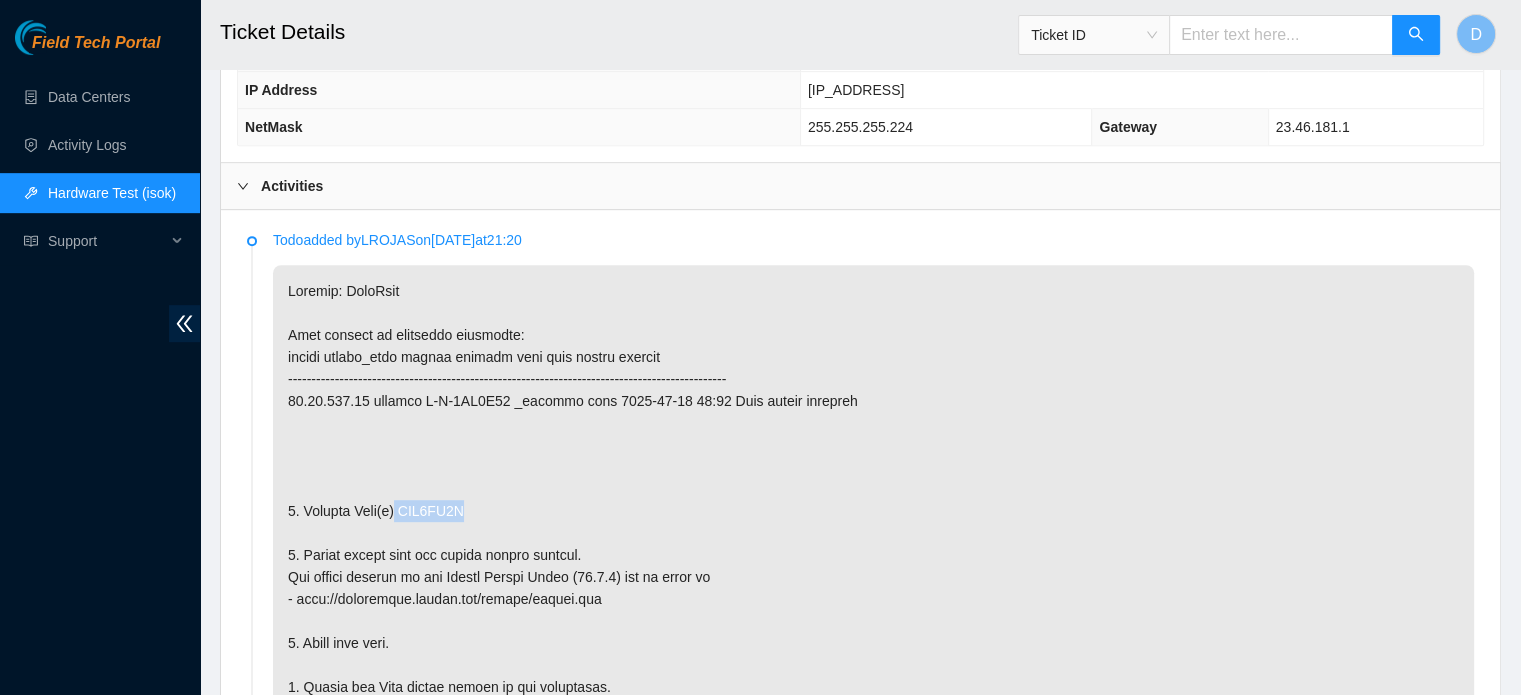 drag, startPoint x: 396, startPoint y: 483, endPoint x: 498, endPoint y: 485, distance: 102.01961 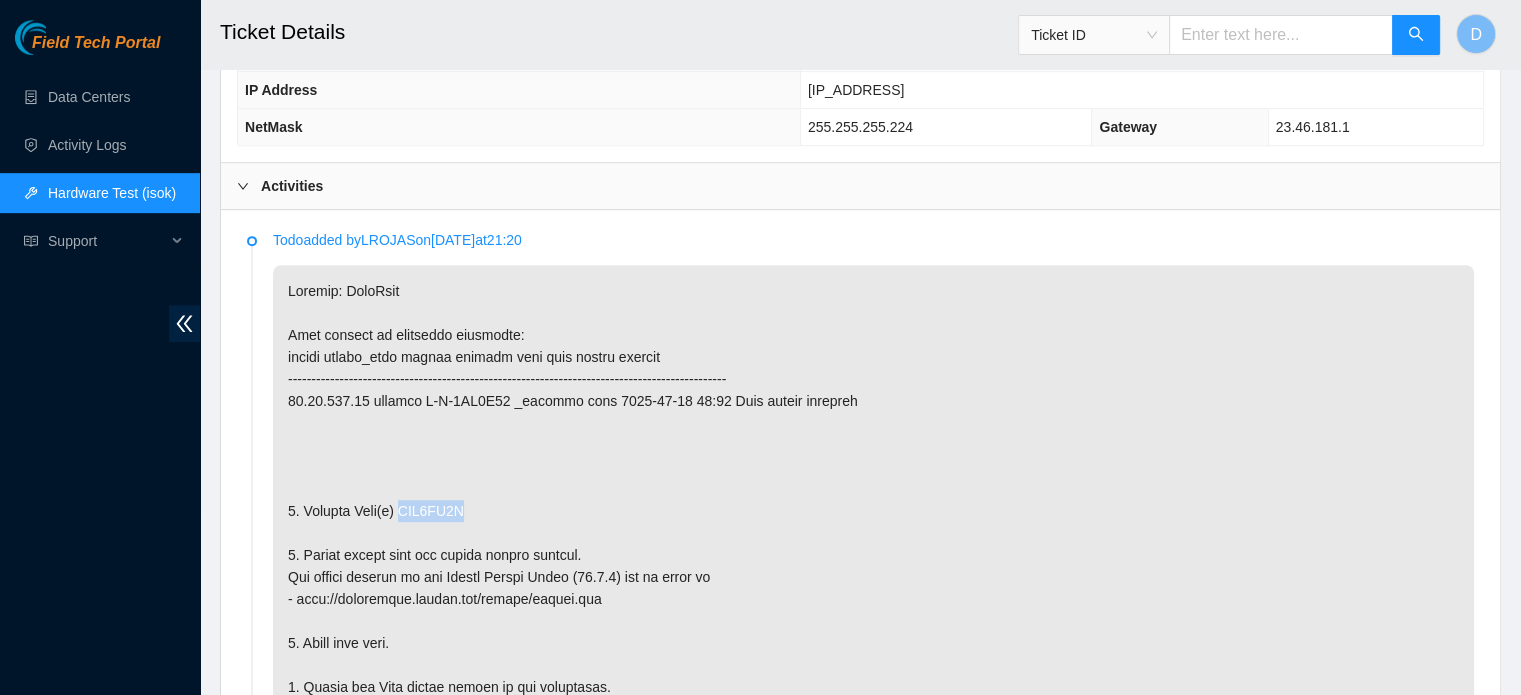 drag, startPoint x: 397, startPoint y: 481, endPoint x: 492, endPoint y: 479, distance: 95.02105 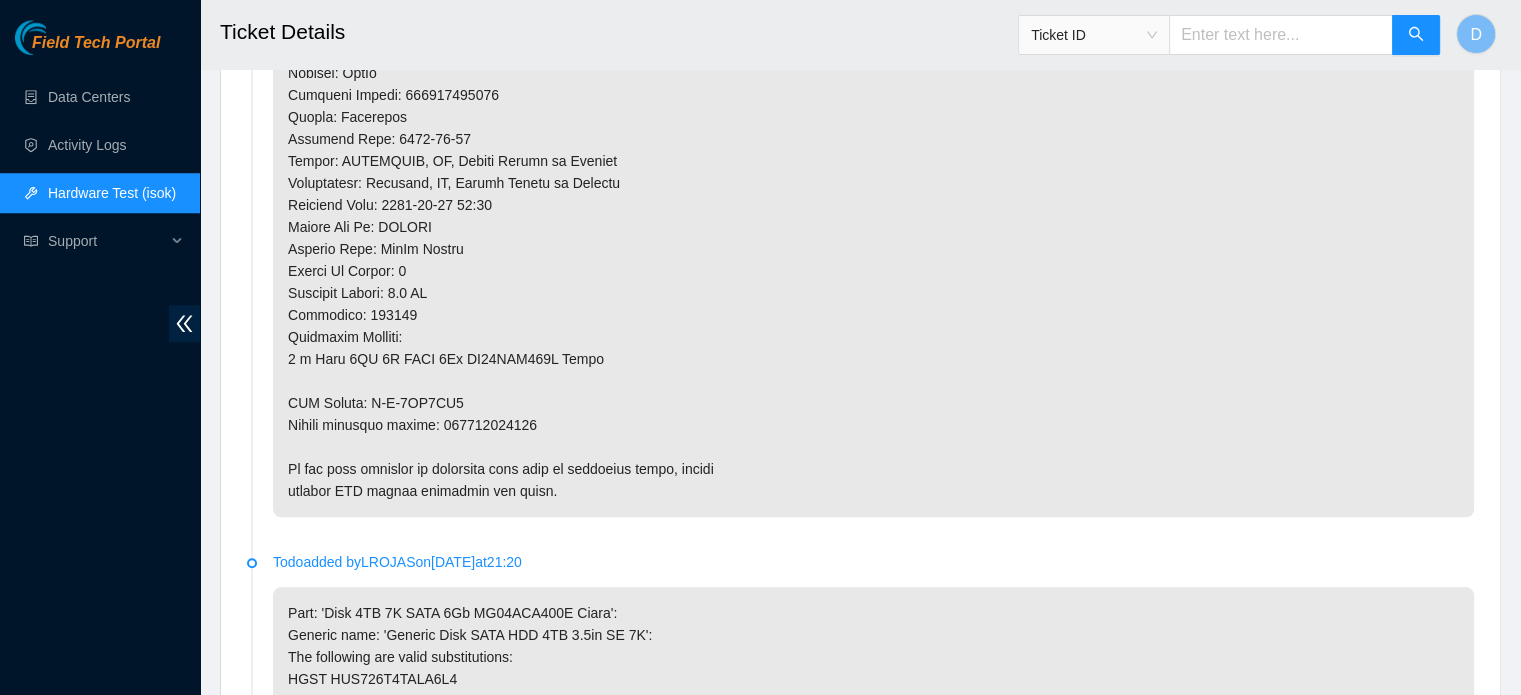 scroll, scrollTop: 1772, scrollLeft: 0, axis: vertical 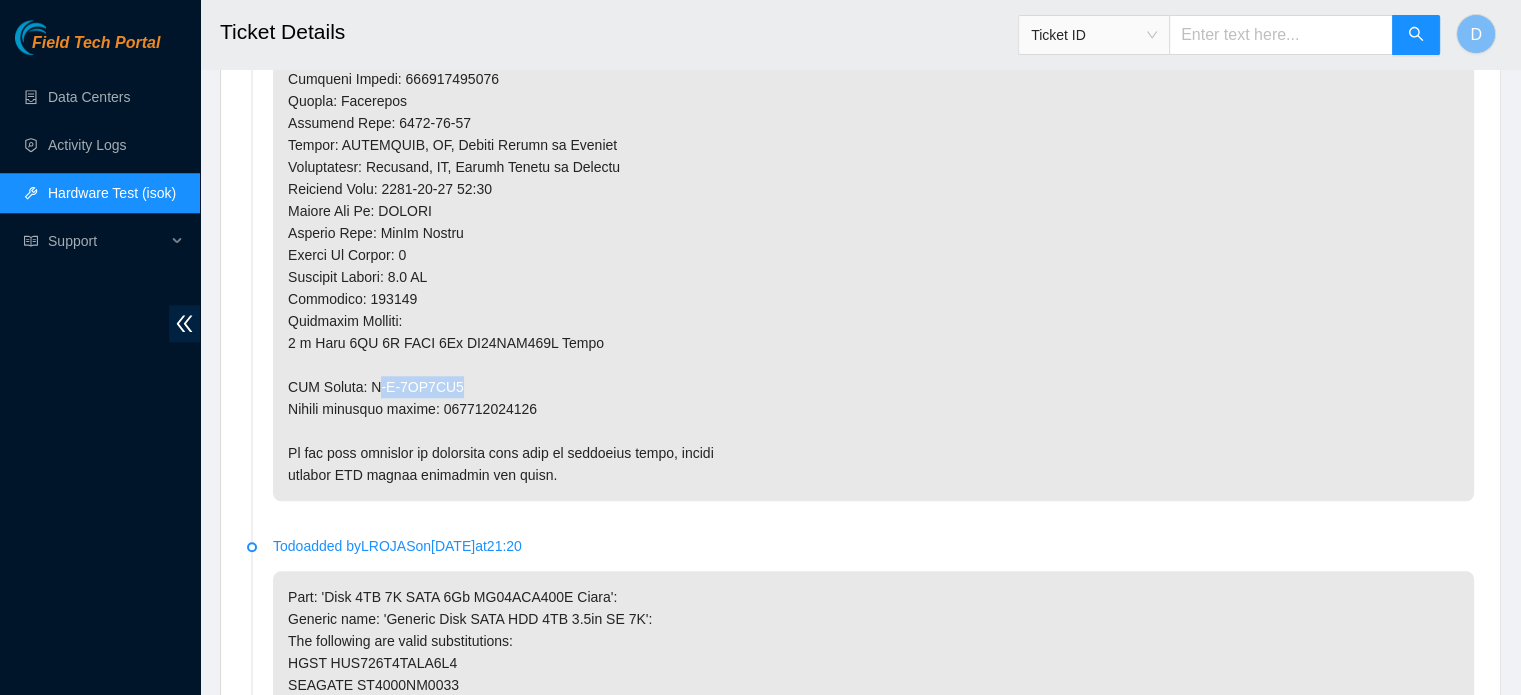 drag, startPoint x: 373, startPoint y: 357, endPoint x: 492, endPoint y: 353, distance: 119.06721 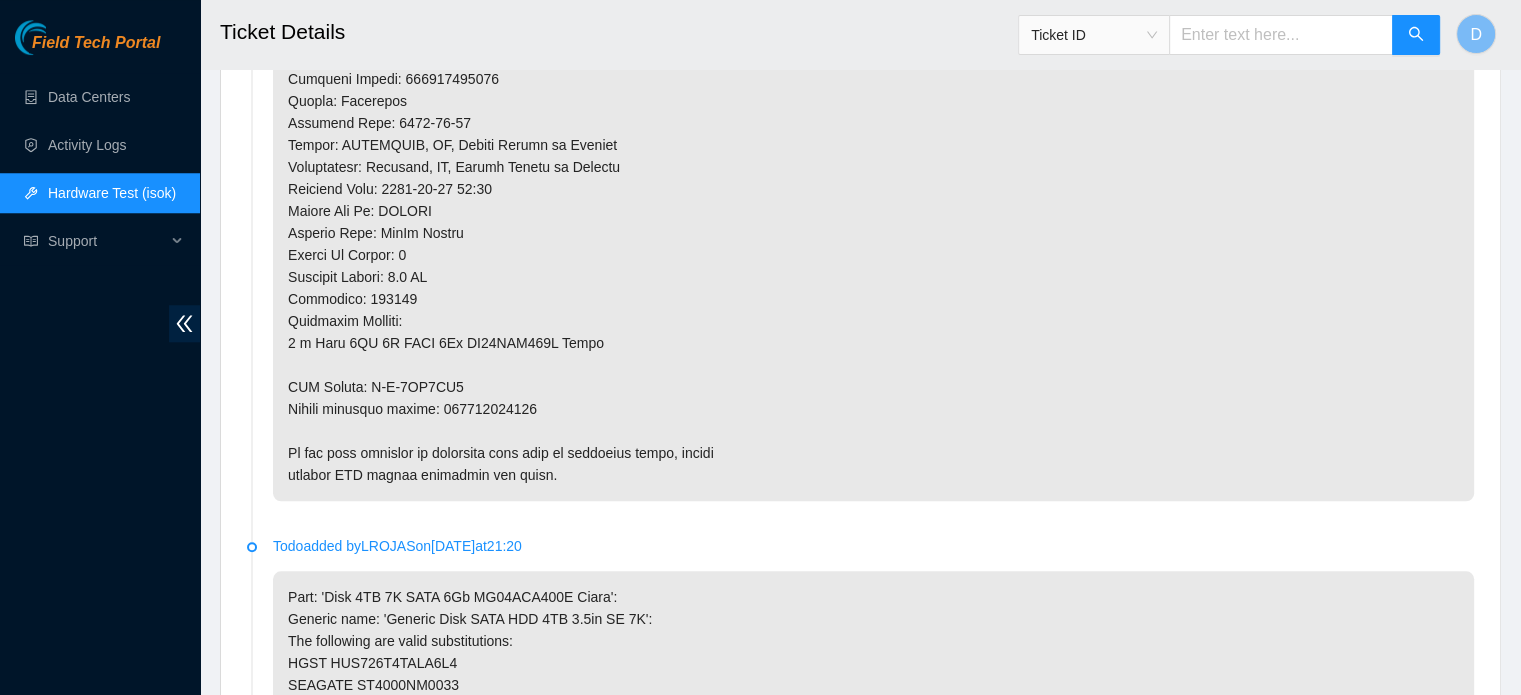 click at bounding box center (873, -31) 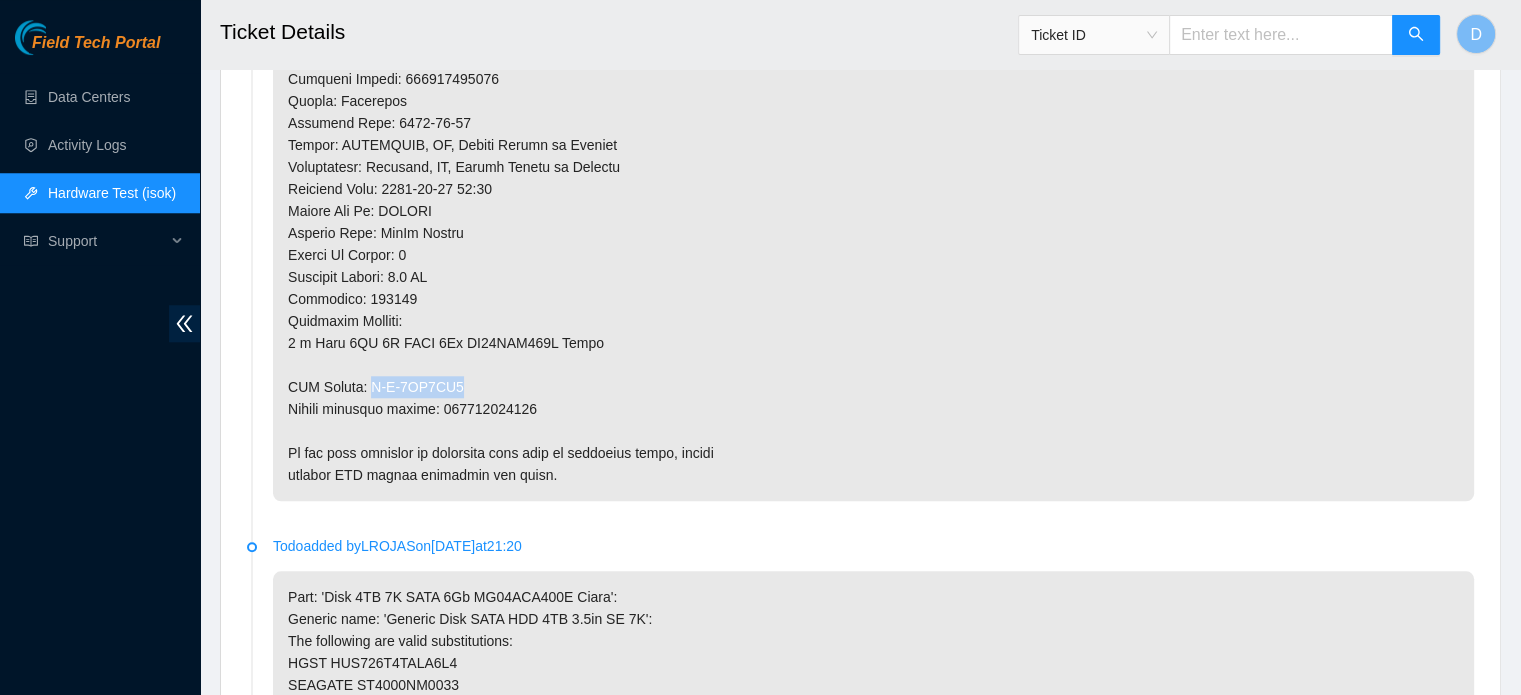 drag, startPoint x: 370, startPoint y: 358, endPoint x: 472, endPoint y: 358, distance: 102 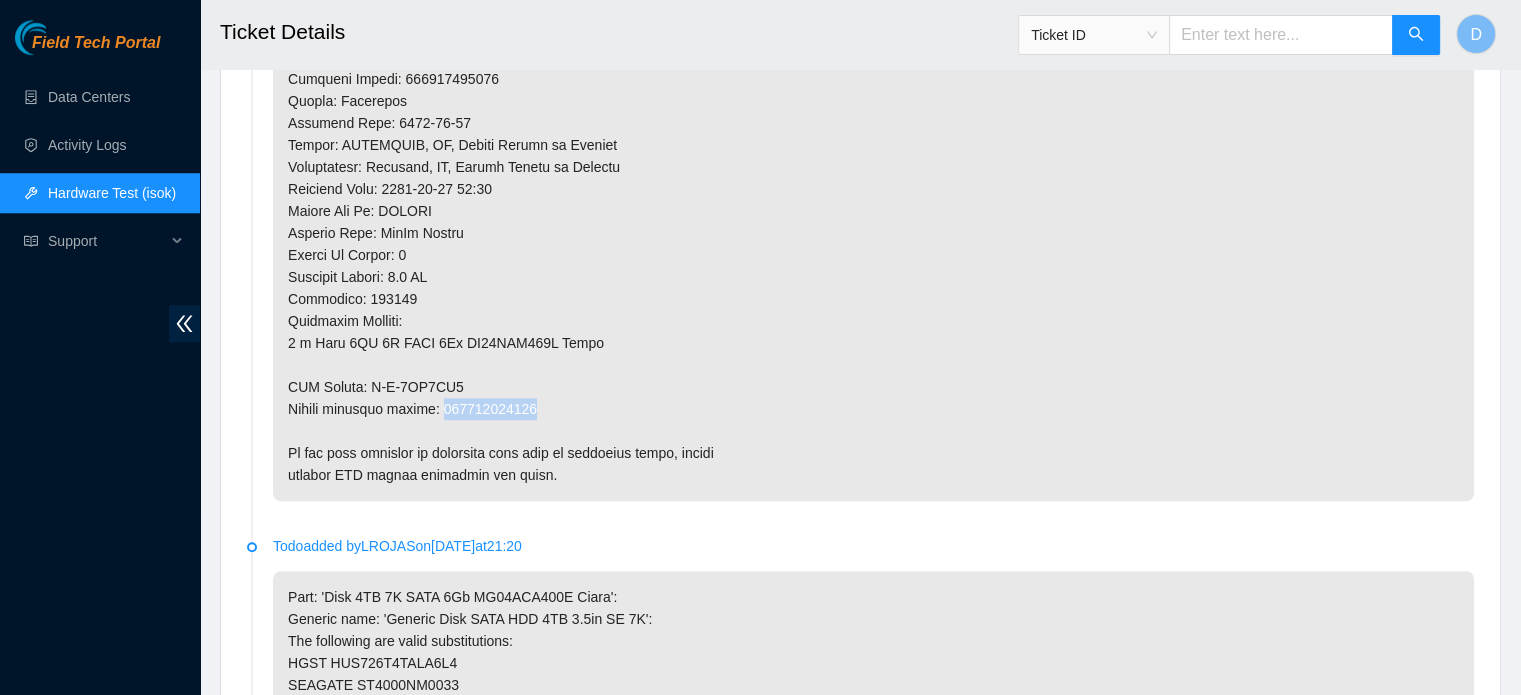 drag, startPoint x: 443, startPoint y: 383, endPoint x: 596, endPoint y: 379, distance: 153.05228 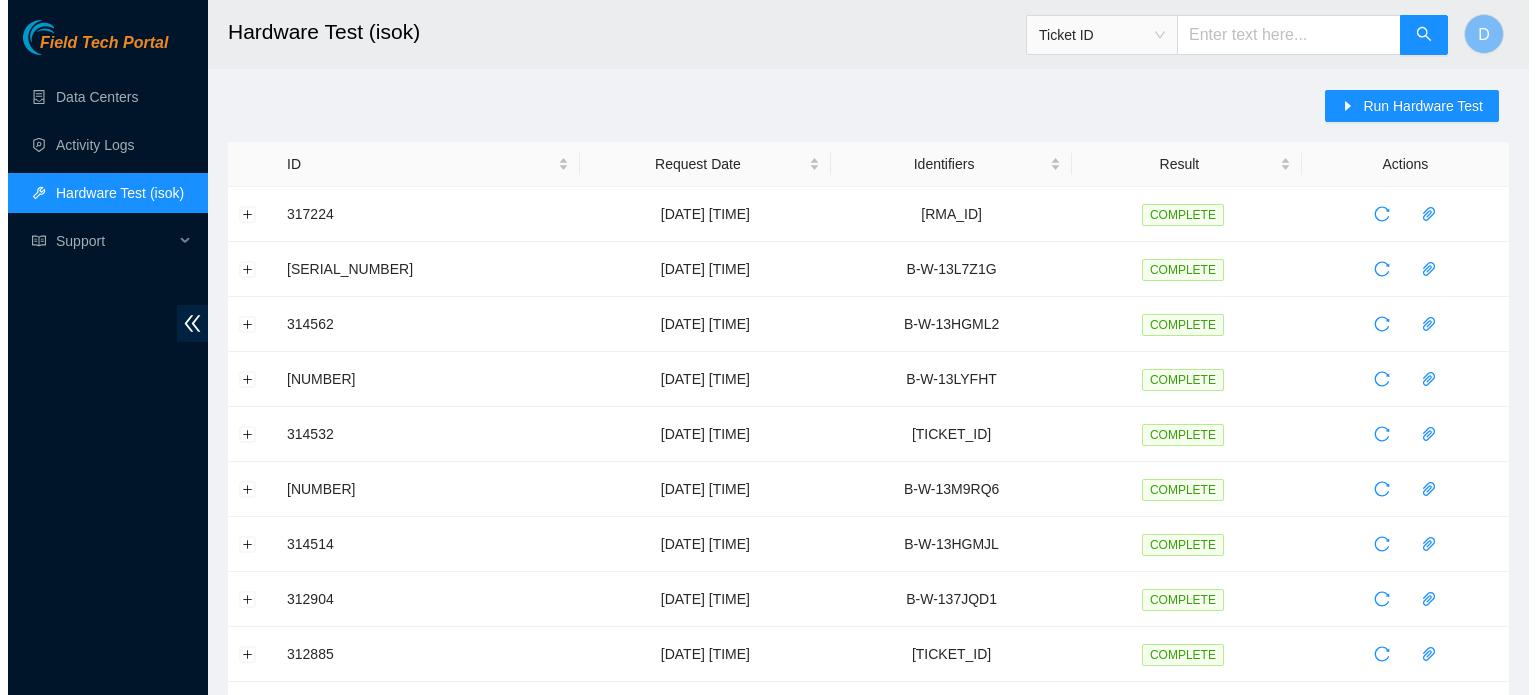 scroll, scrollTop: 0, scrollLeft: 0, axis: both 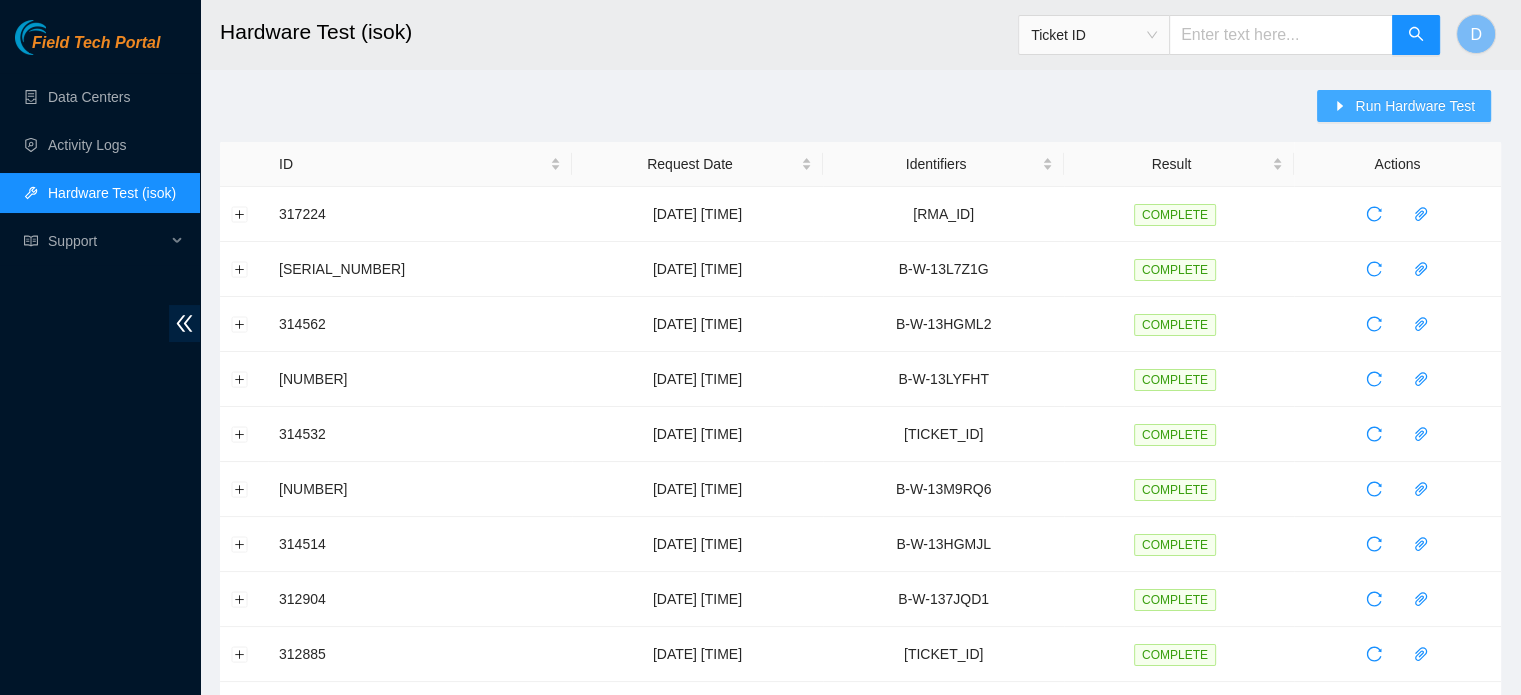 click 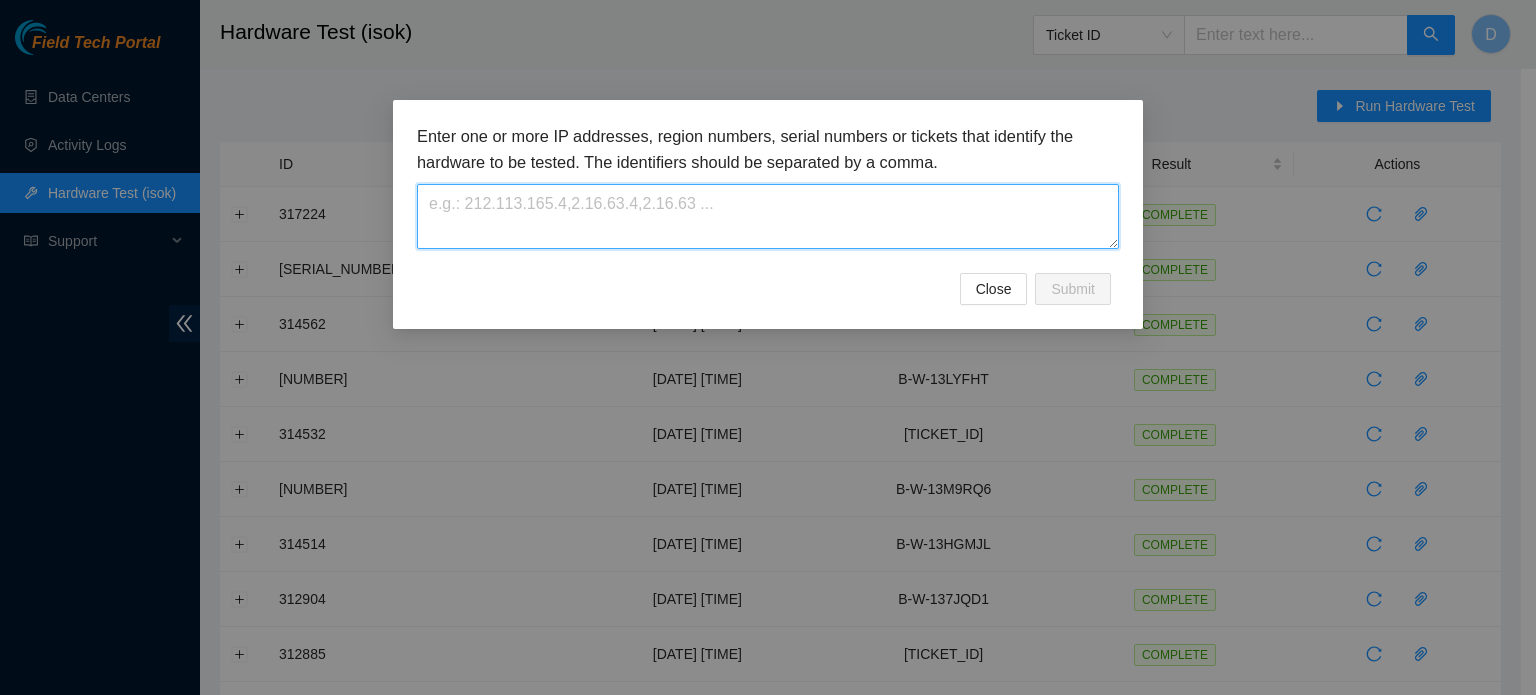 click at bounding box center (768, 216) 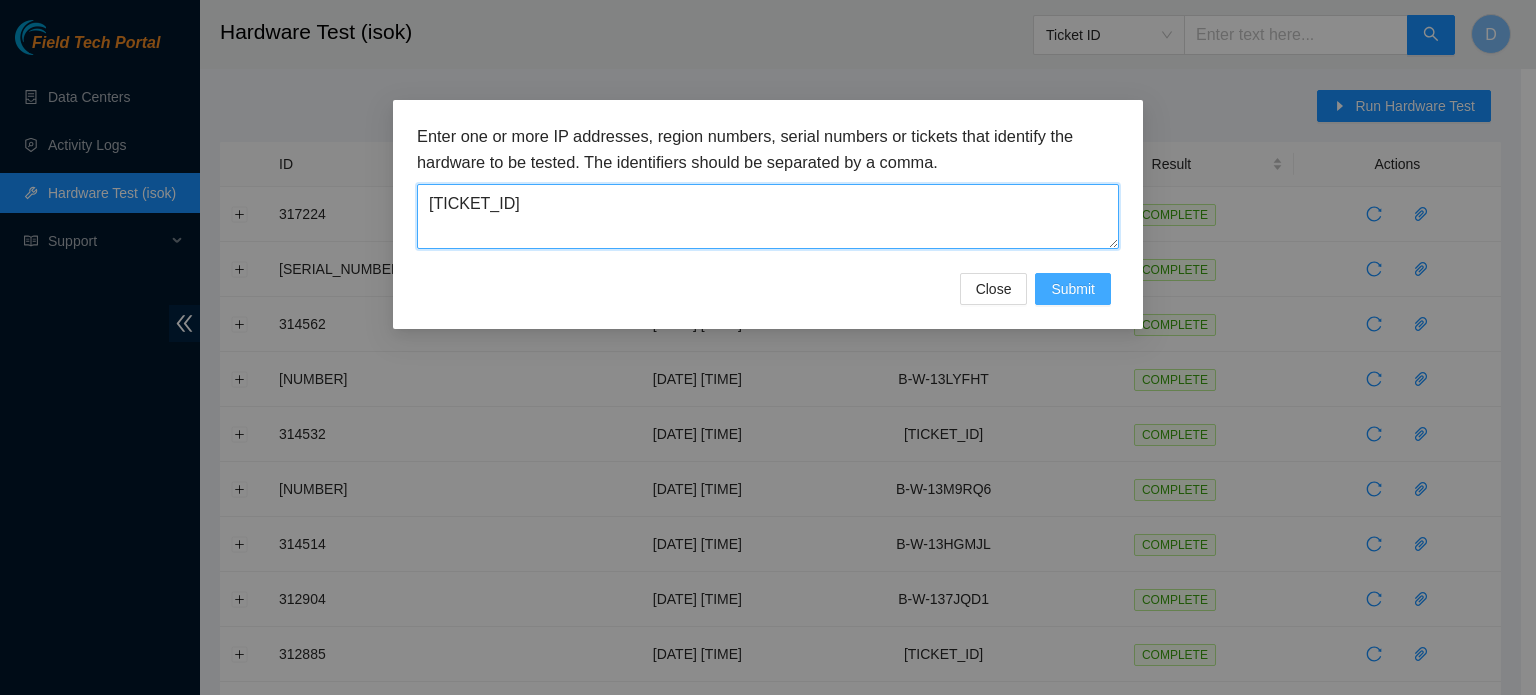 type on "B-V-5RX1H28" 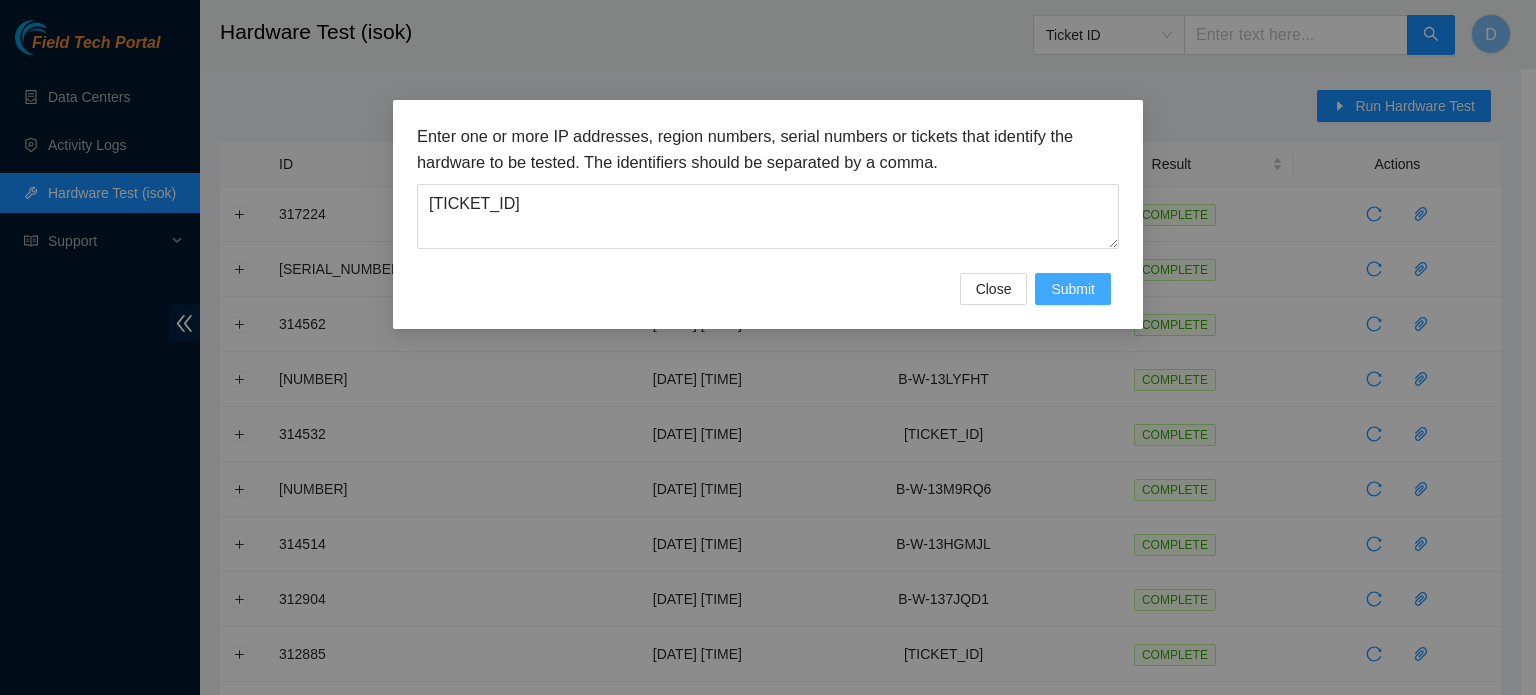 click on "Submit" at bounding box center (1073, 289) 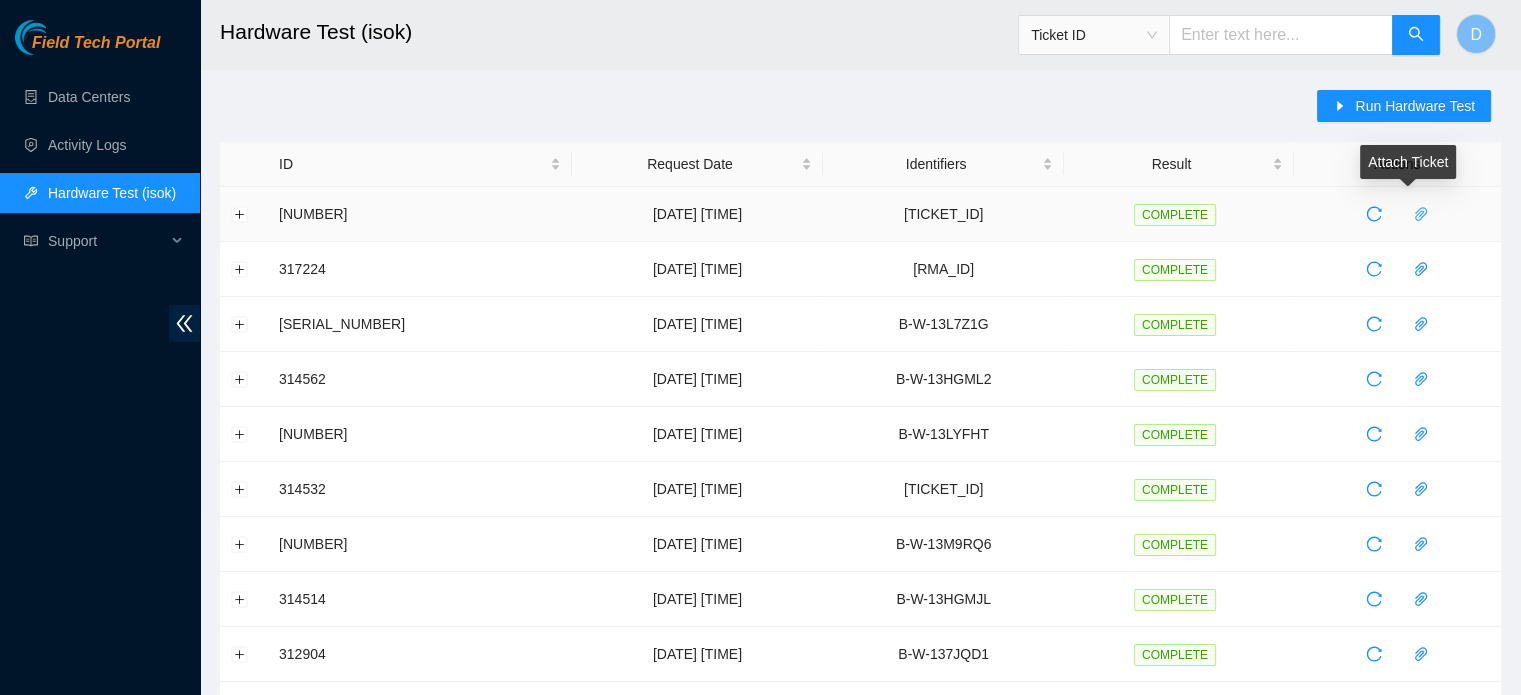 click at bounding box center (1421, 214) 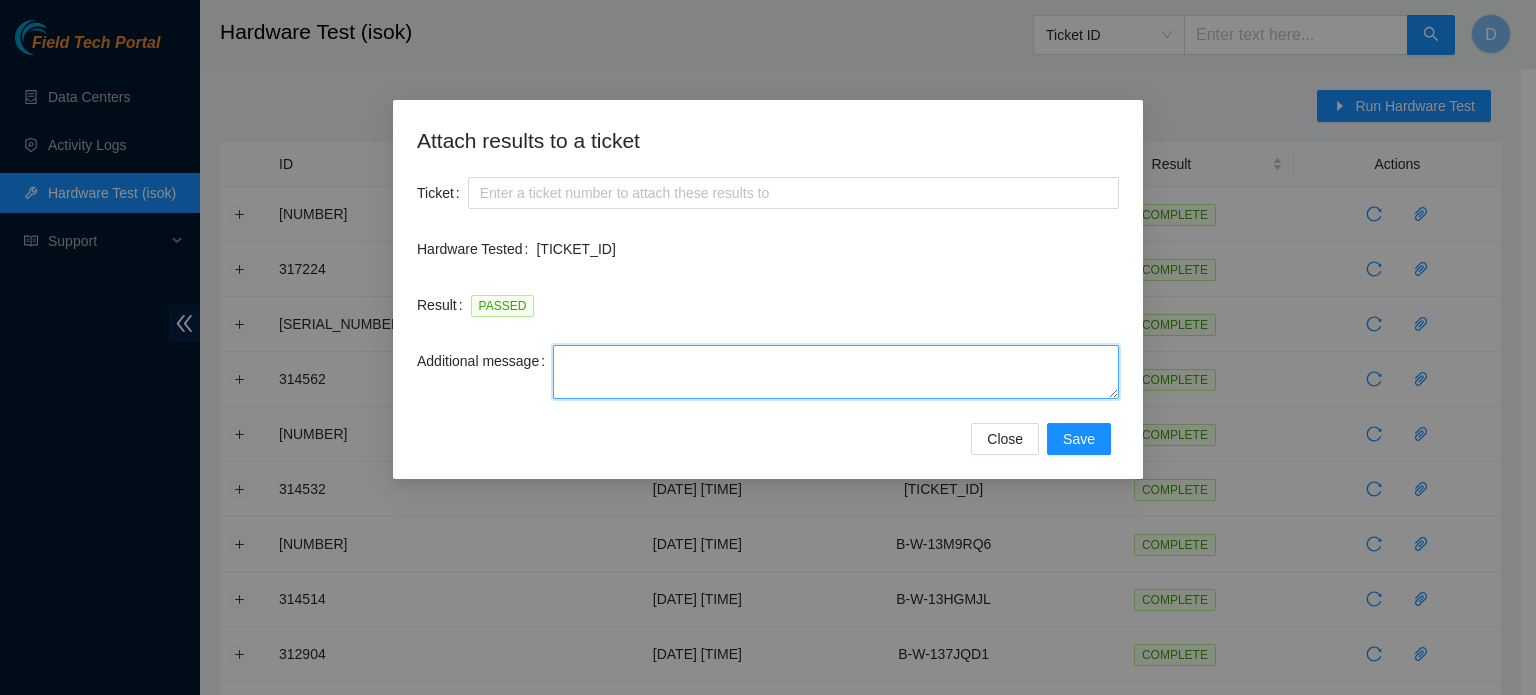 click on "Additional message" at bounding box center [836, 372] 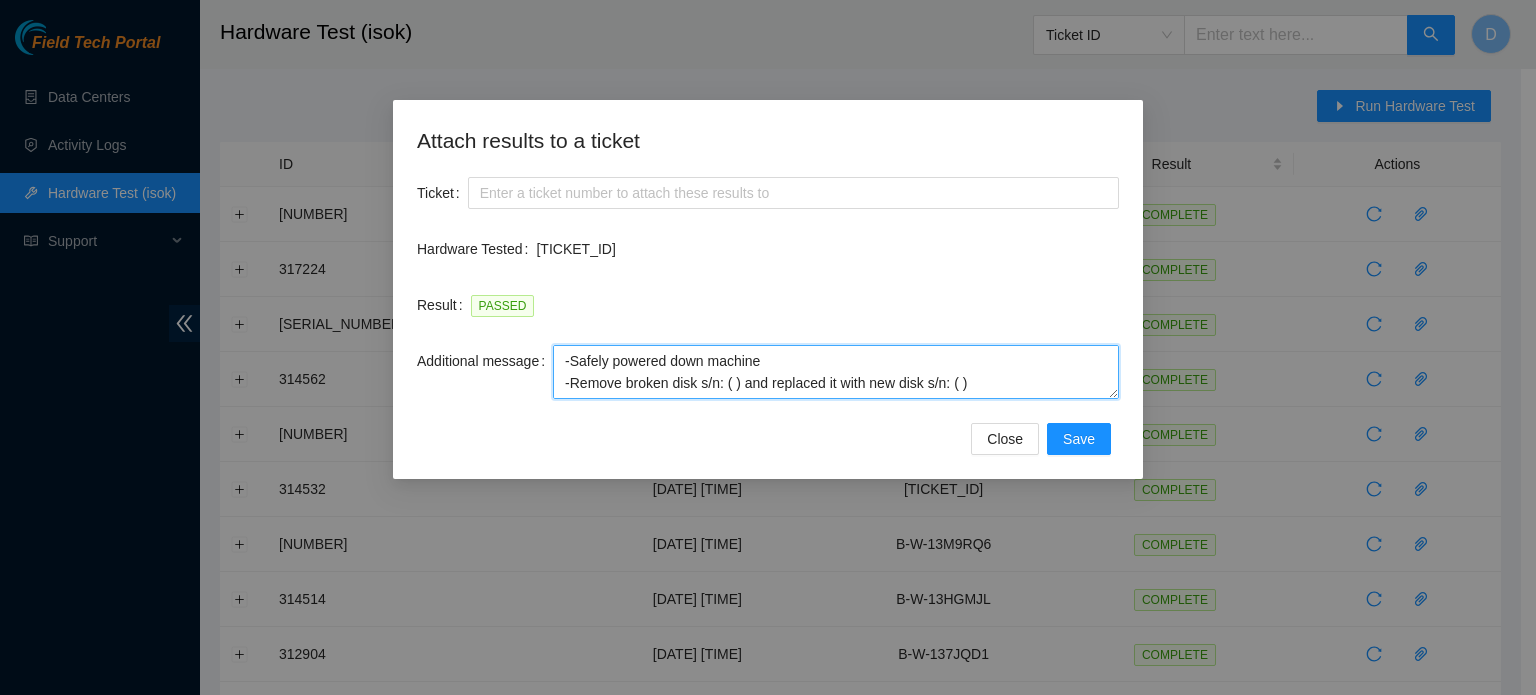 scroll, scrollTop: 126, scrollLeft: 0, axis: vertical 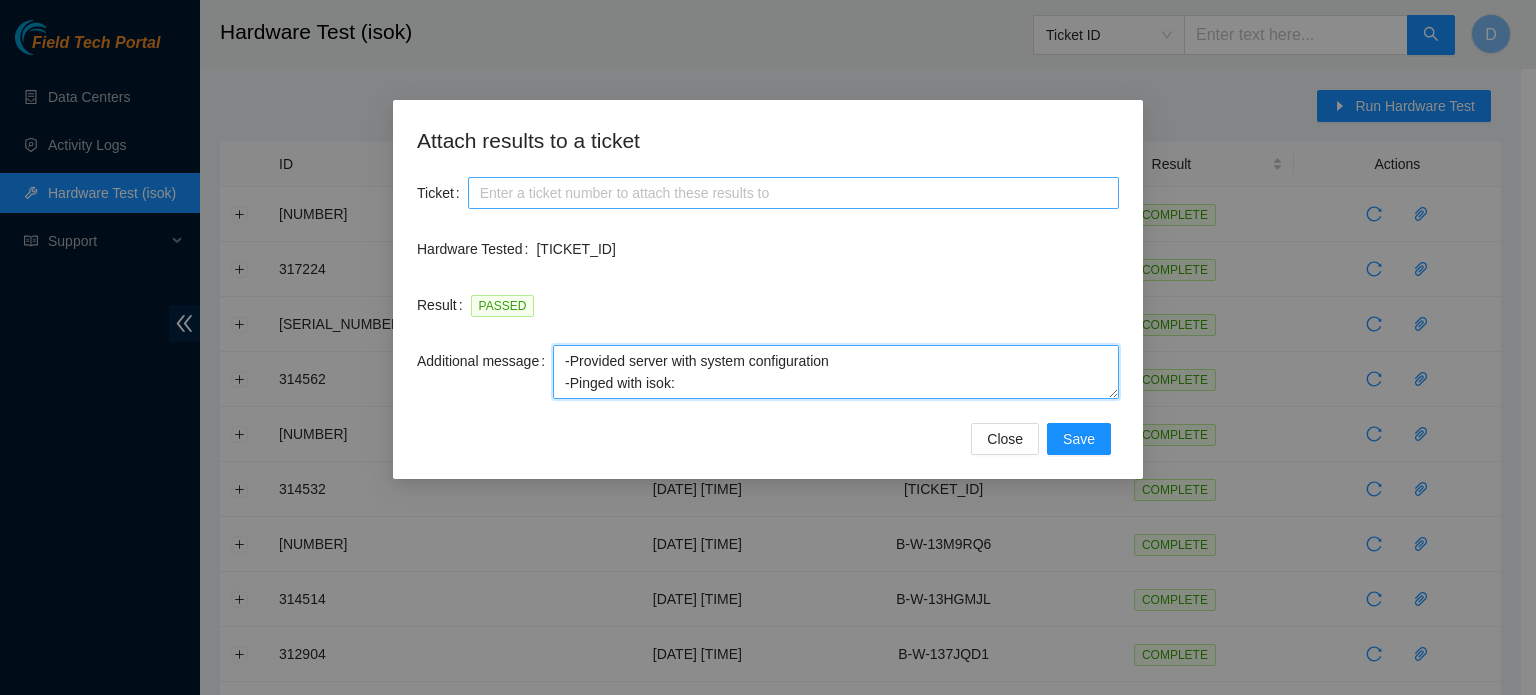 type on "-Safely powered down machine
-Remove broken disk s/n: ( ) and replaced it with new disk s/n: ( )
-Placed old disk in return box, and provided with RMA:
-Power on/rebooted machine
-Rescued server with version 23.0.3
-Provided server with system configuration
-Pinged with isok:" 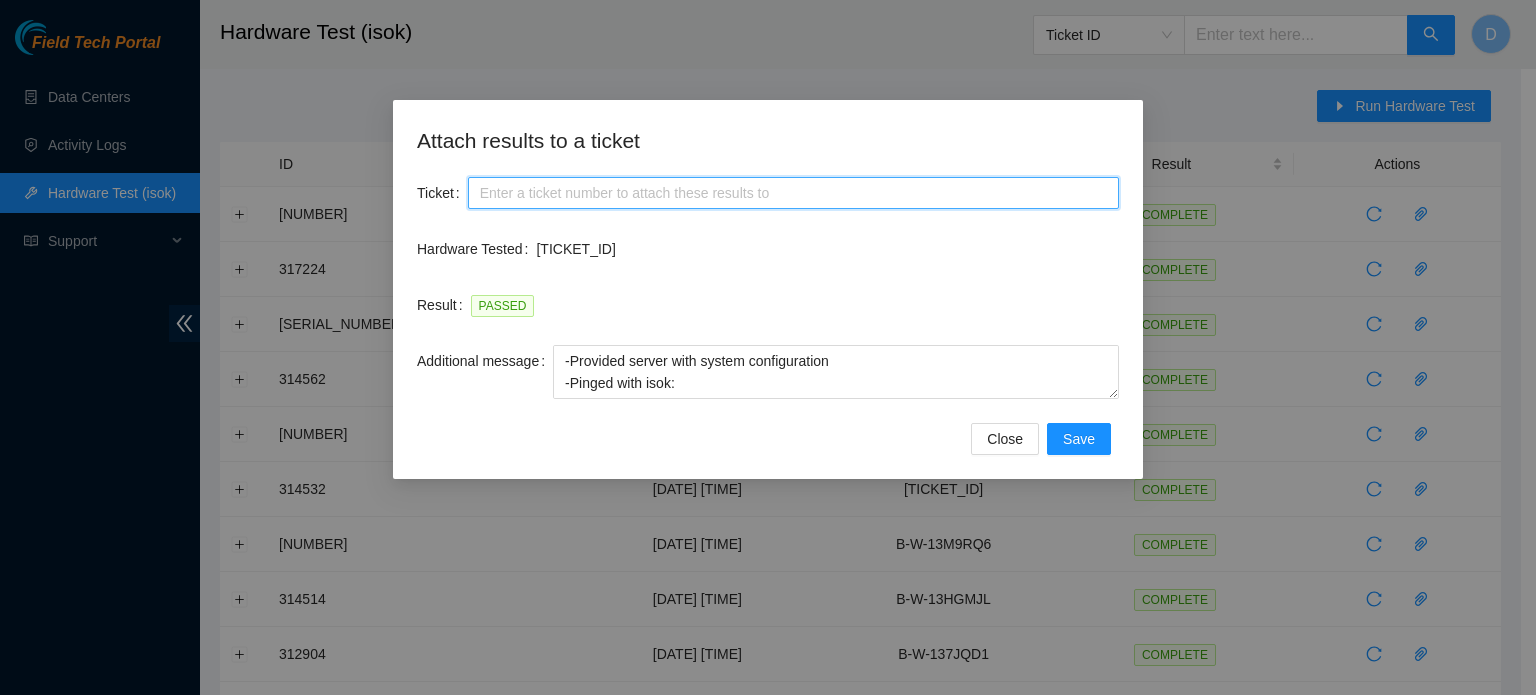 click on "Ticket" at bounding box center (793, 193) 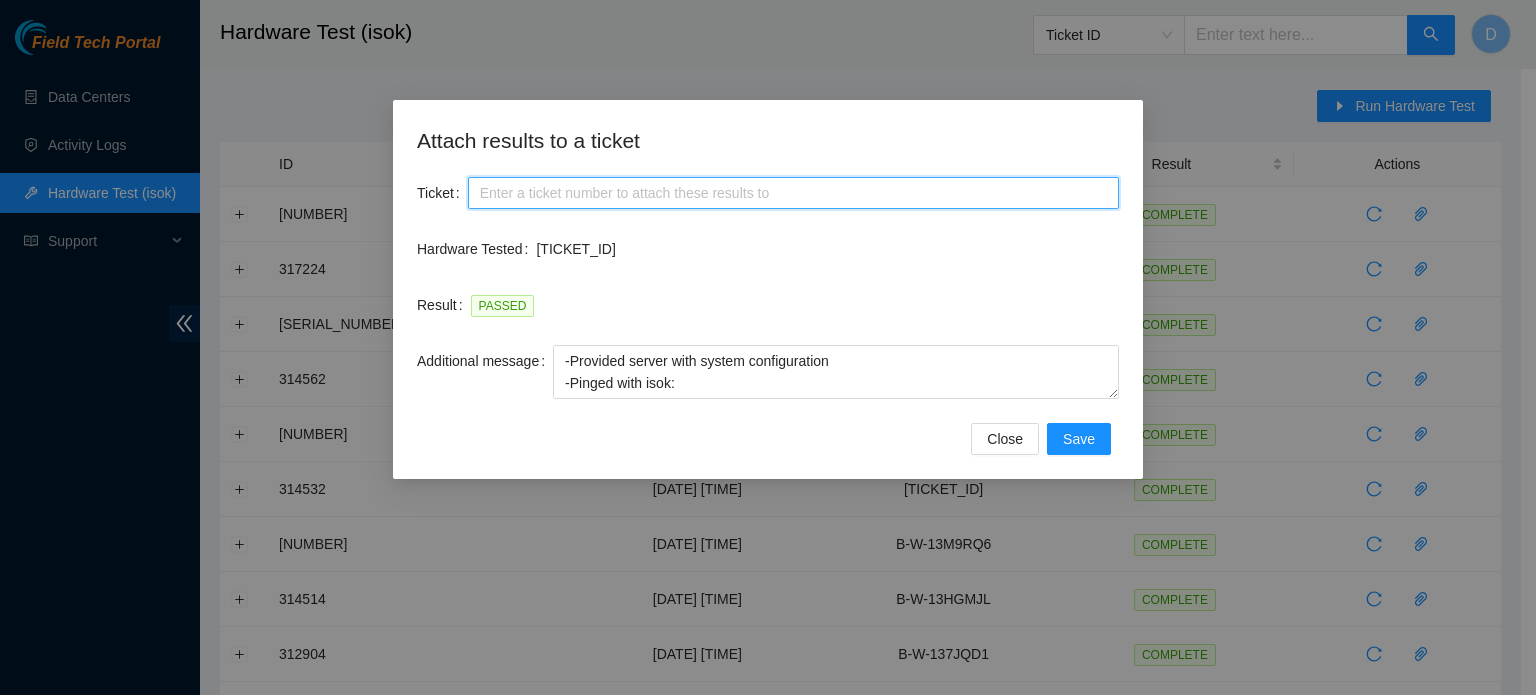 paste on "B-V-5RX1H28" 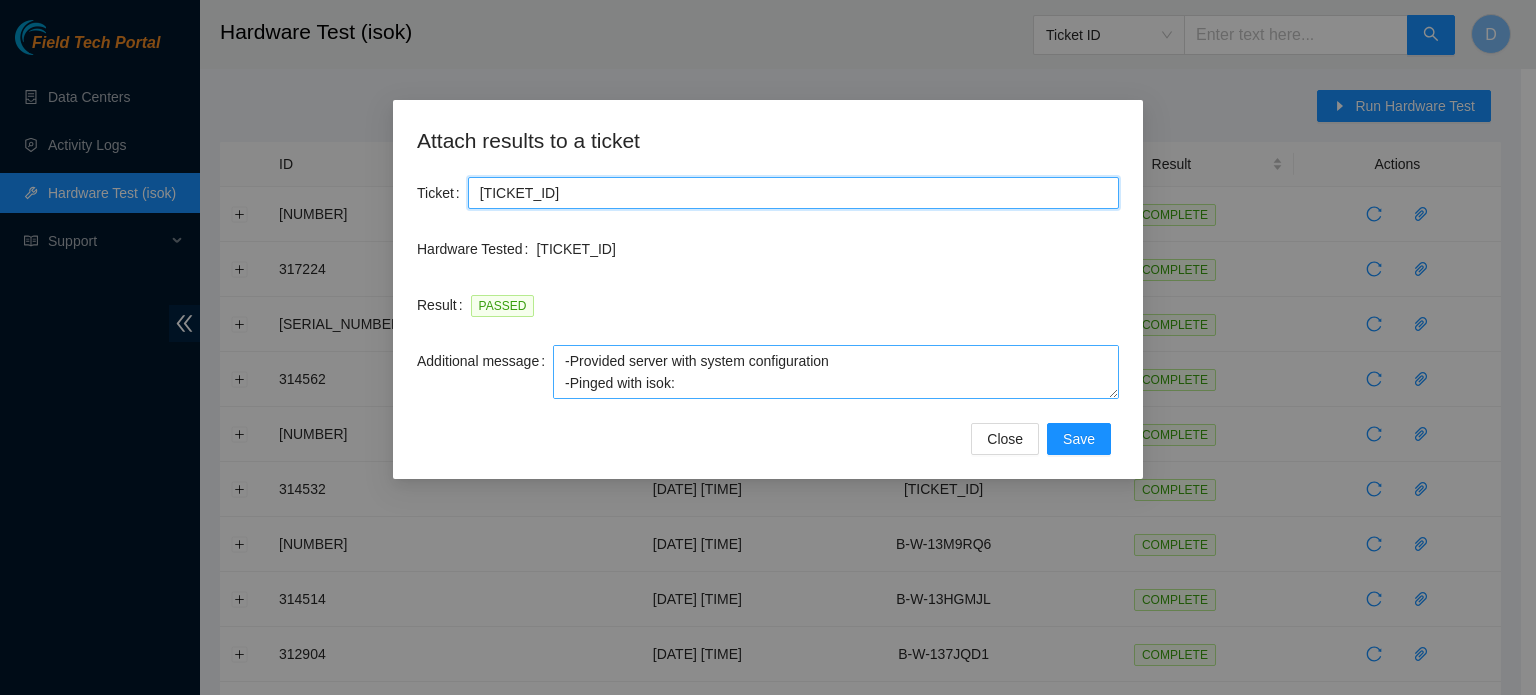 scroll, scrollTop: 0, scrollLeft: 0, axis: both 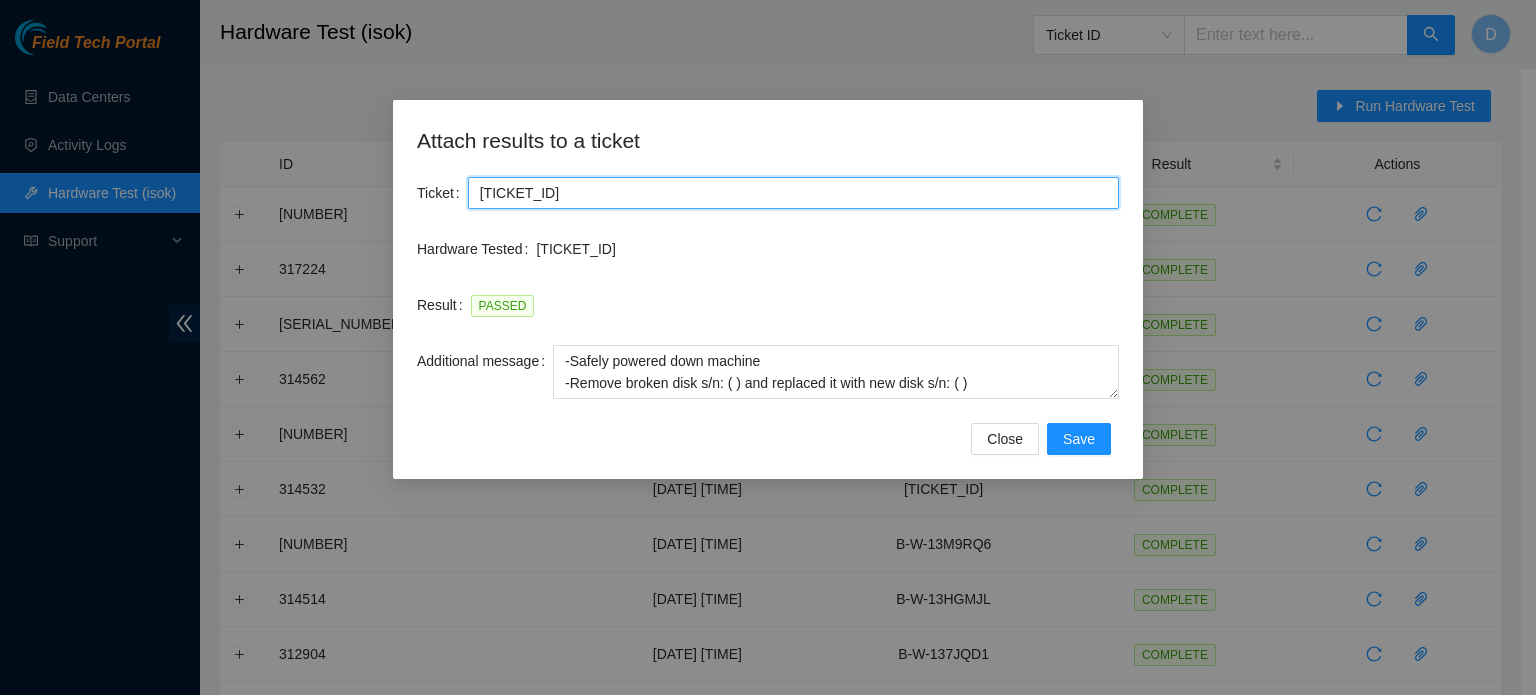 type on "B-V-5RX1H28" 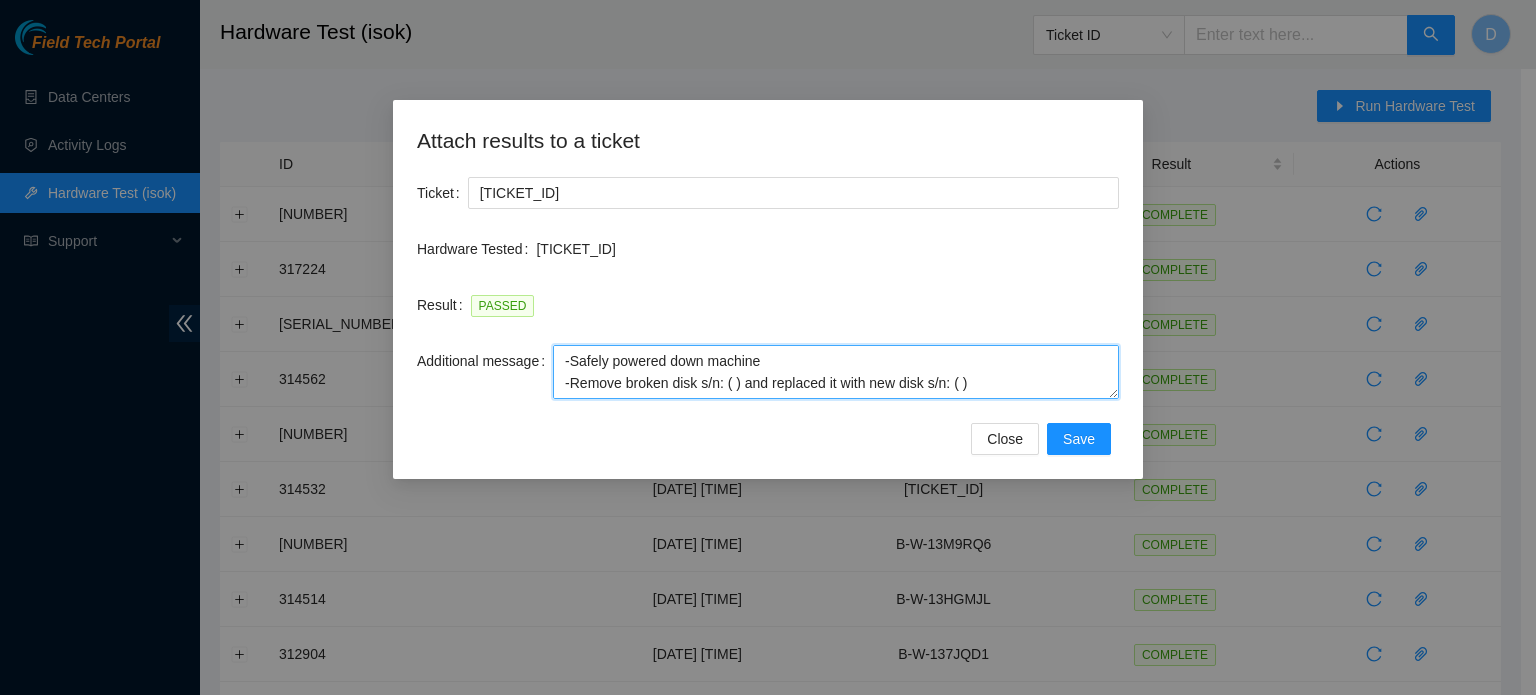 click on "-Safely powered down machine
-Remove broken disk s/n: ( ) and replaced it with new disk s/n: ( )
-Placed old disk in return box, and provided with RMA:
-Power on/rebooted machine
-Rescued server with version 23.0.3
-Provided server with system configuration
-Pinged with isok:" at bounding box center (836, 372) 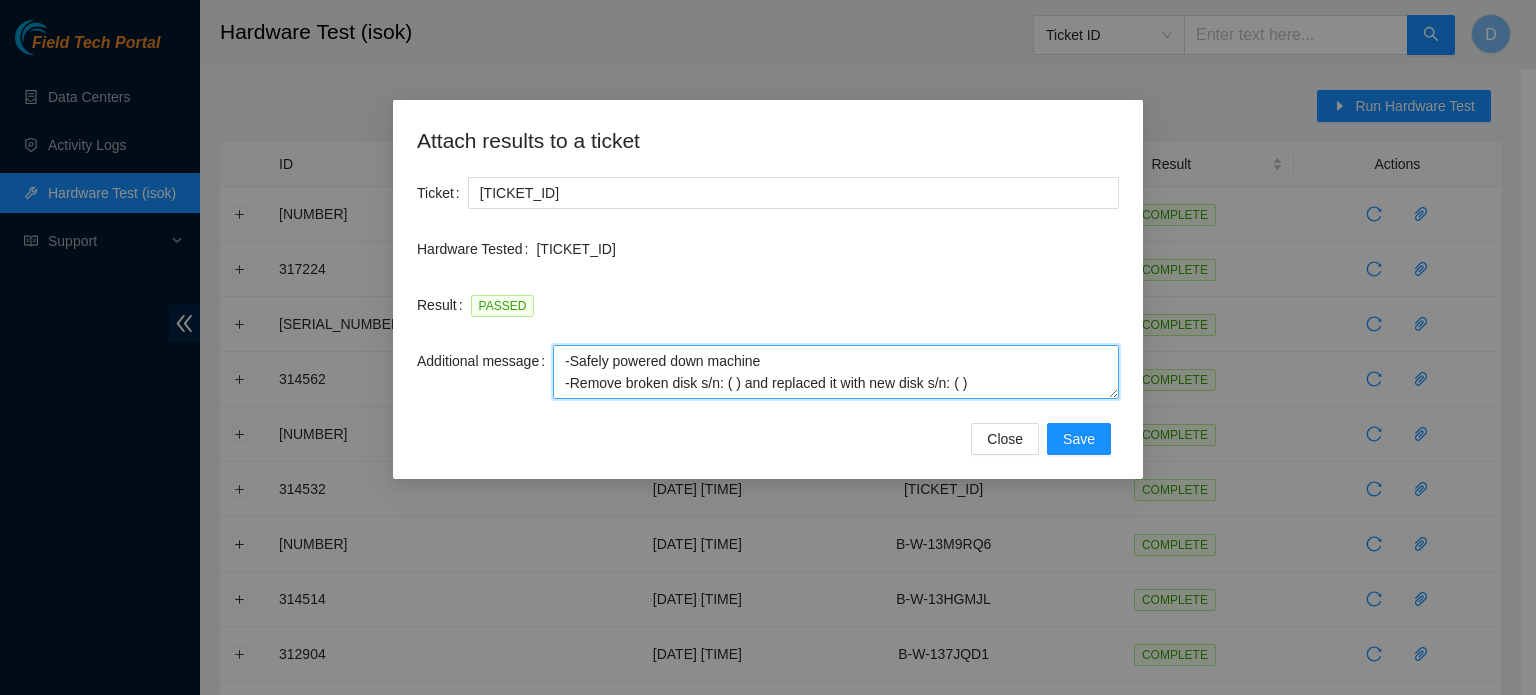 click on "-Safely powered down machine
-Remove broken disk s/n: ( ) and replaced it with new disk s/n: ( )
-Placed old disk in return box, and provided with RMA:
-Power on/rebooted machine
-Rescued server with version 23.0.3
-Provided server with system configuration
-Pinged with isok:" at bounding box center (836, 372) 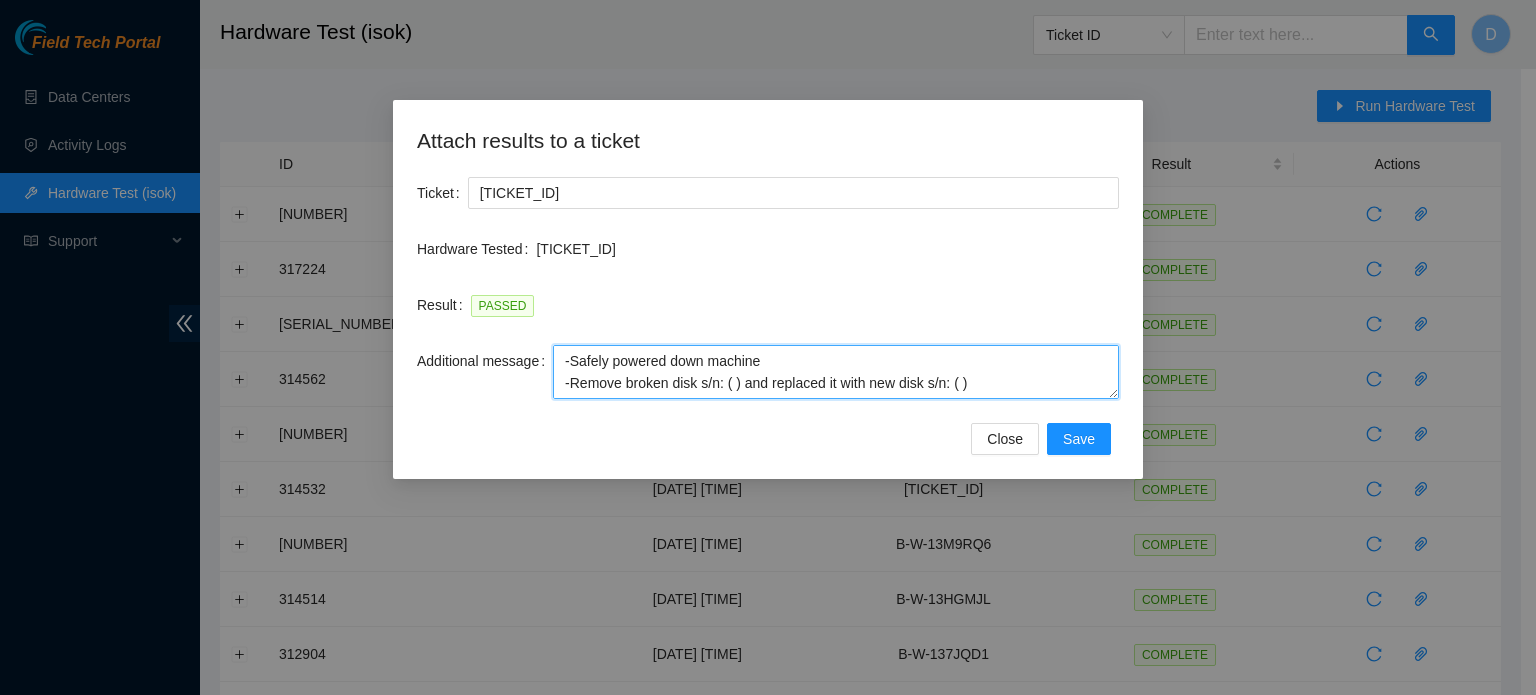 paste on "WJG0WD4C" 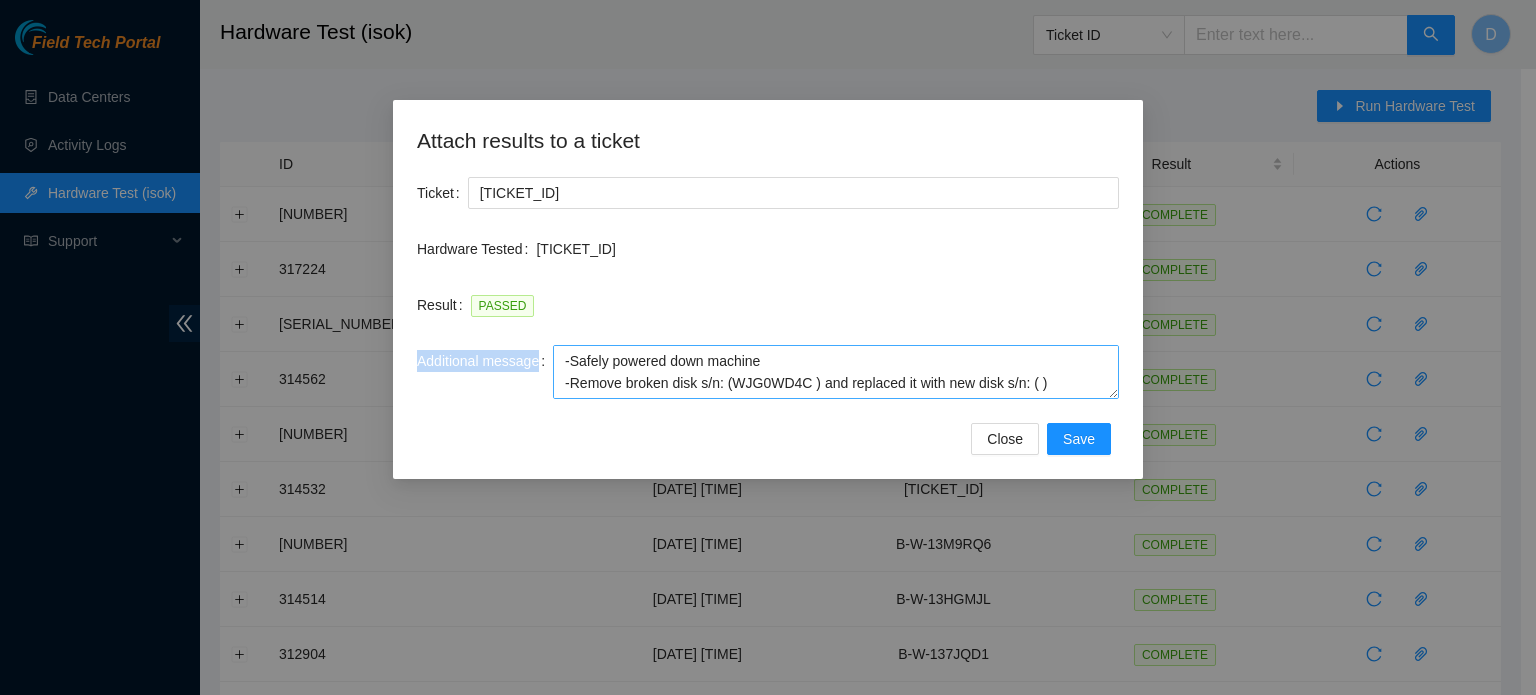 drag, startPoint x: 878, startPoint y: 328, endPoint x: 1084, endPoint y: 391, distance: 215.4182 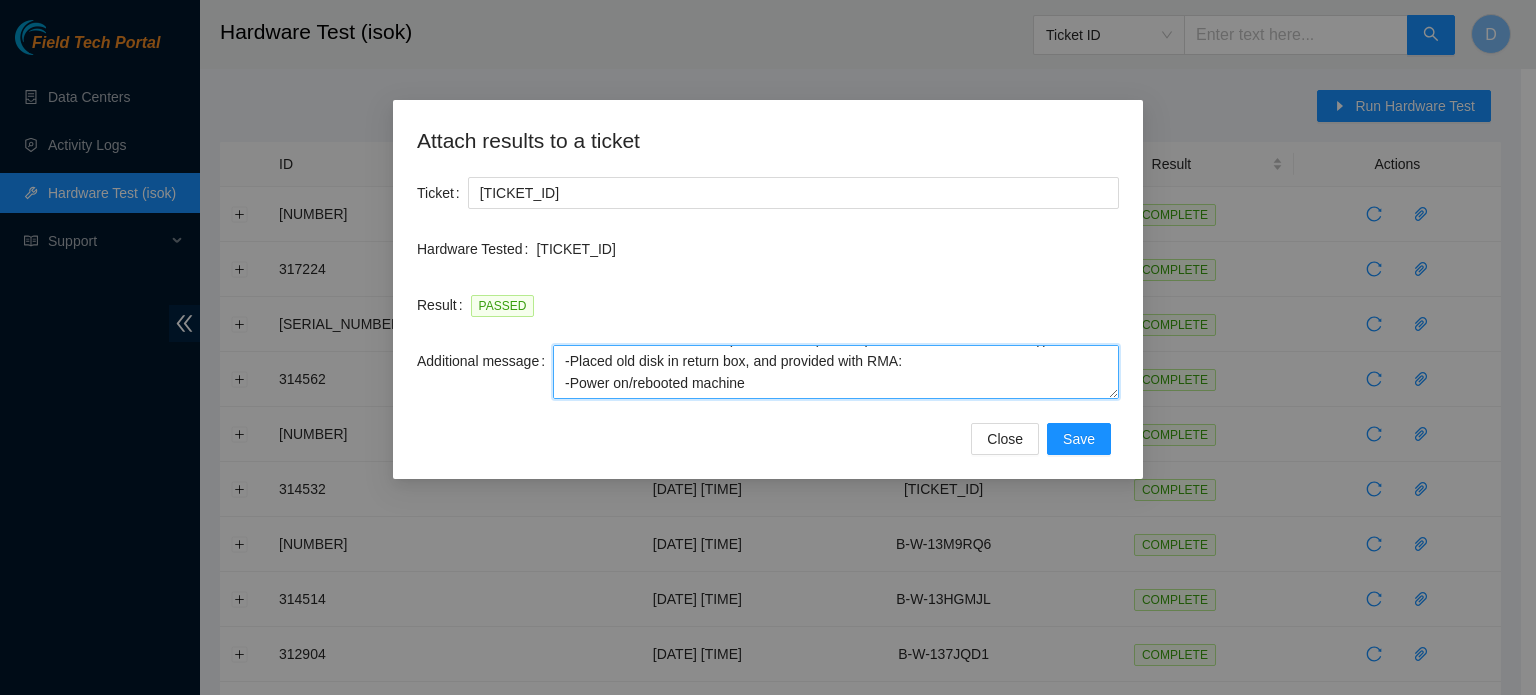 click on "-Safely powered down machine
-Remove broken disk s/n: (WJG0WD4C ) and replaced it with new disk s/n: ( )
-Placed old disk in return box, and provided with RMA:
-Power on/rebooted machine
-Rescued server with version 23.0.3
-Provided server with system configuration
-Pinged with isok:" at bounding box center [836, 372] 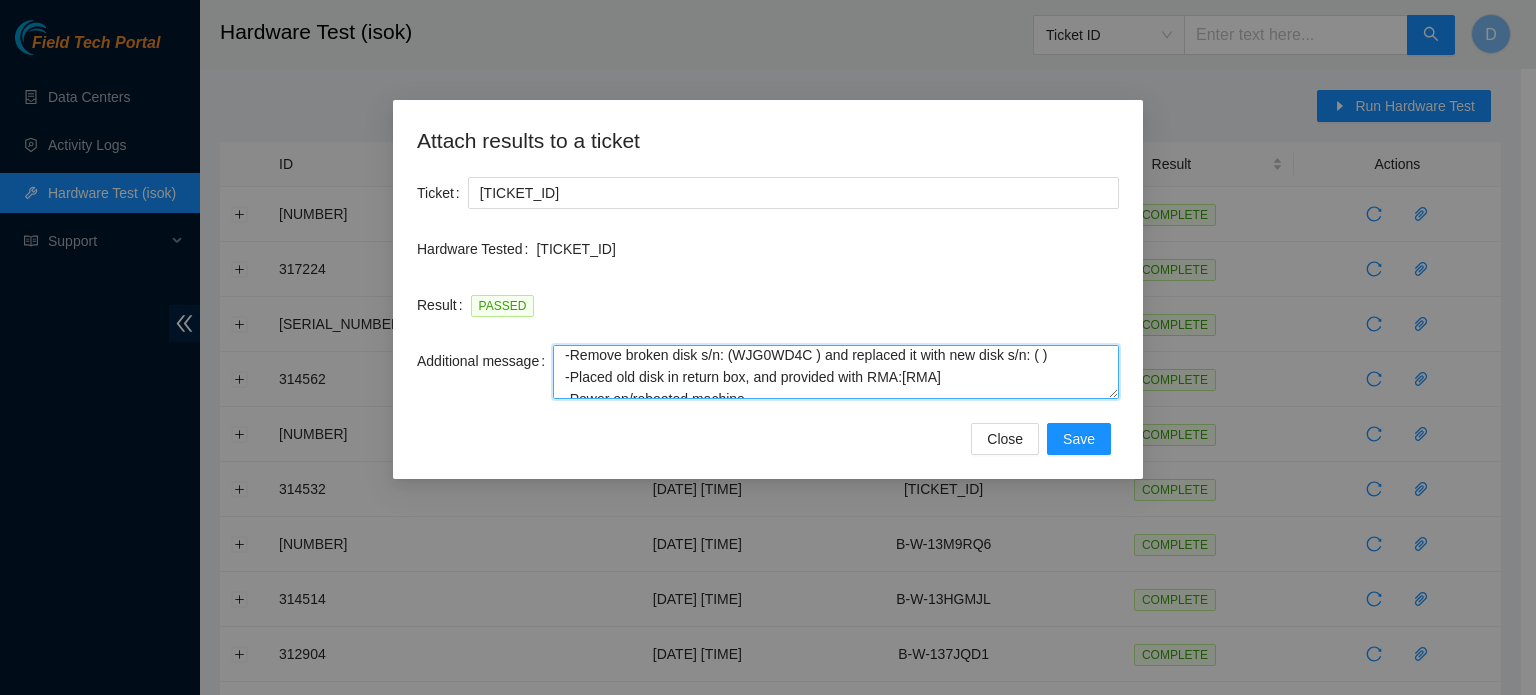 scroll, scrollTop: 28, scrollLeft: 0, axis: vertical 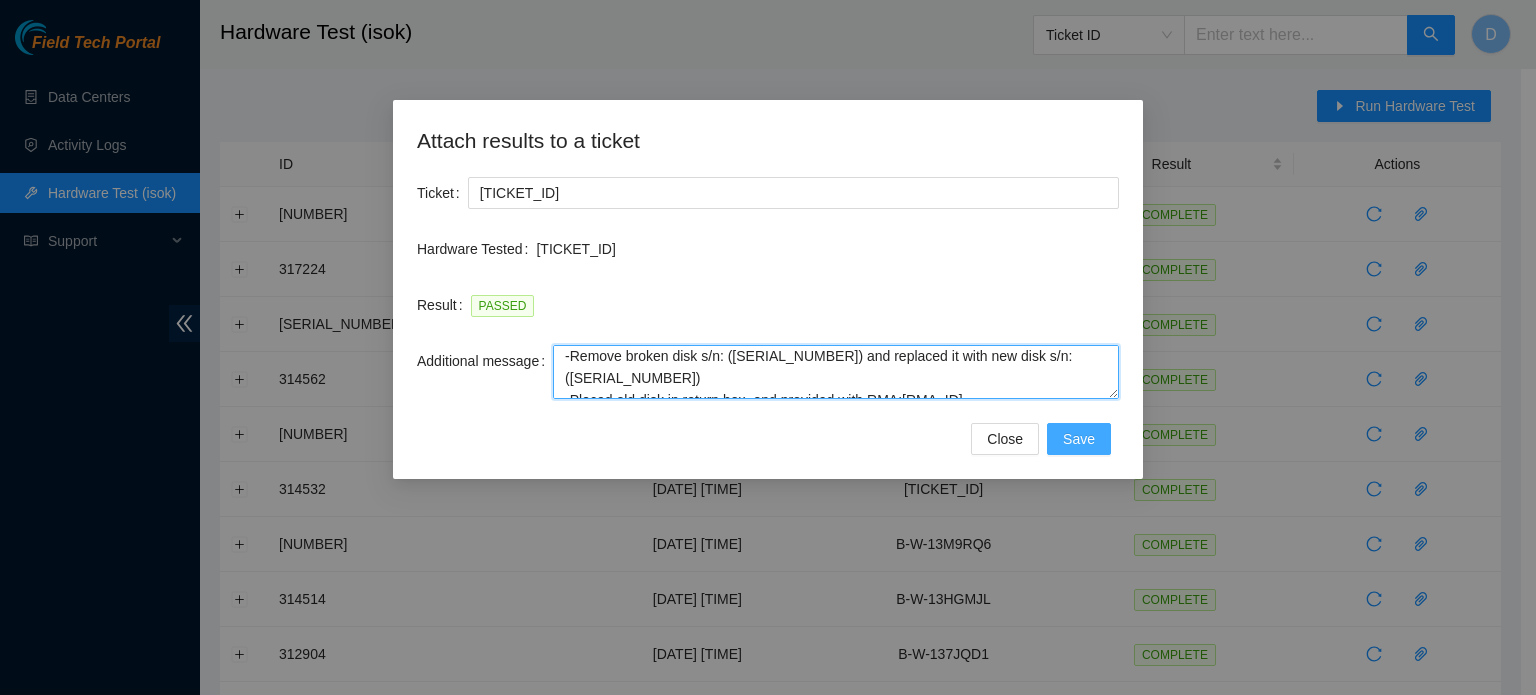 type on "-Safely powered down machine
-Remove broken disk s/n: (WJG0WD4C ) and replaced it with new disk s/n: (Y9QZK2F8FJKA )
-Placed old disk in return box, and provided with RMA:B-V-5RY4MD6
-Power on/rebooted machine
-Rescued server with version 23.0.3
-Provided server with system configuration
-Pinged with isok:" 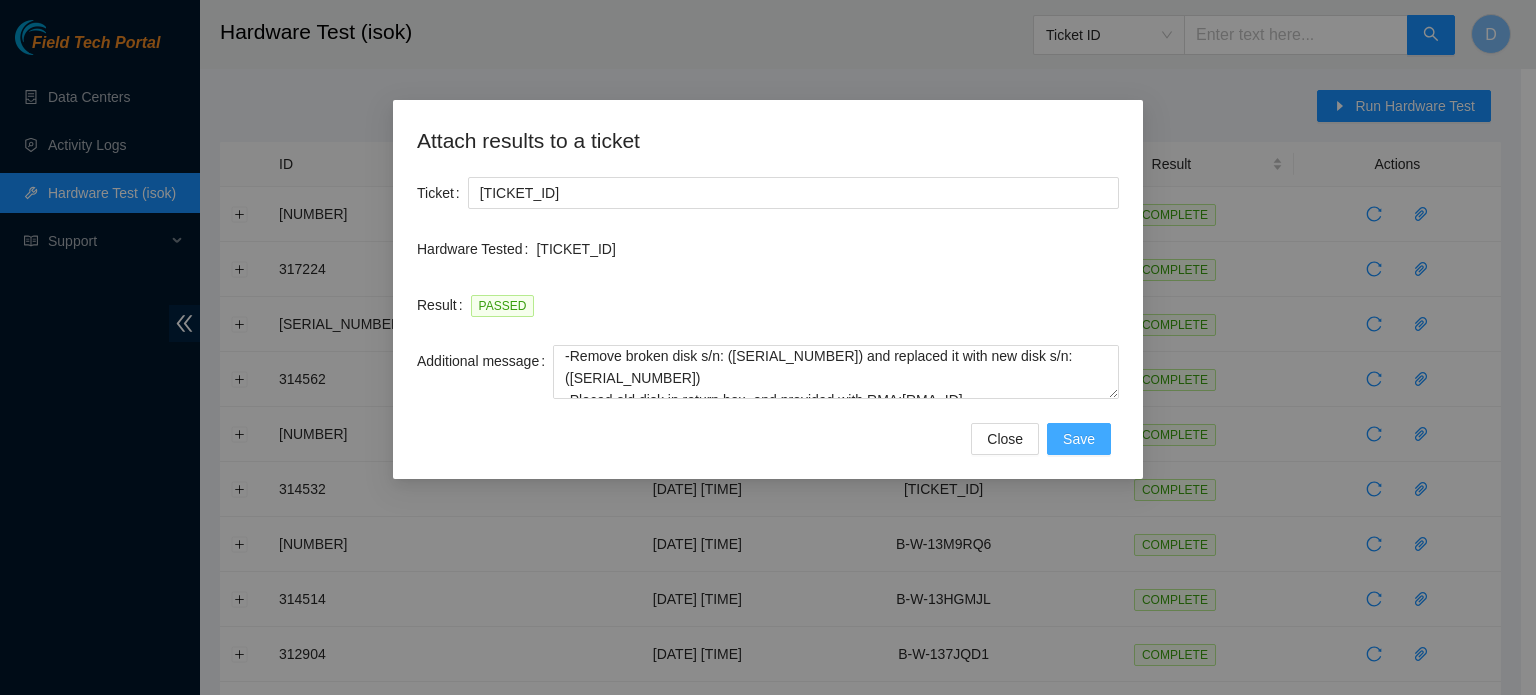 click on "Save" at bounding box center (1079, 439) 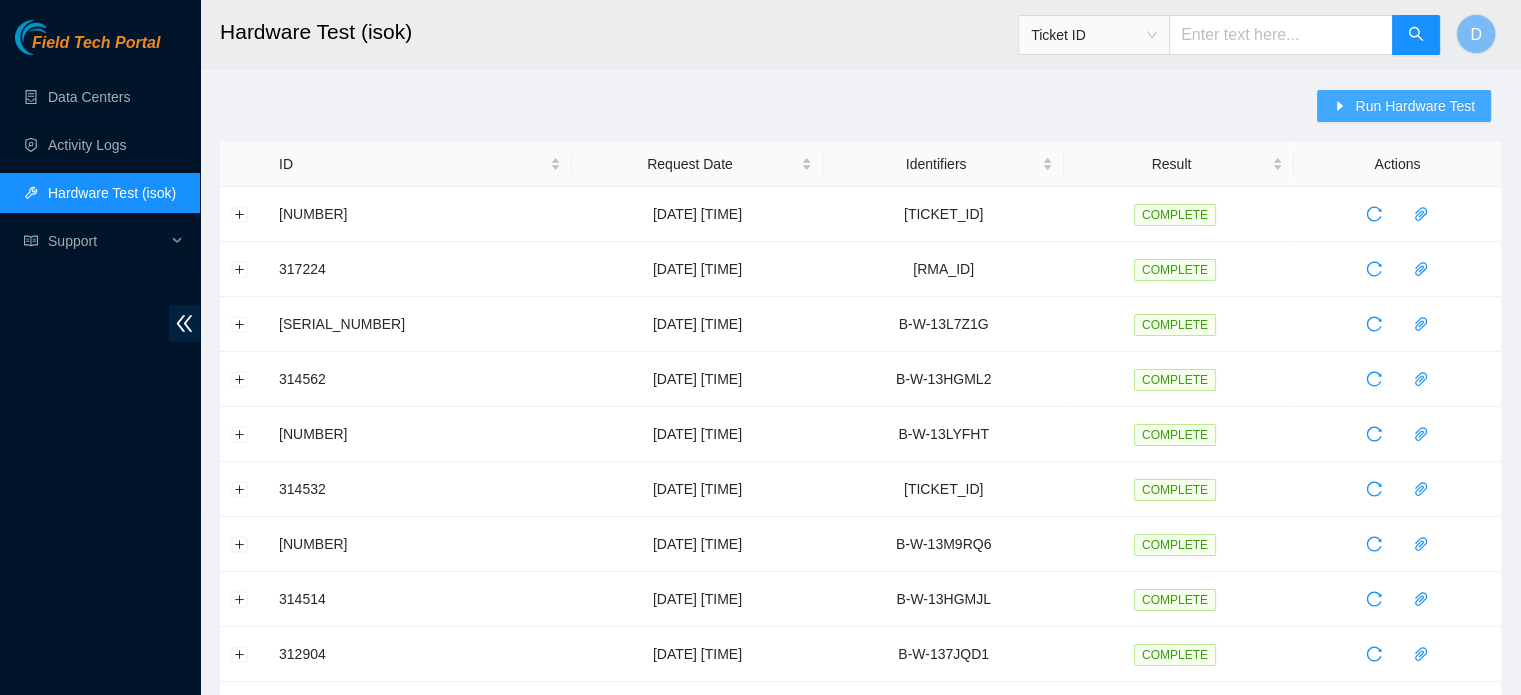 click on "Run Hardware Test" at bounding box center [1415, 106] 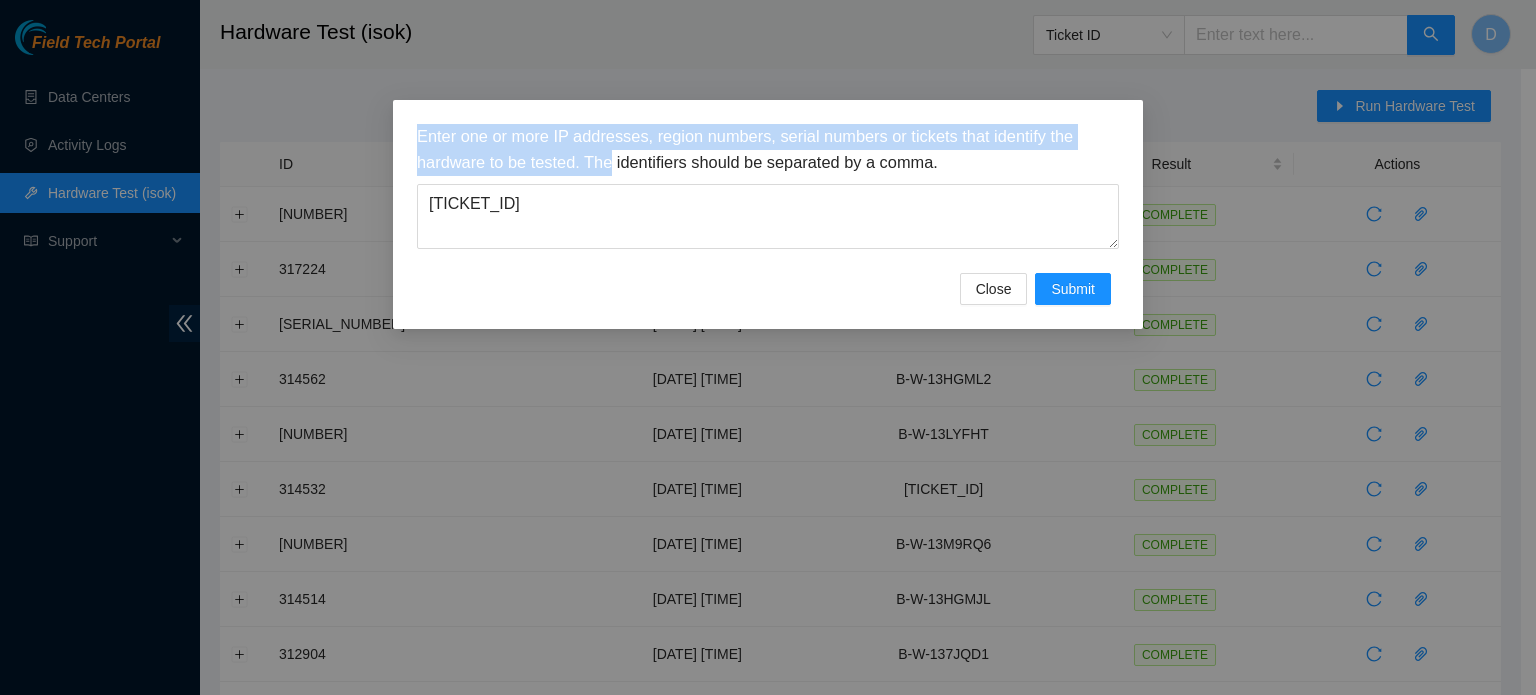 drag, startPoint x: 613, startPoint y: 175, endPoint x: 372, endPoint y: 231, distance: 247.4207 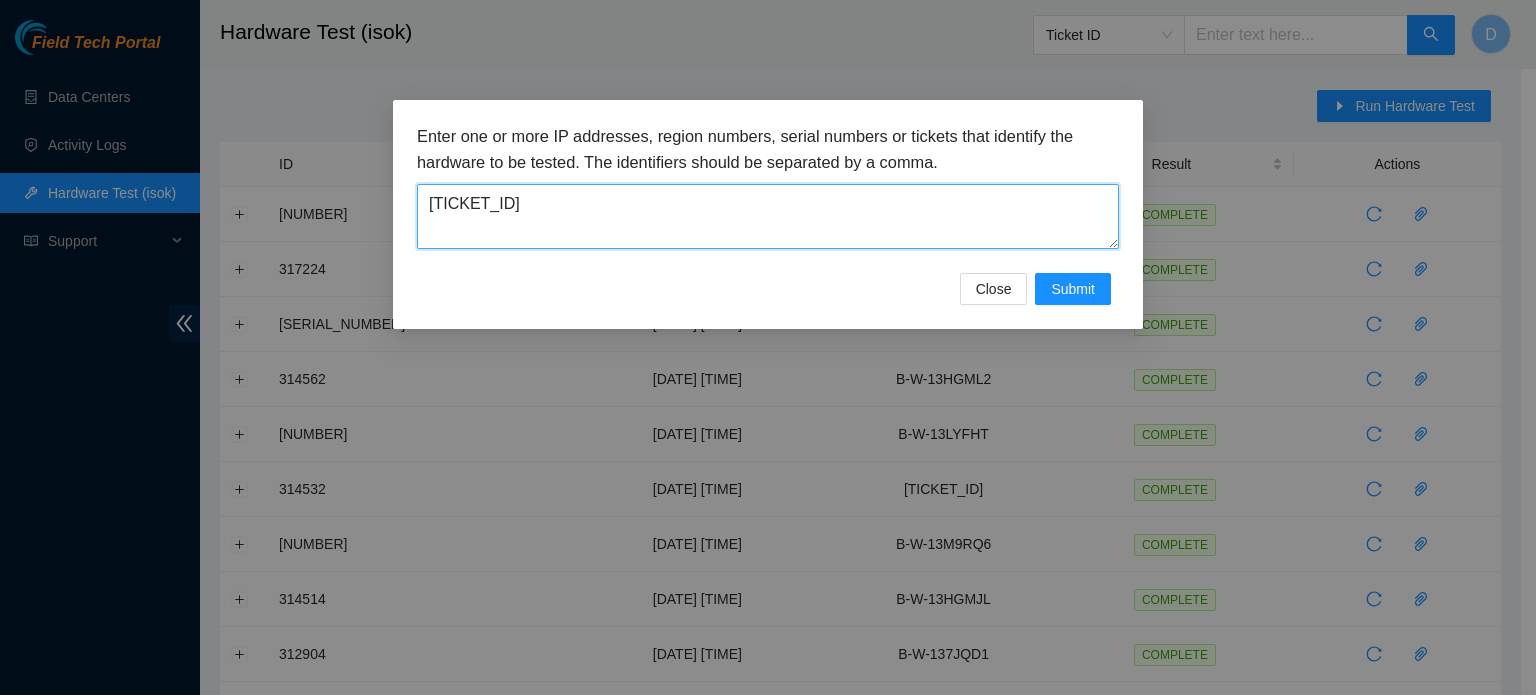 click on "B-V-5RX1H28" at bounding box center [768, 216] 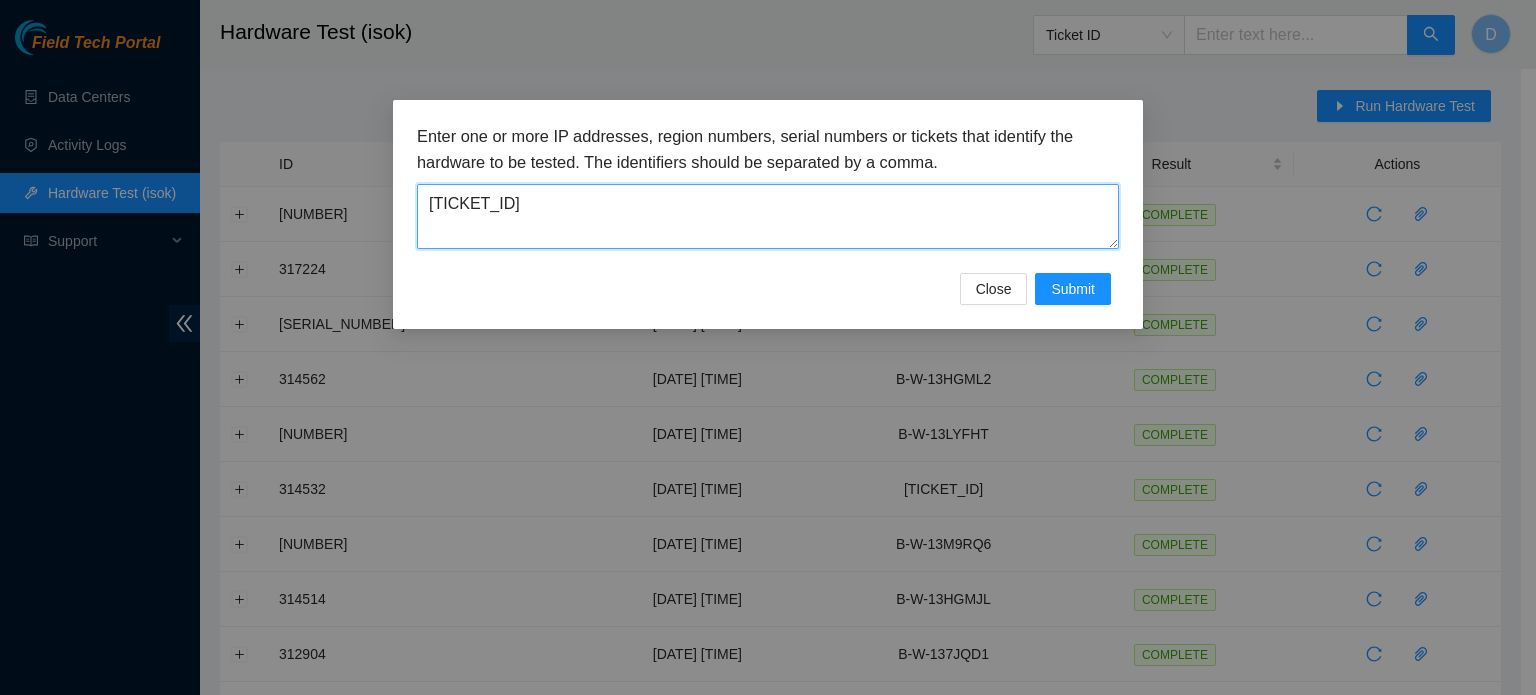 paste on "S1D9N6" 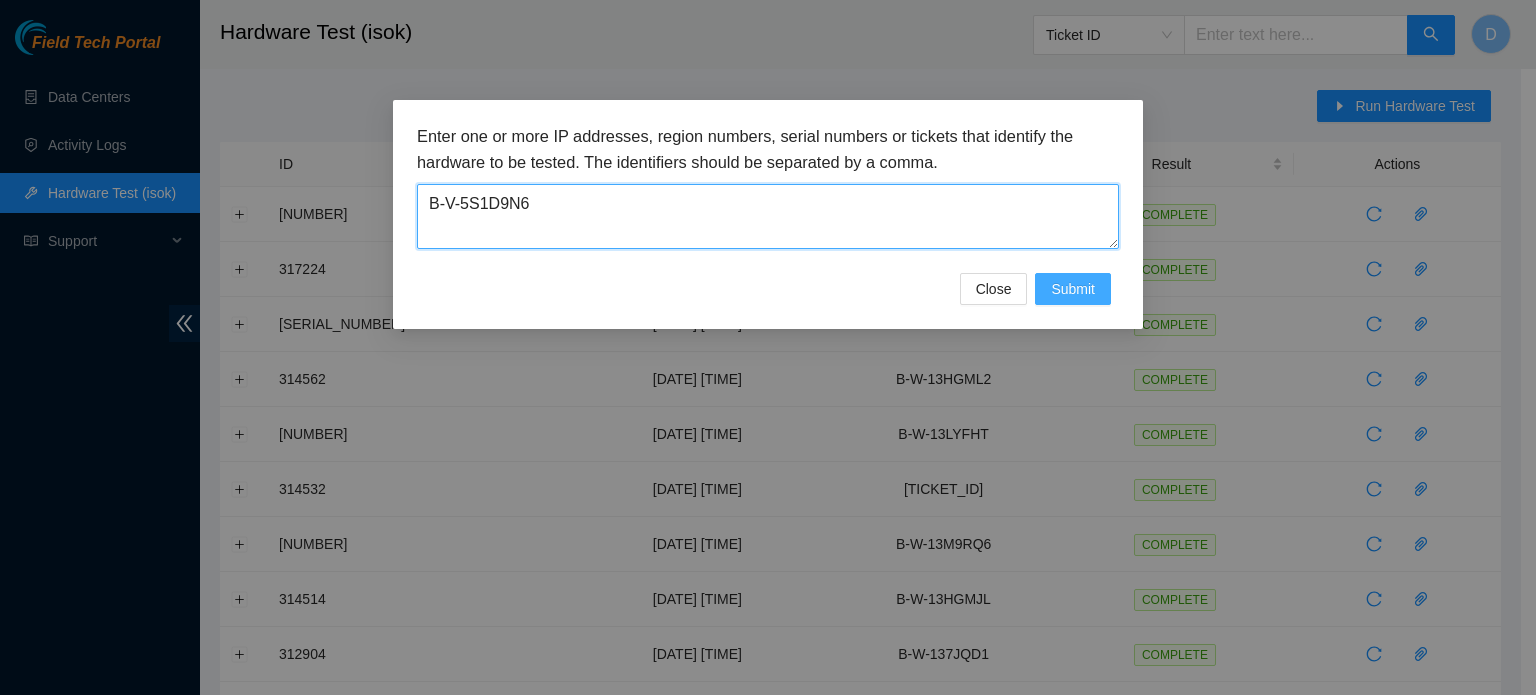 type on "B-V-5S1D9N6" 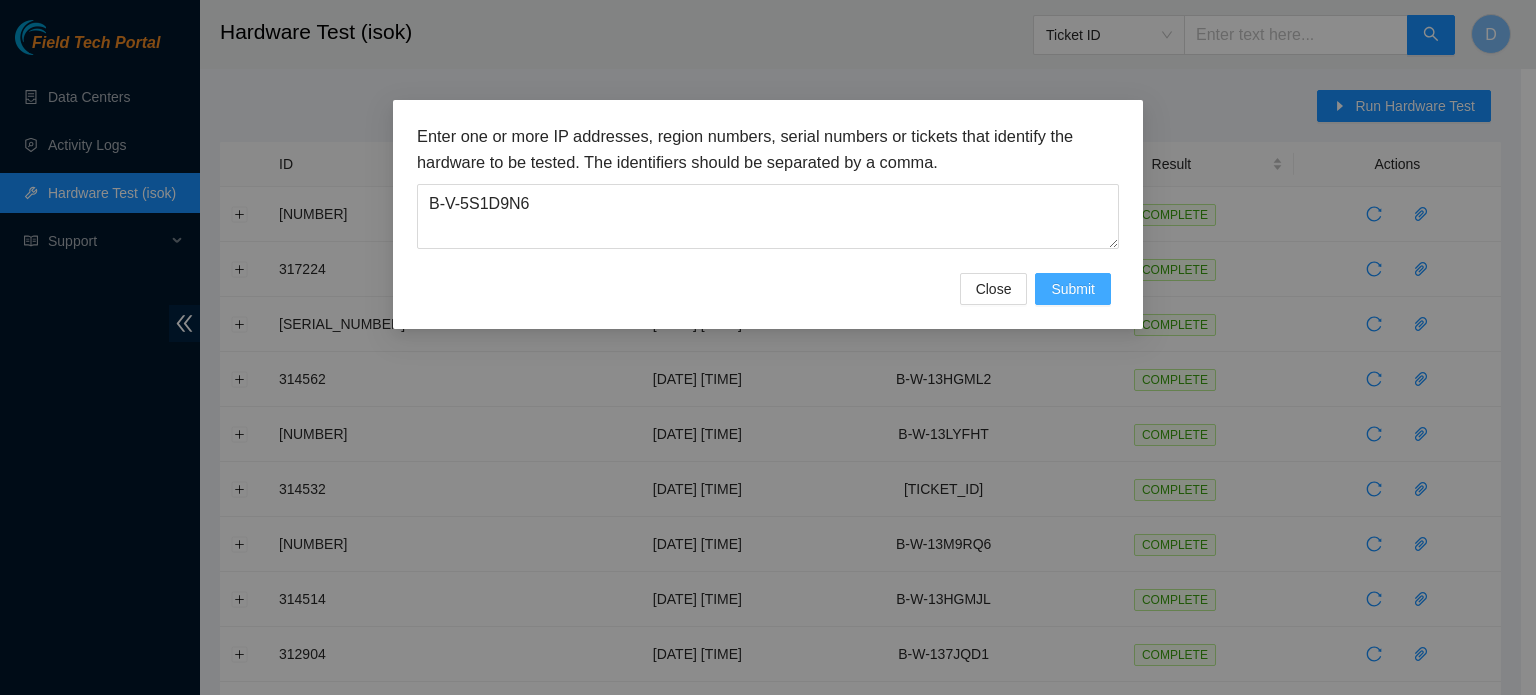 click on "Submit" at bounding box center [1073, 289] 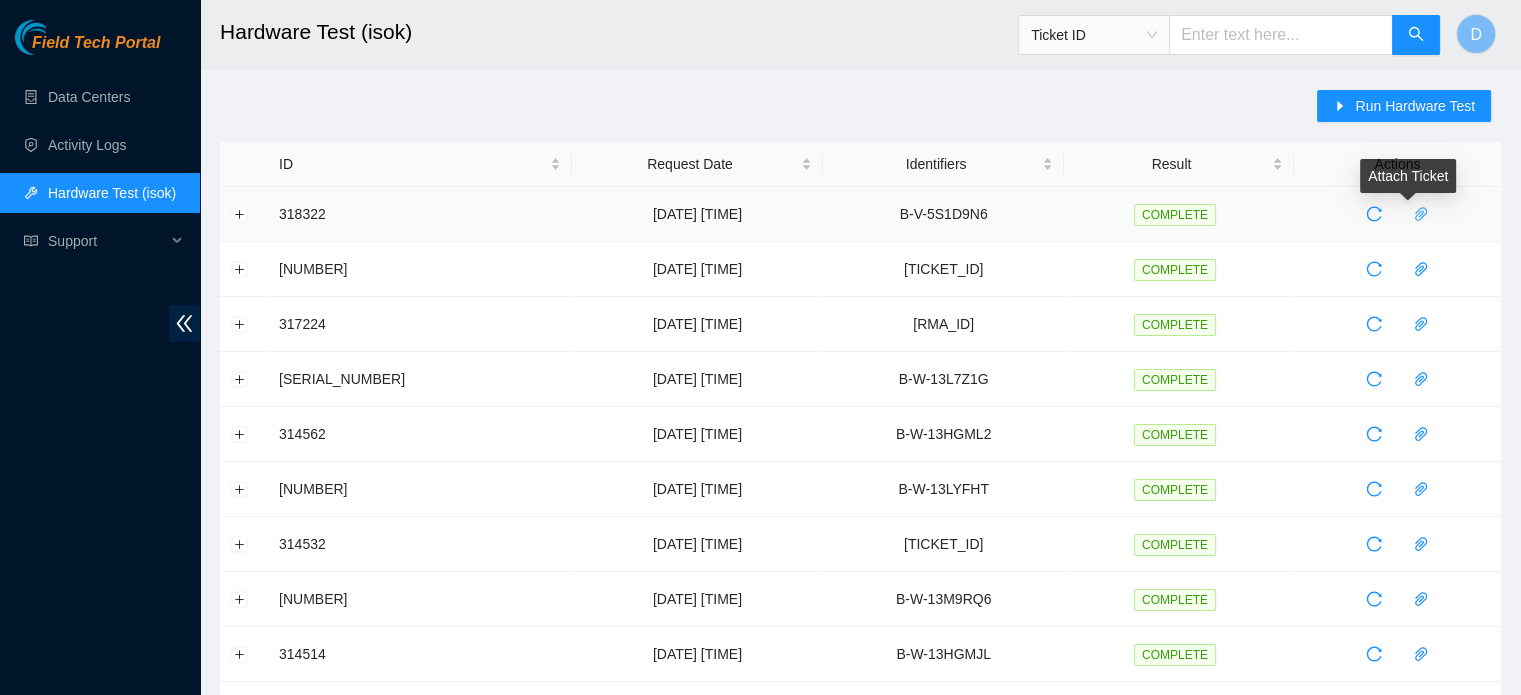 click 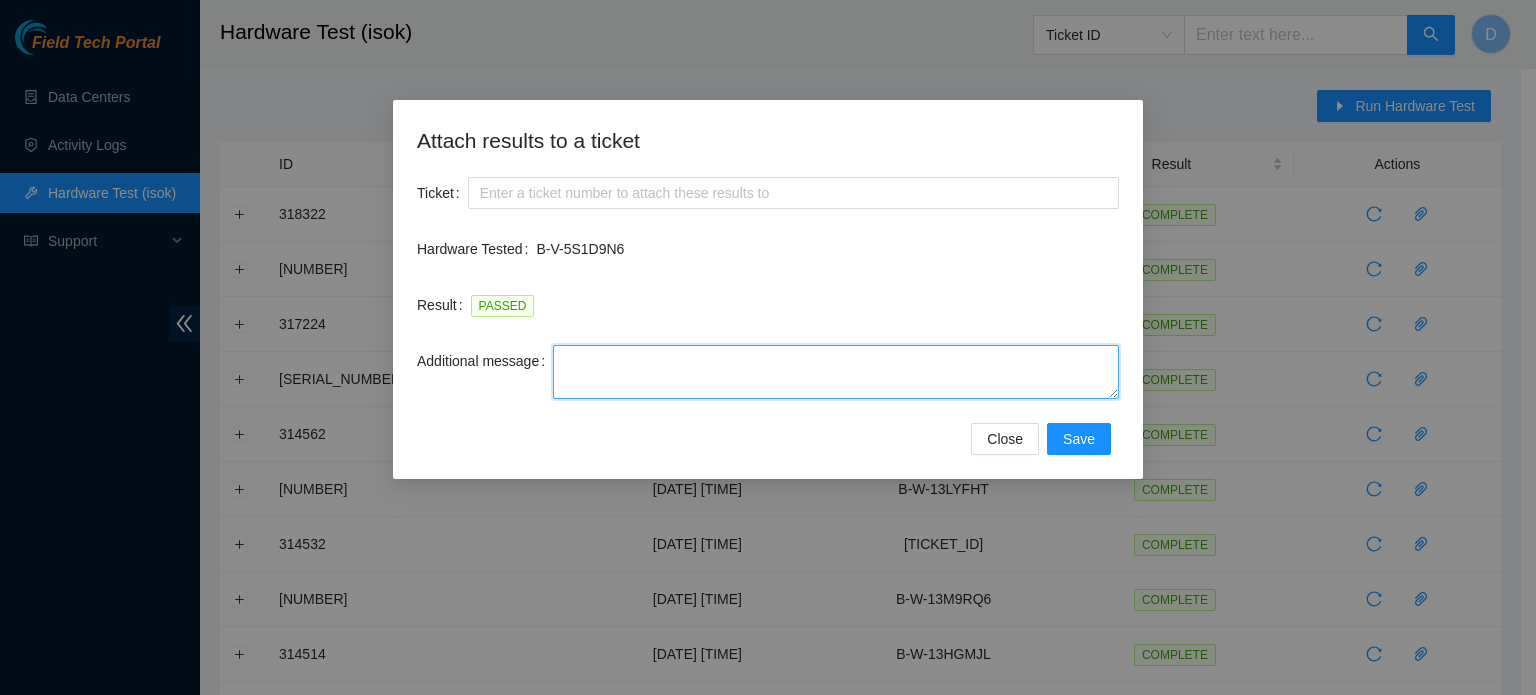 click on "Additional message" at bounding box center [836, 372] 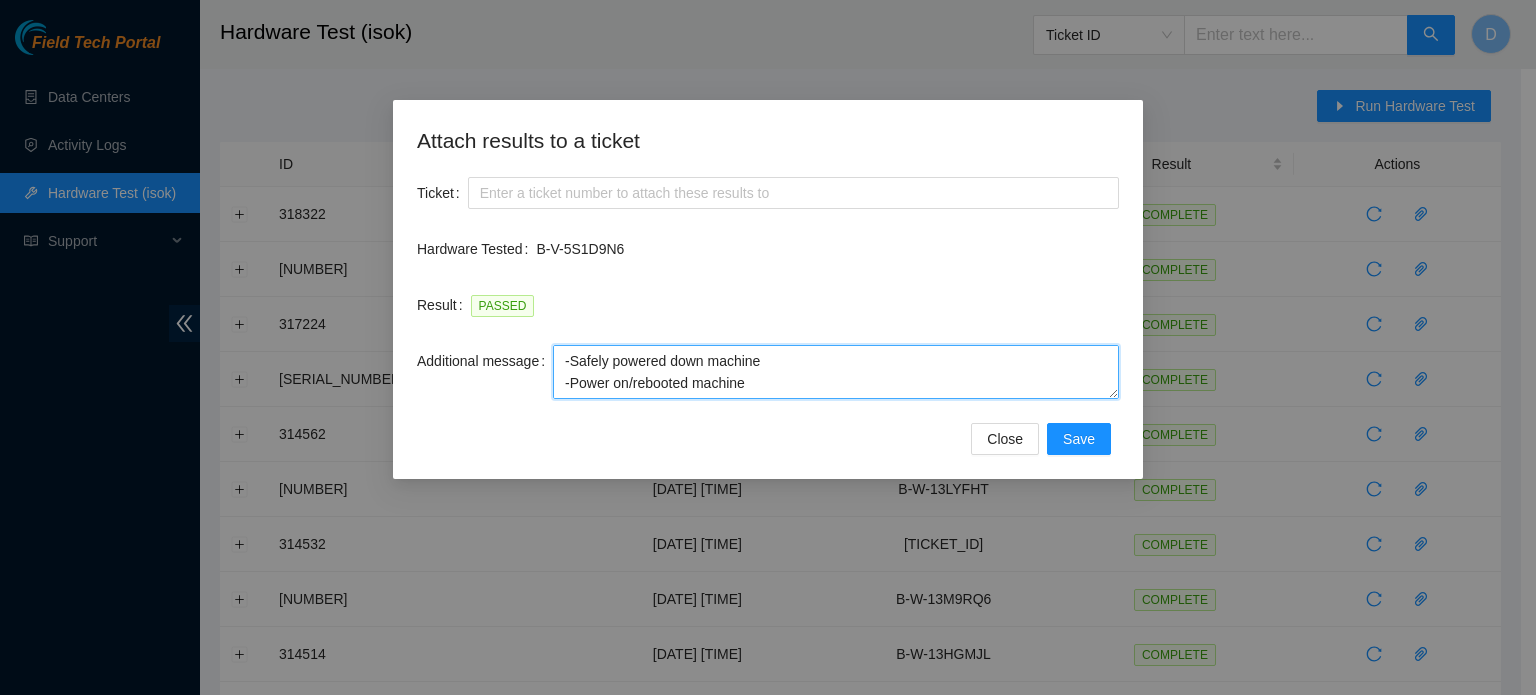scroll, scrollTop: 82, scrollLeft: 0, axis: vertical 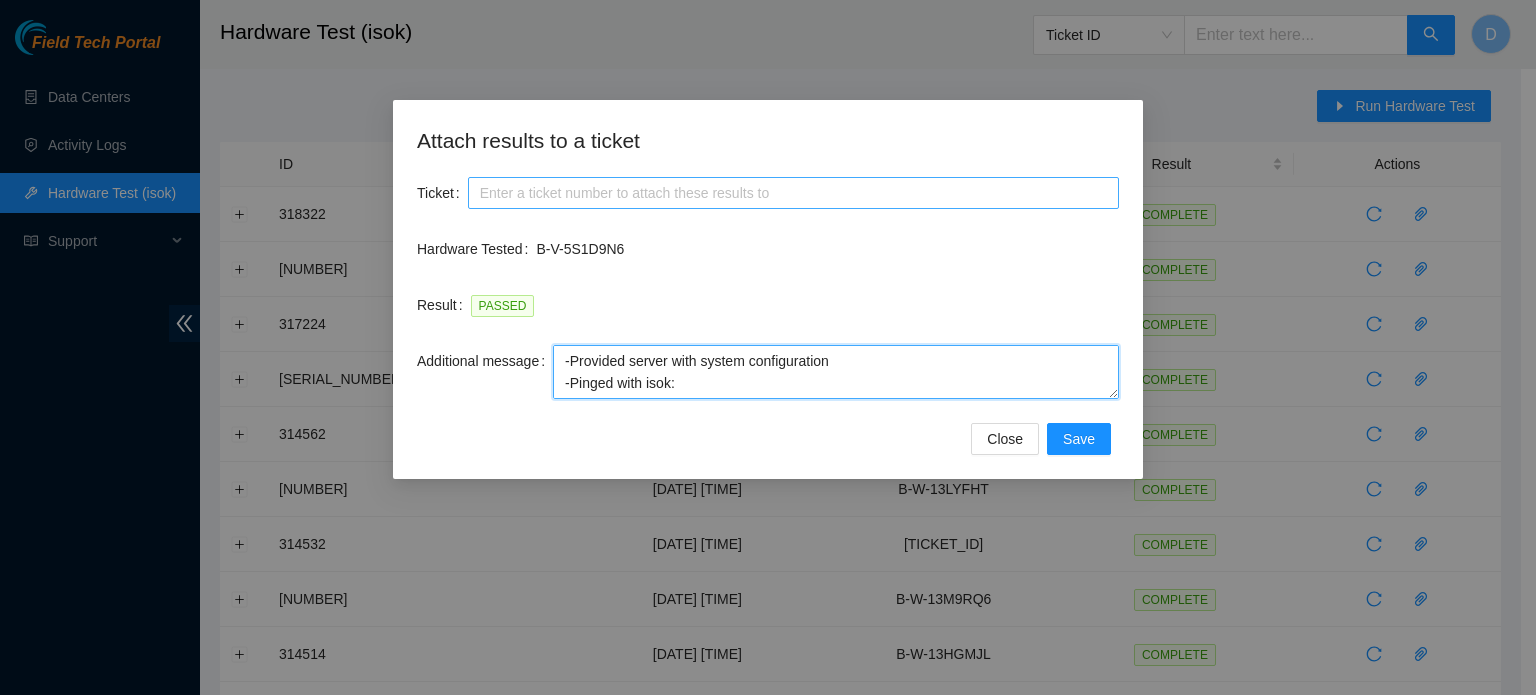 type on "-Safely powered down machine
-Power on/rebooted machine
-Rescued server with version 23.0.3
-Provided server with system configuration
-Pinged with isok:" 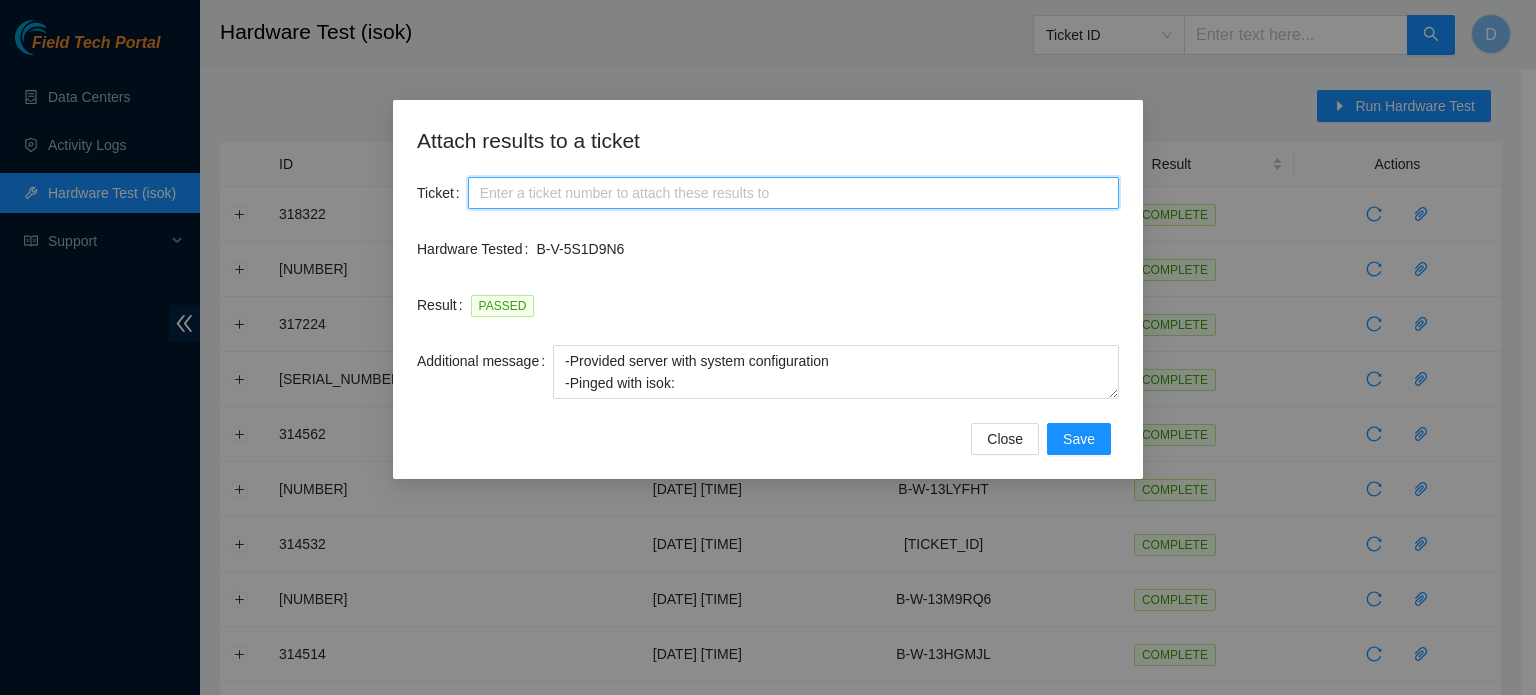click on "Ticket" at bounding box center (793, 193) 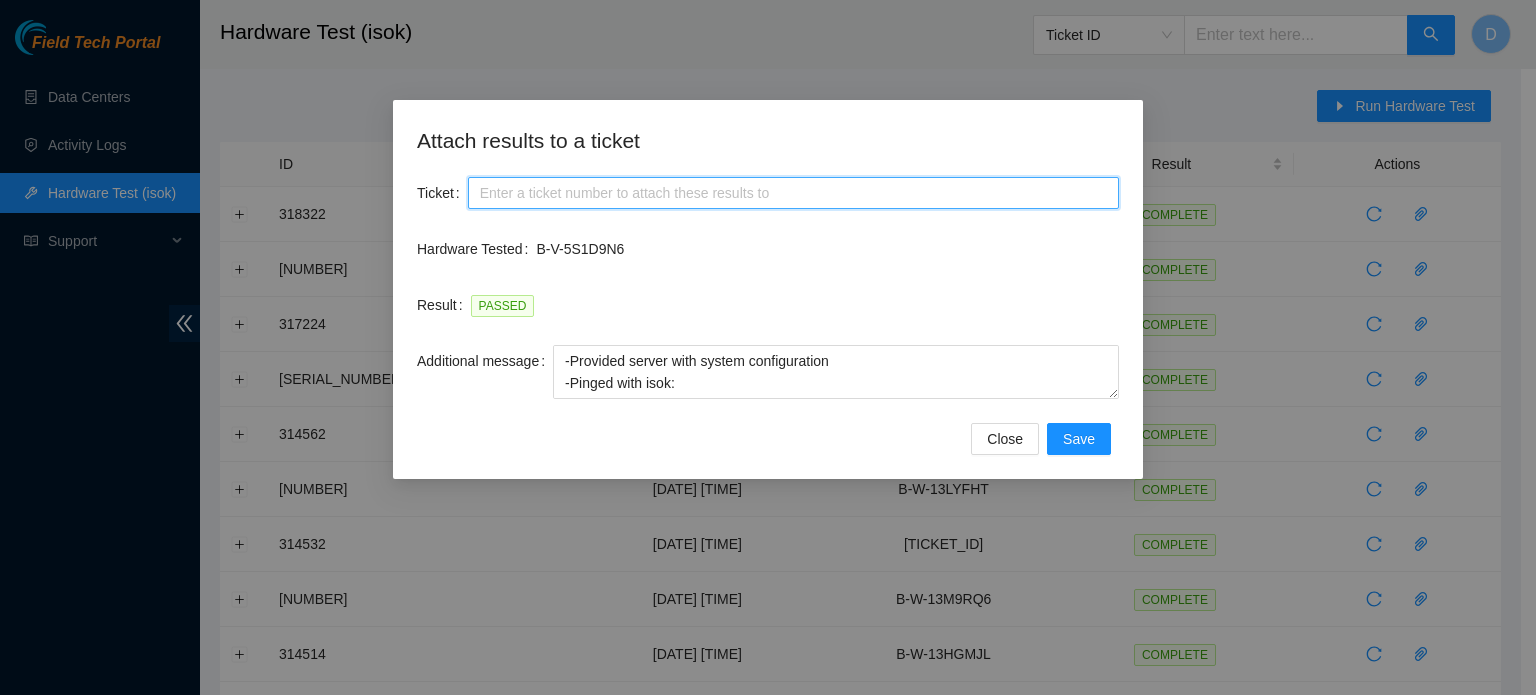 paste on "B-V-5S1D9N6" 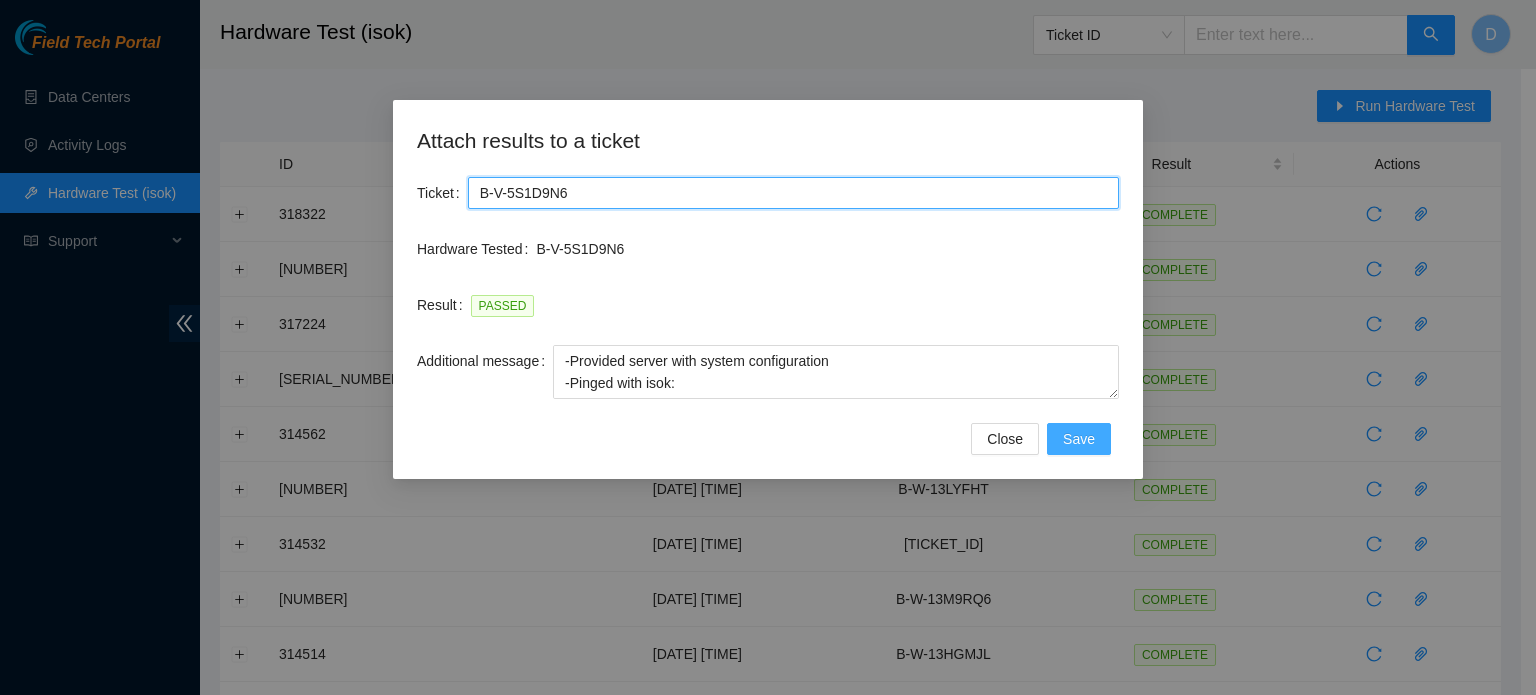 type on "B-V-5S1D9N6" 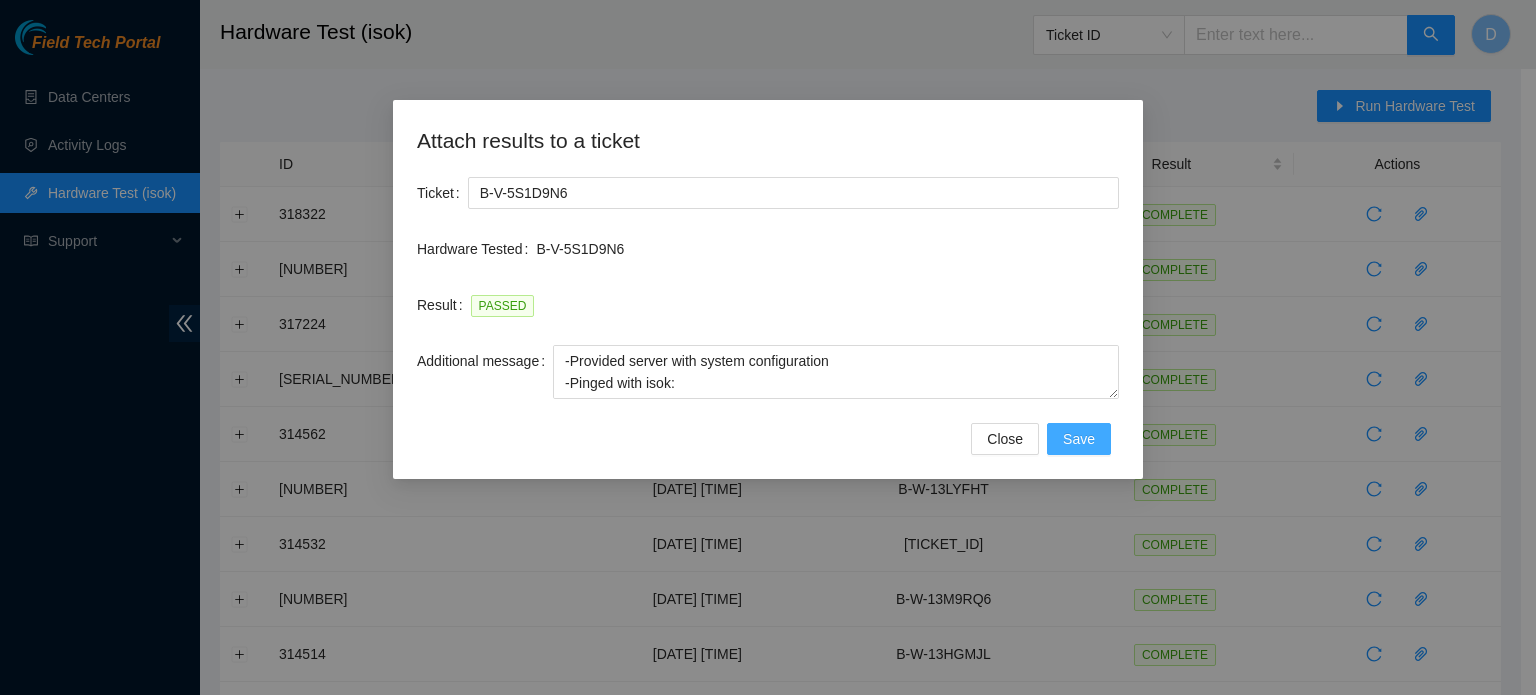 click on "Save" at bounding box center (1079, 439) 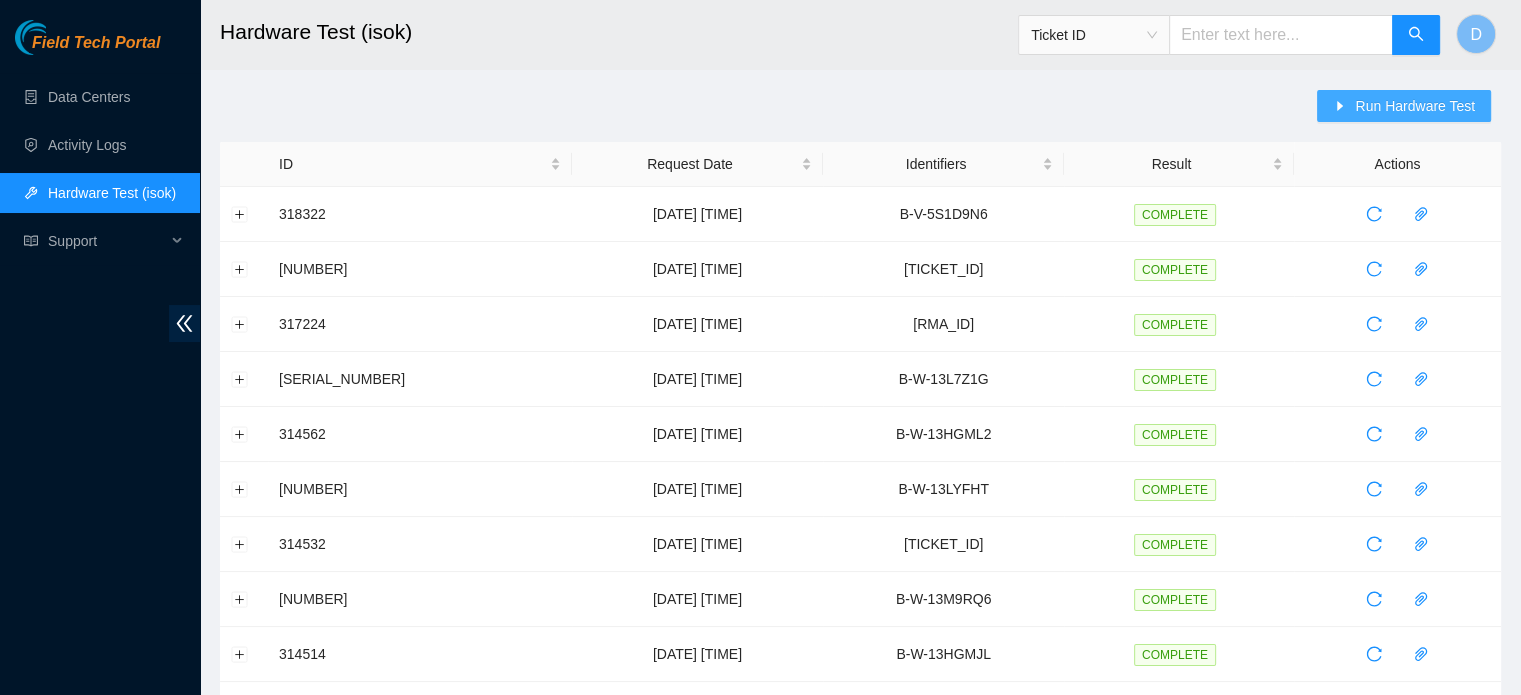 click on "Run Hardware Test" at bounding box center [1415, 106] 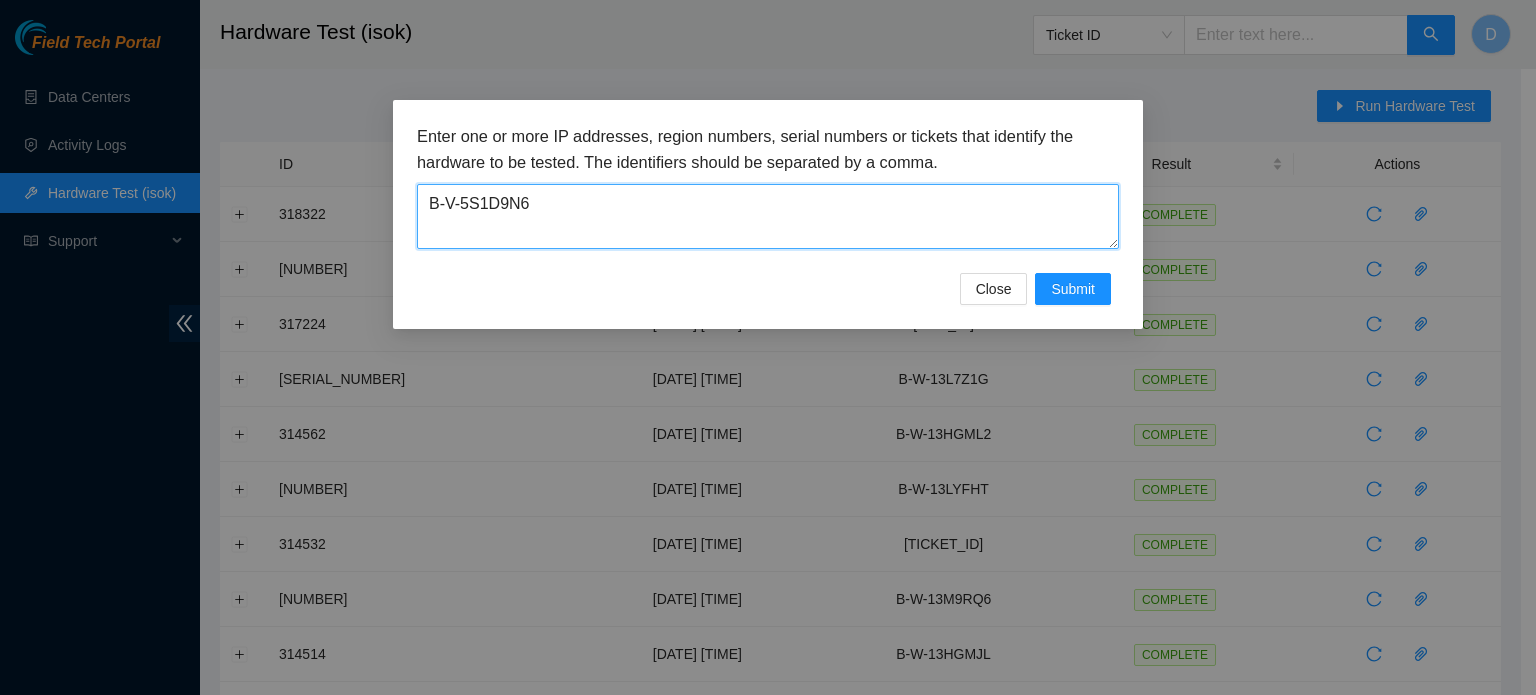 drag, startPoint x: 669, startPoint y: 240, endPoint x: 357, endPoint y: 231, distance: 312.1298 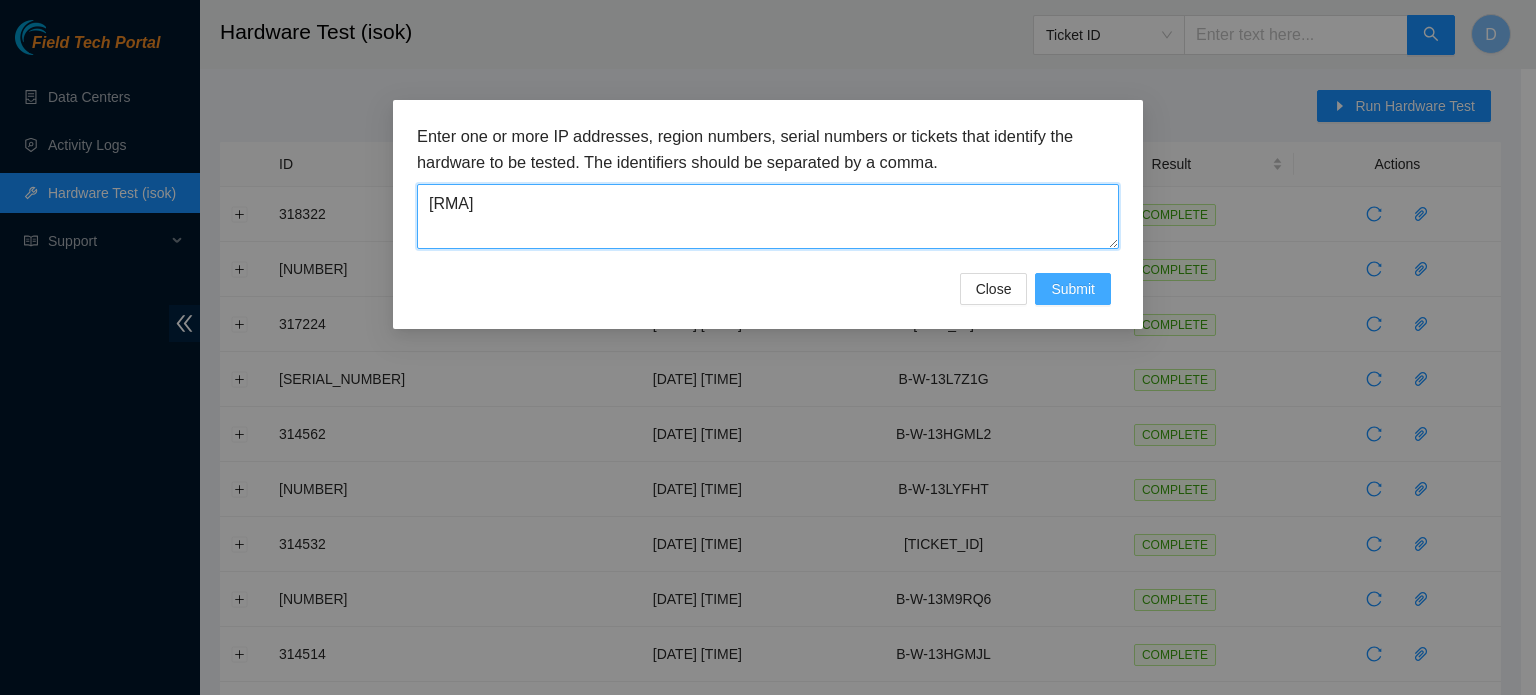 type on "B-V-5S81487" 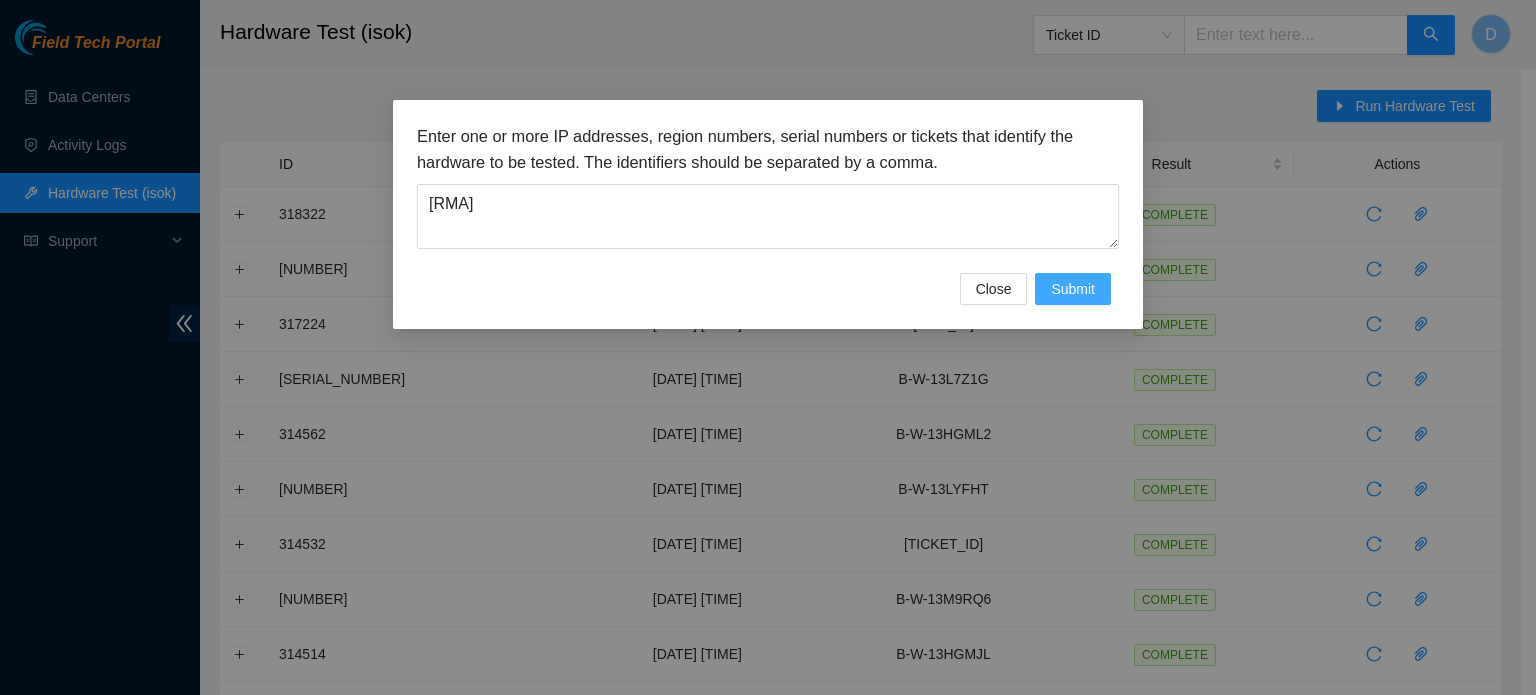 click on "Submit" at bounding box center [1073, 289] 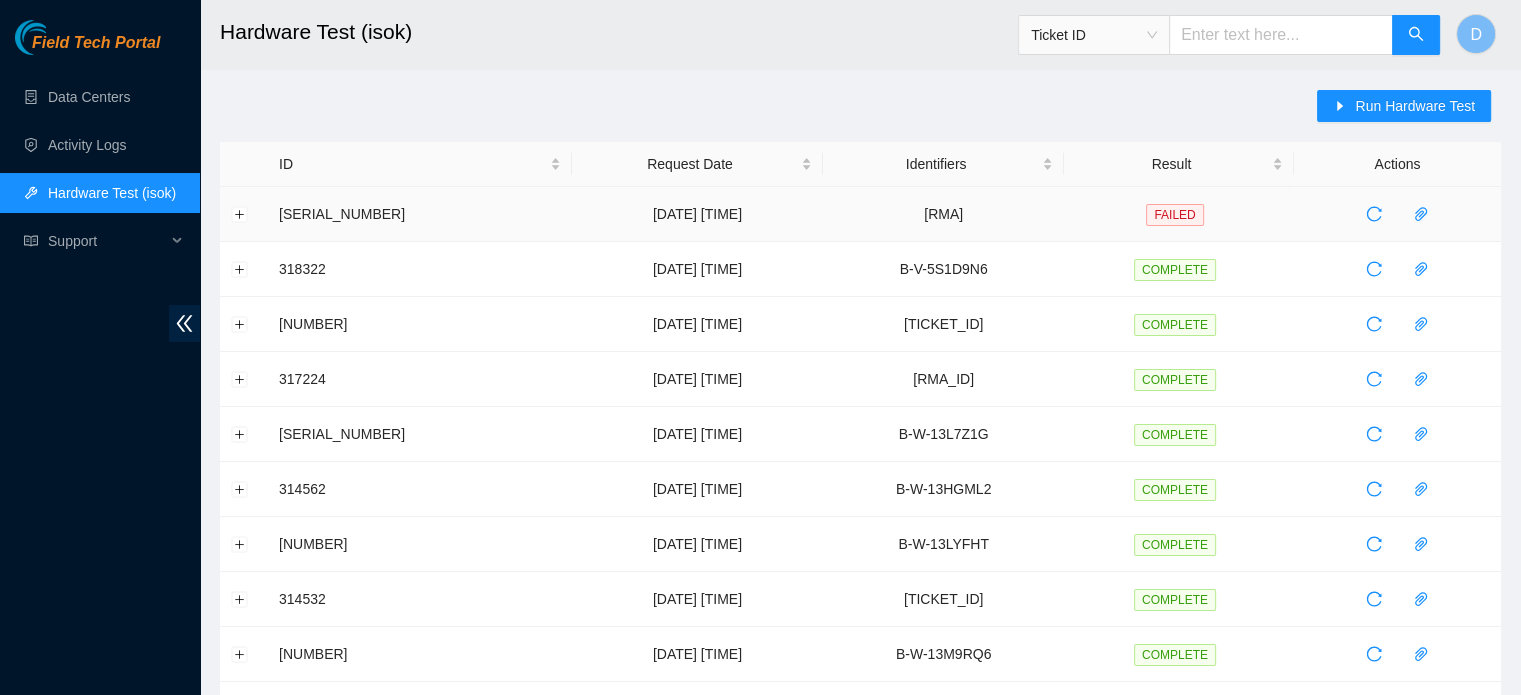 click at bounding box center (244, 214) 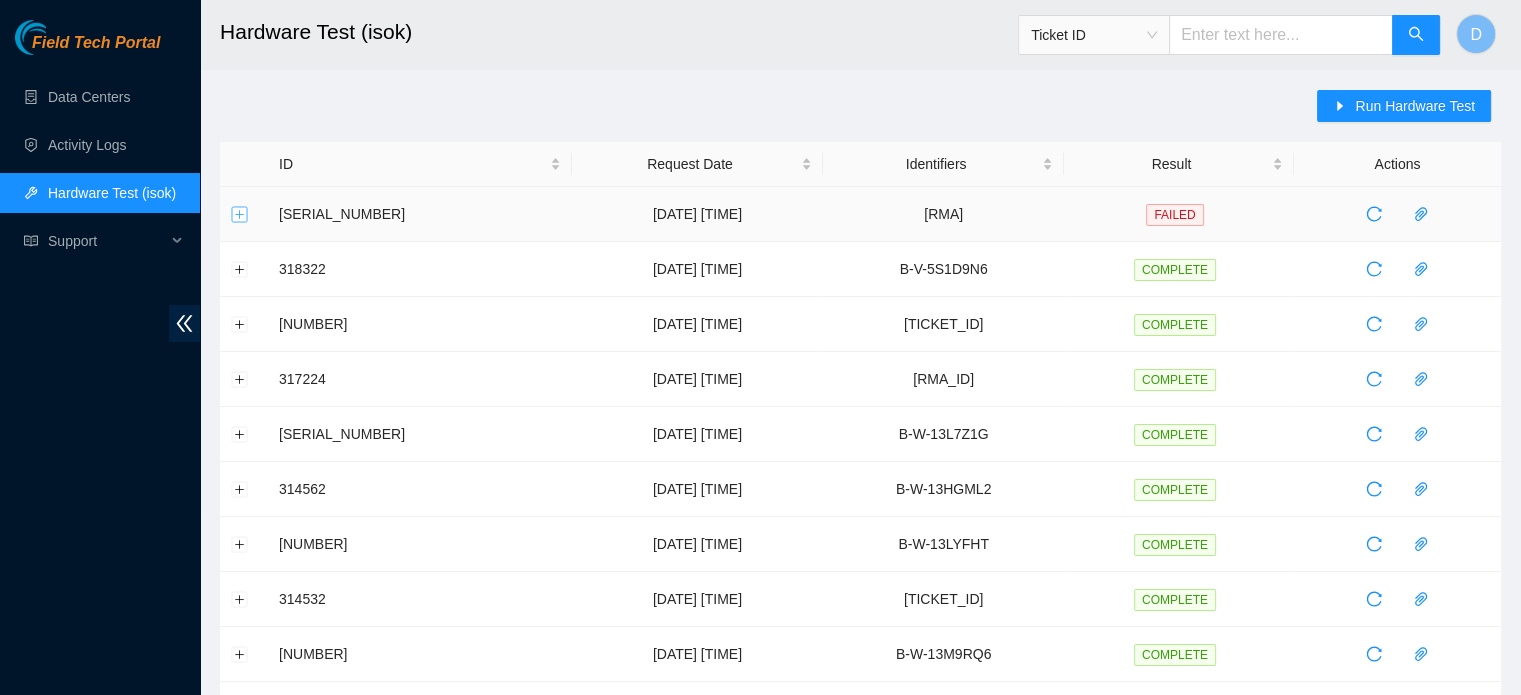 click at bounding box center [240, 214] 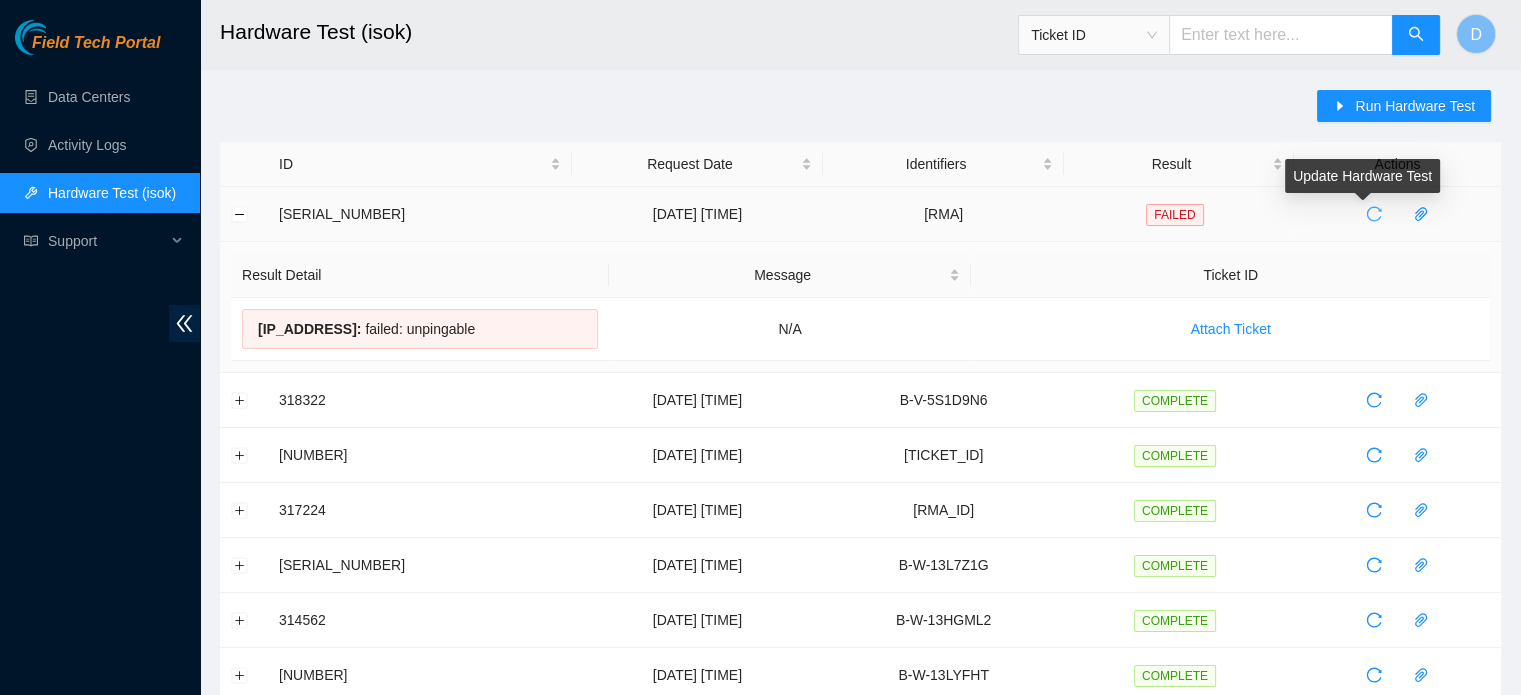 click 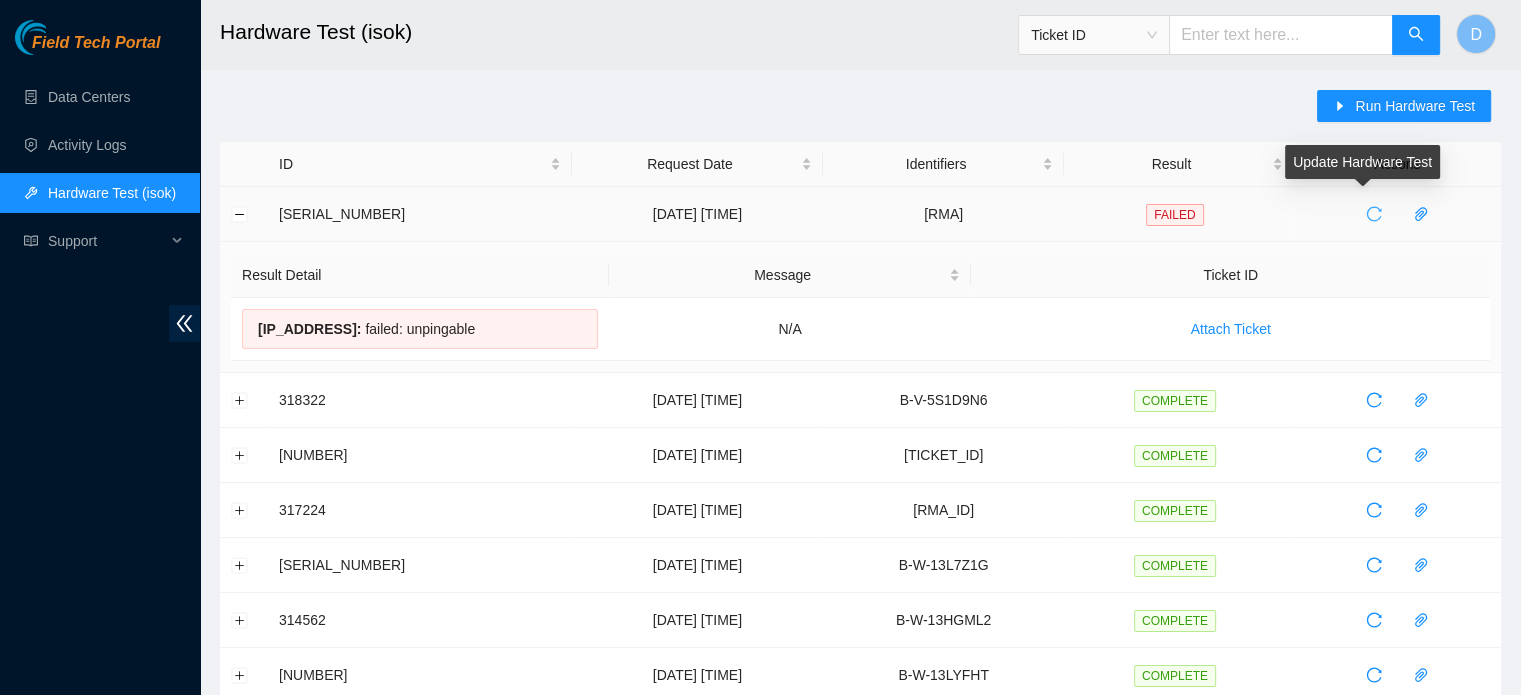 click at bounding box center (1374, 214) 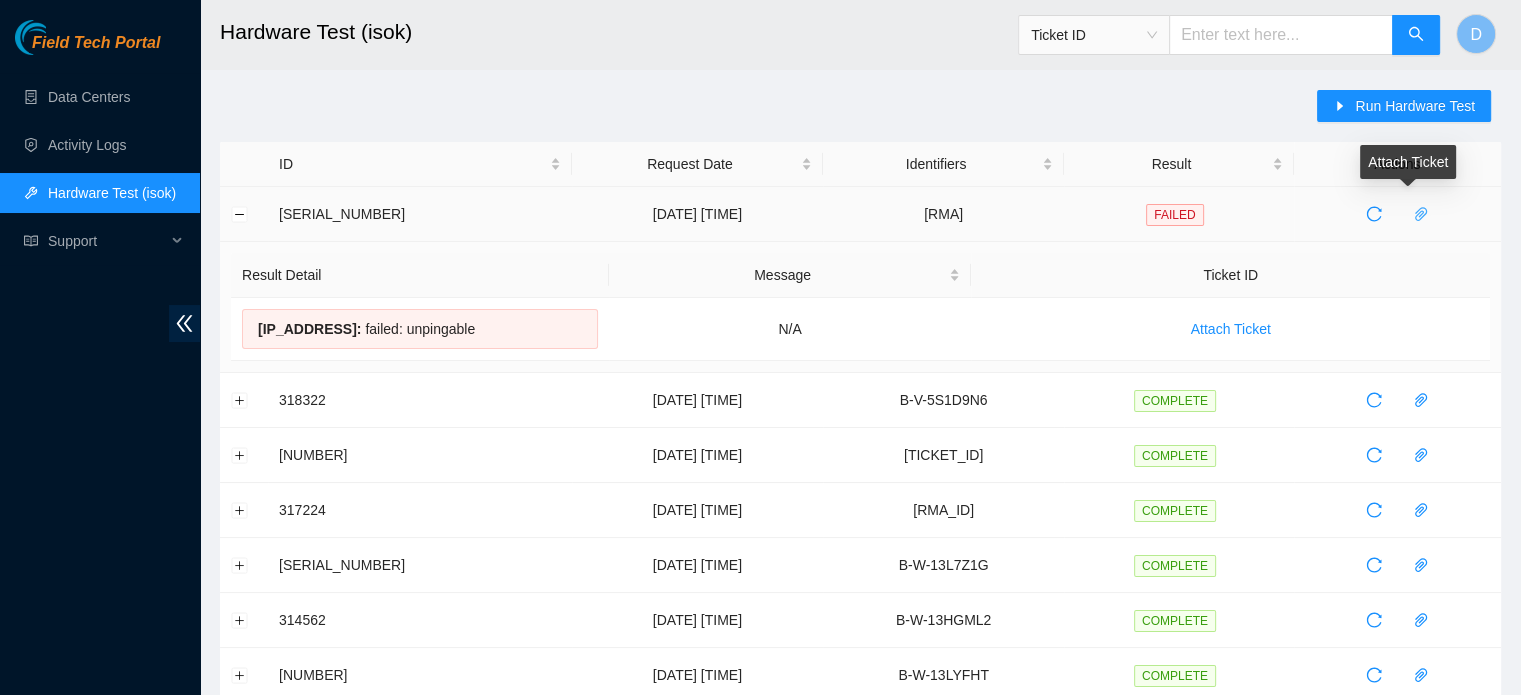 click 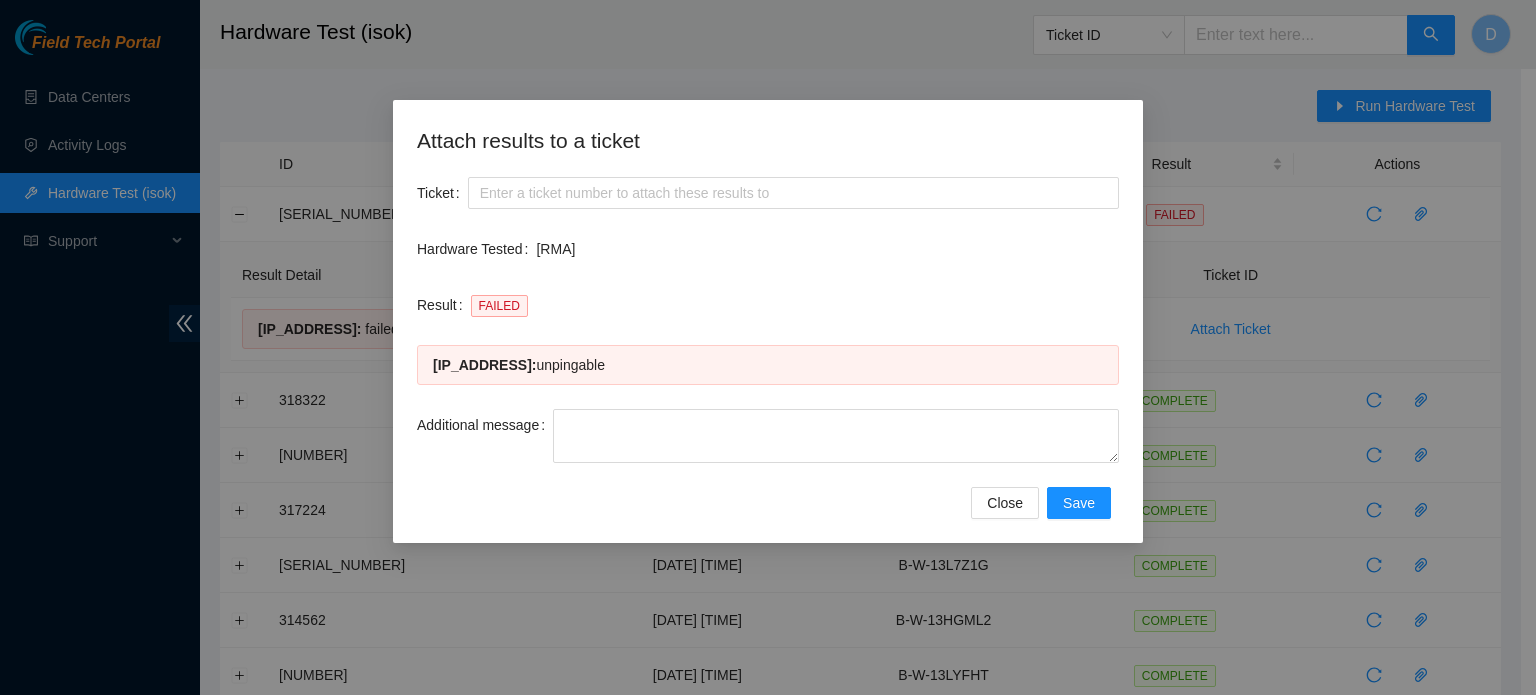 click on "Attach results to a ticket Ticket Hardware Tested B-V-5S81487 Result FAILED 23.44.110.151  :  unpingable Additional message Close Save" at bounding box center [768, 321] 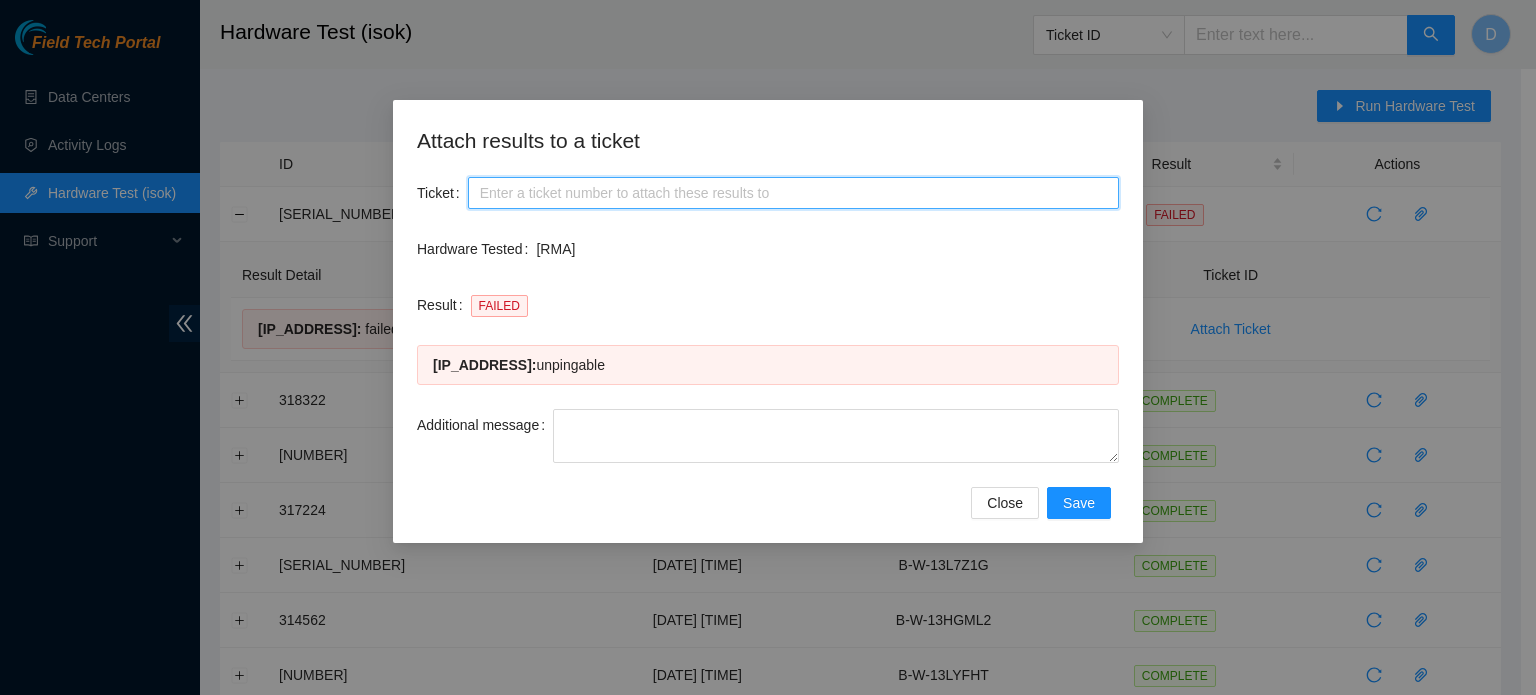 click on "Ticket" at bounding box center (793, 193) 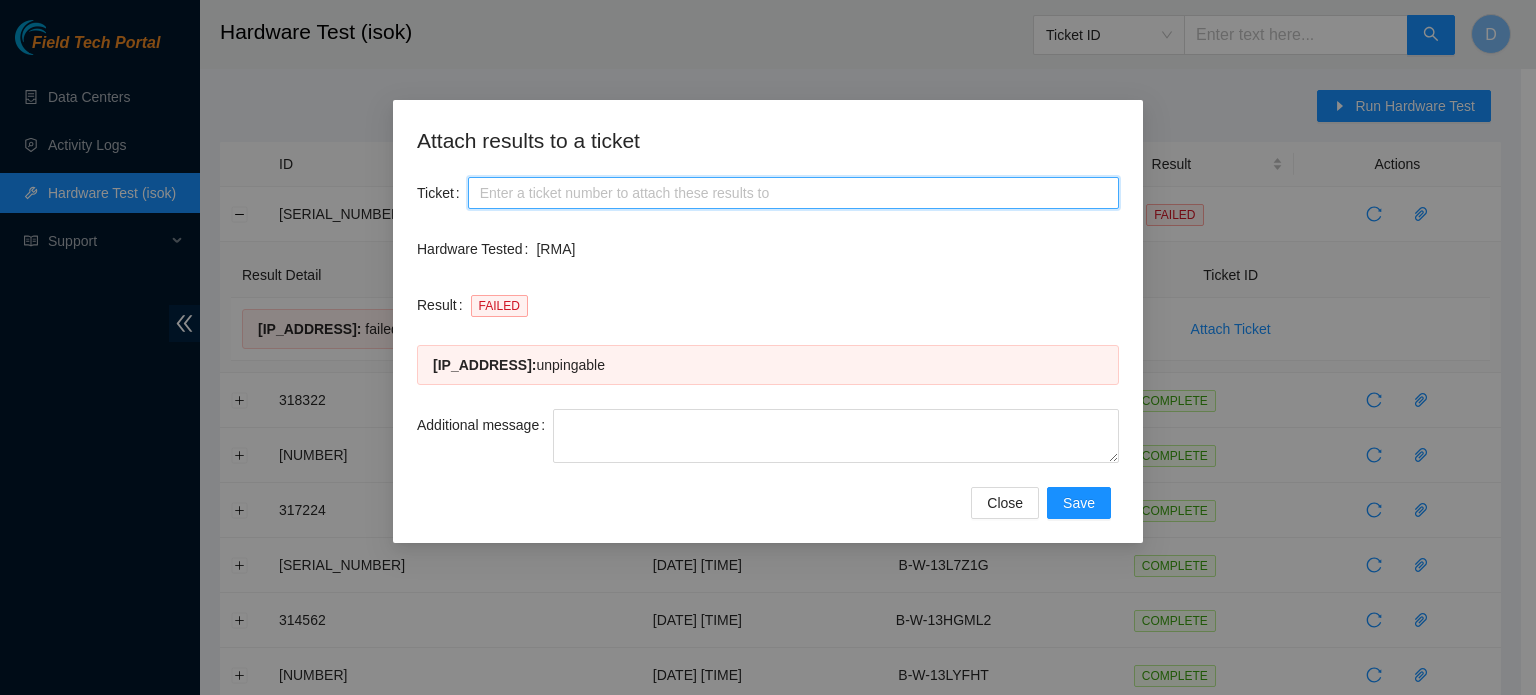 paste on "B-V-5S81487" 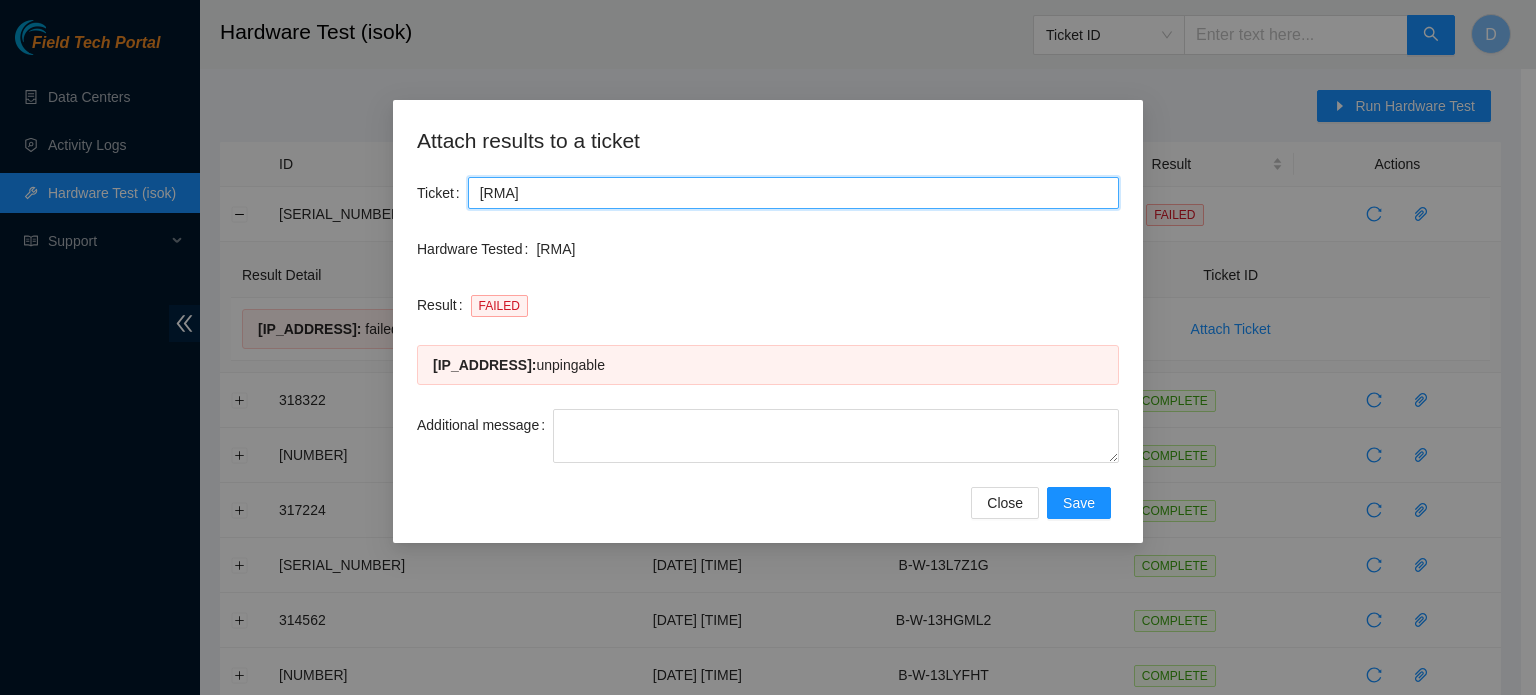 type on "B-V-5S81487" 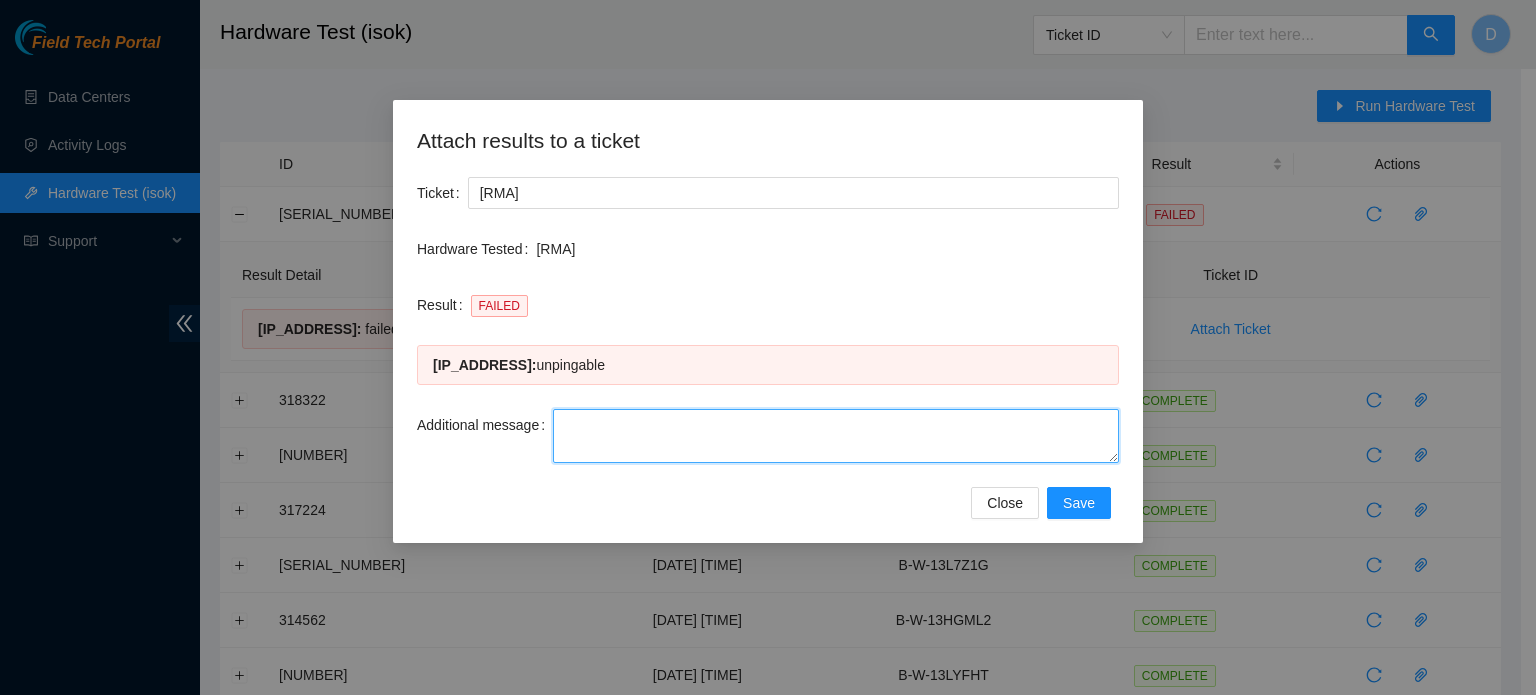 click on "Additional message" at bounding box center (836, 436) 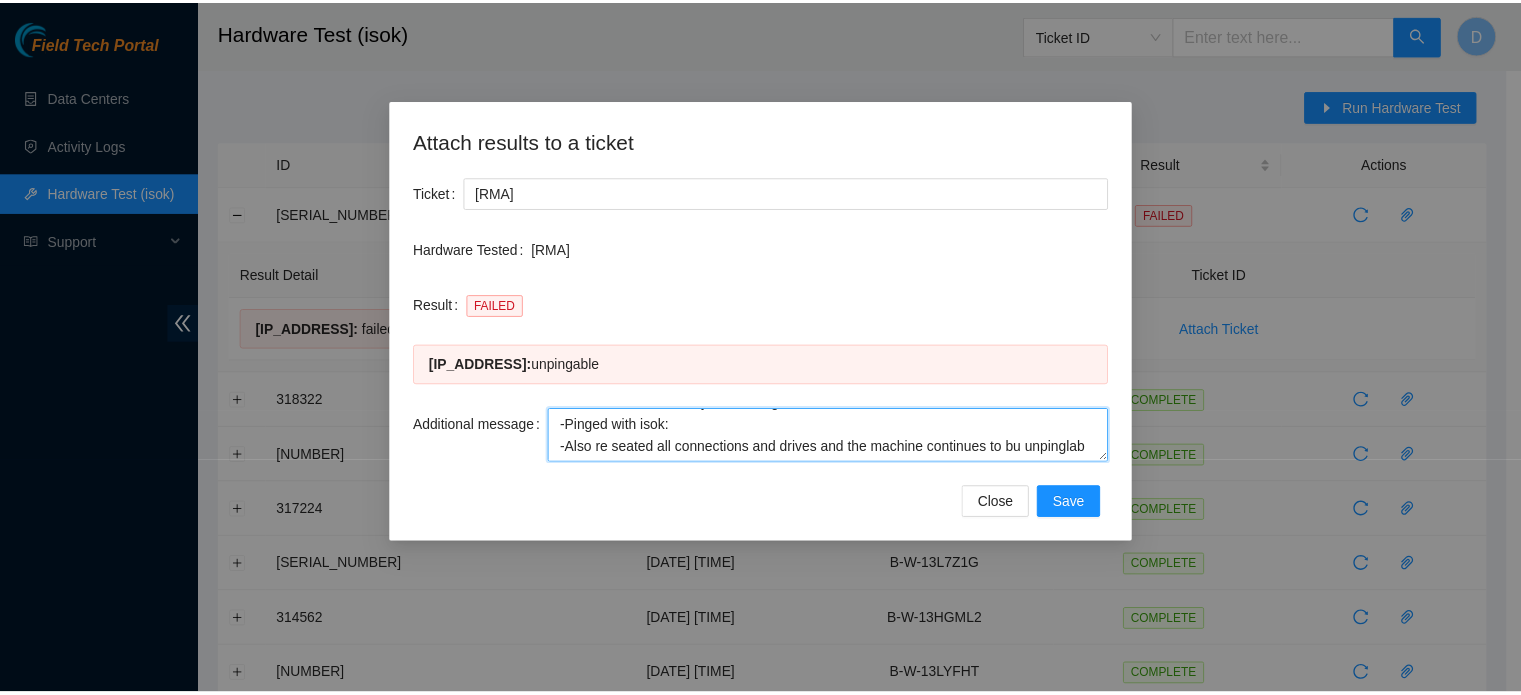 scroll, scrollTop: 104, scrollLeft: 0, axis: vertical 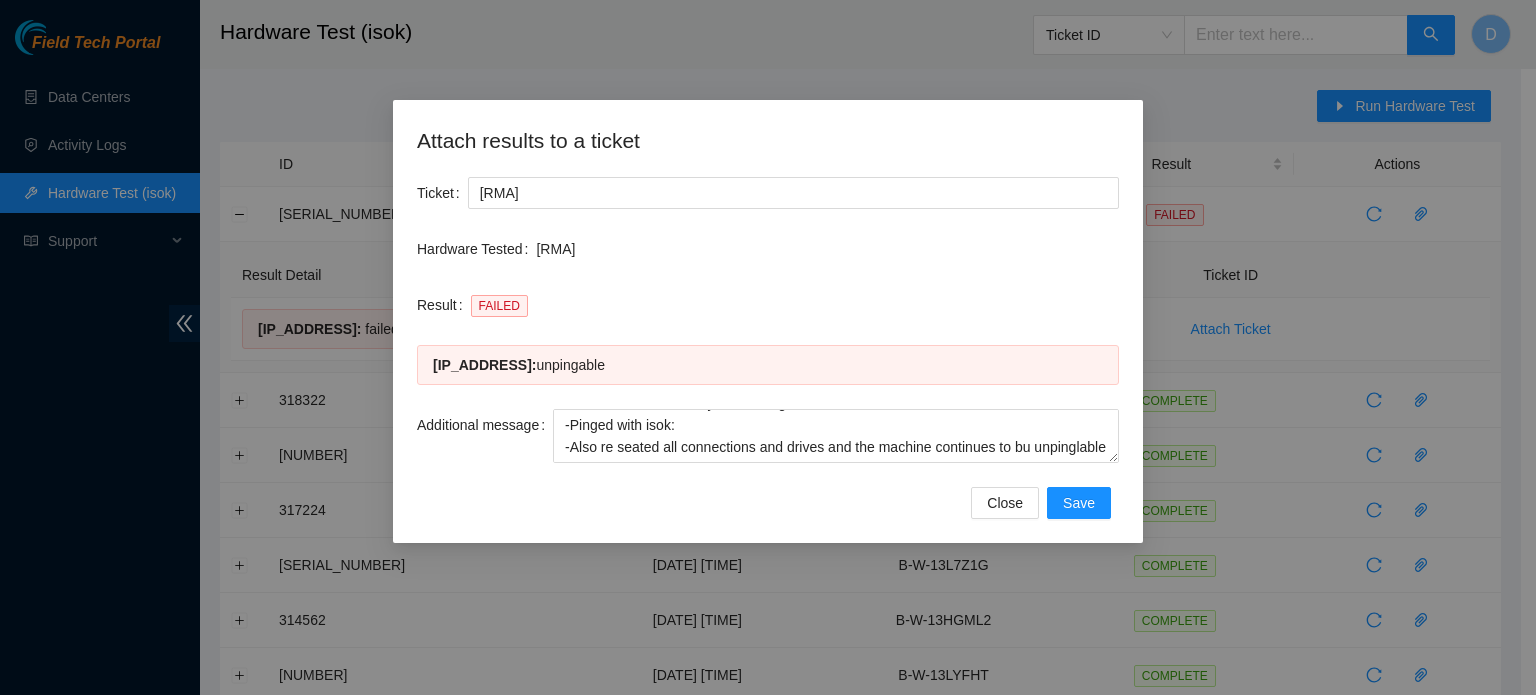 drag, startPoint x: 621, startPoint y: 451, endPoint x: 815, endPoint y: 463, distance: 194.37077 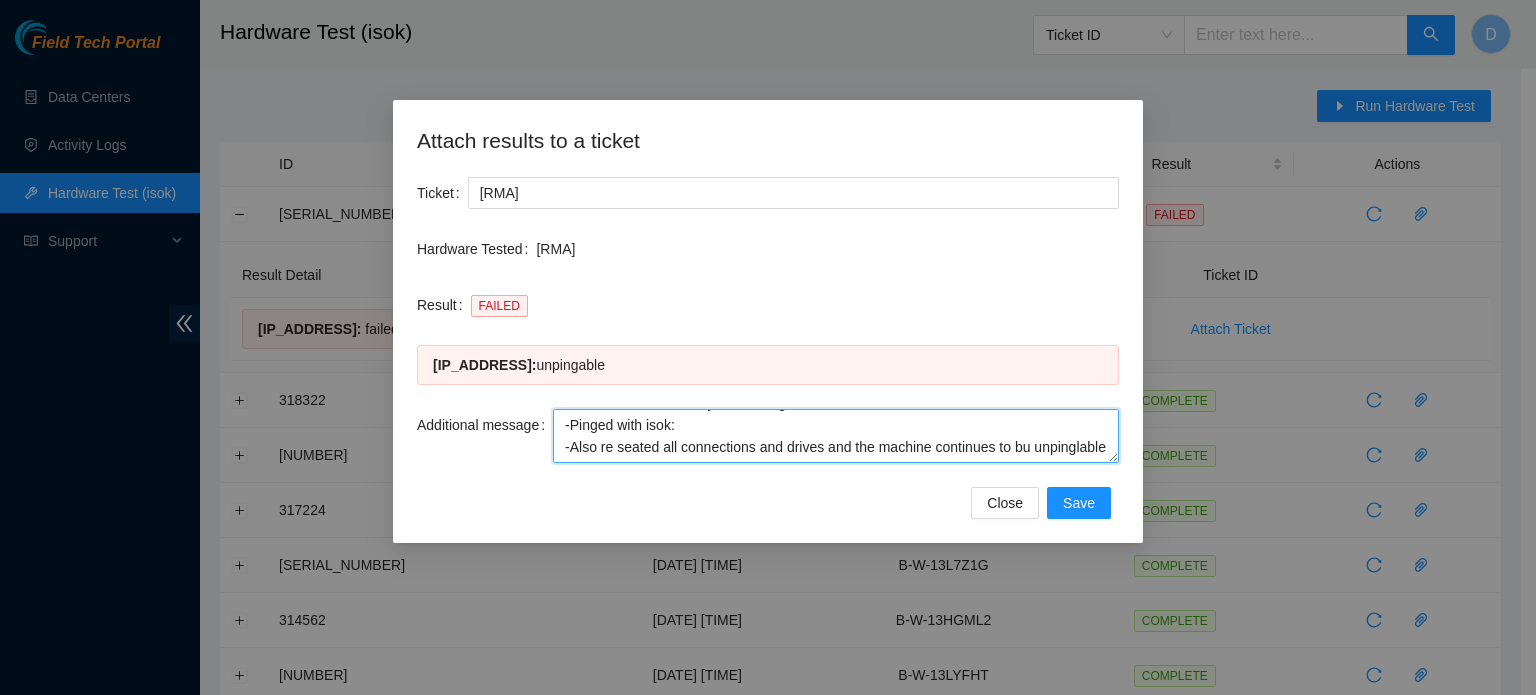 click on "-Safely powered down machine
-Power on/rebooted machine
-Rescued server with version 23.0.3
-Provided server with system configuration
-Pinged with isok:
-Also re seated all connections and drives and the machine continues to bu unpinglable" at bounding box center (836, 436) 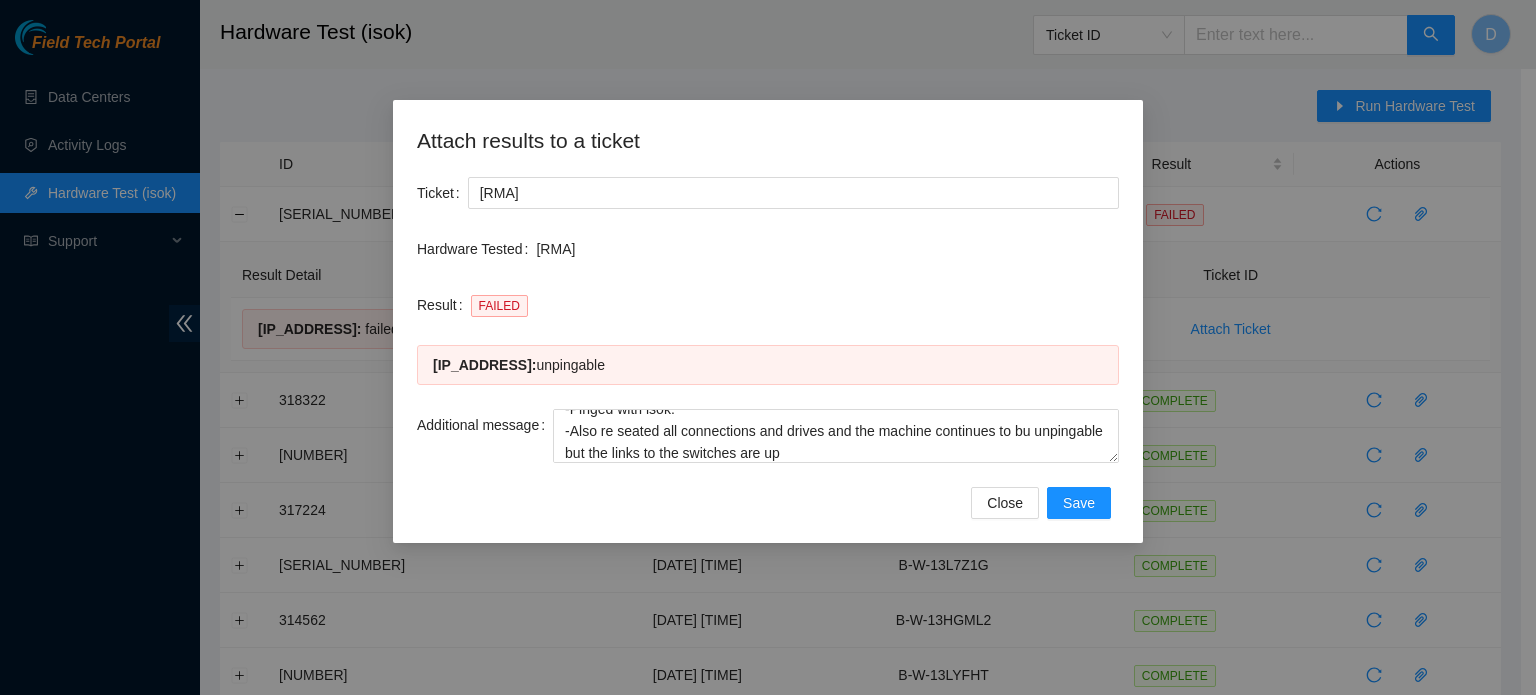 drag, startPoint x: 596, startPoint y: 453, endPoint x: 1037, endPoint y: 293, distance: 469.1279 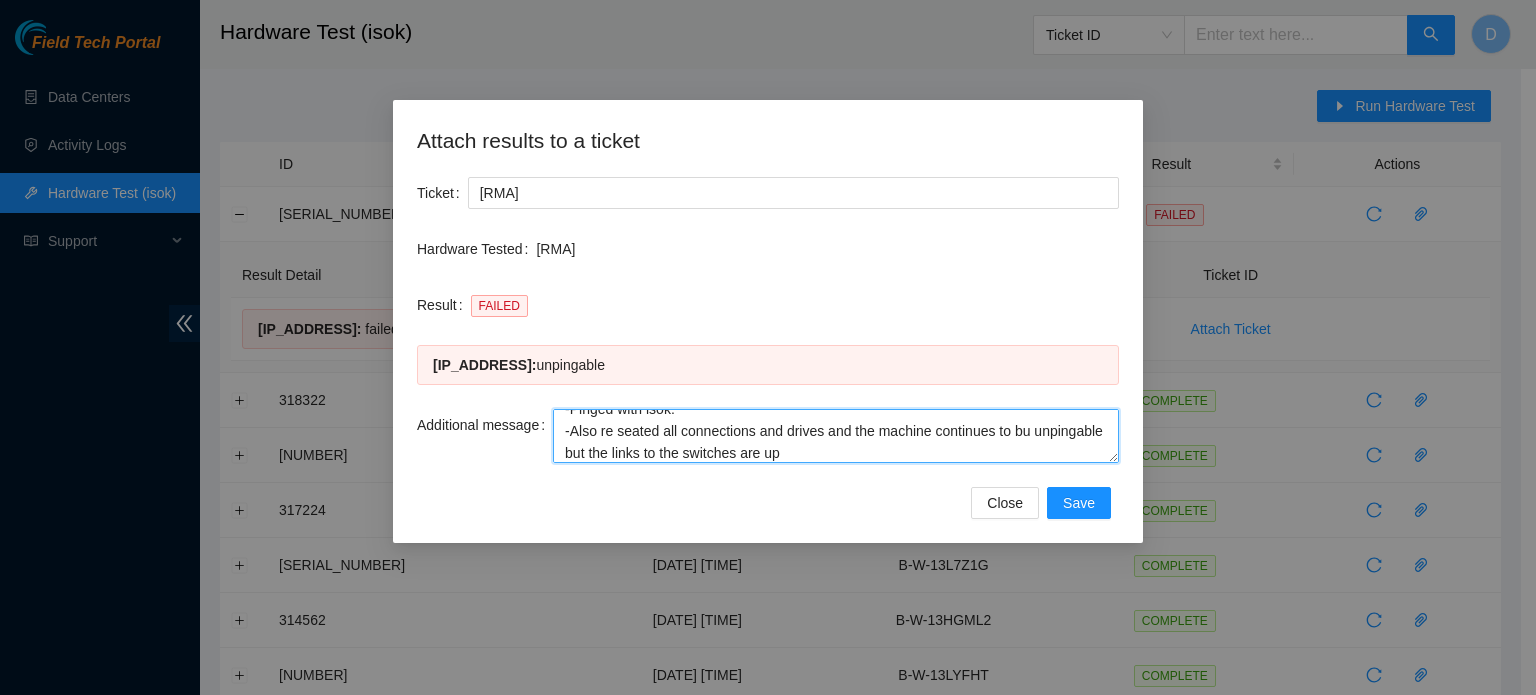 click on "-Safely powered down machine
-Power on/rebooted machine
-Rescued server with version 23.0.3
-Provided server with system configuration
-Pinged with isok:
-Also re seated all connections and drives and the machine continues to bu unpingable but the links to the switches are up" at bounding box center (836, 436) 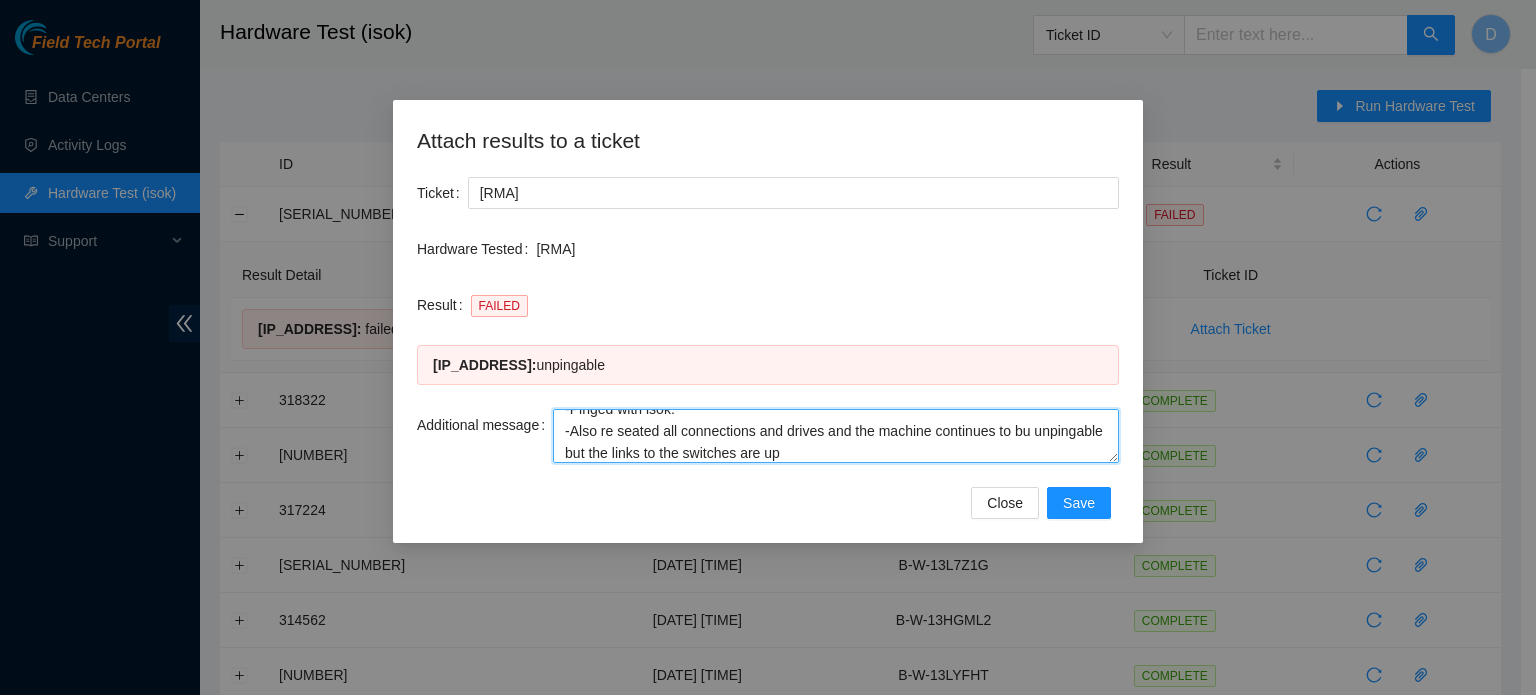 click on "-Safely powered down machine
-Power on/rebooted machine
-Rescued server with version 23.0.3
-Provided server with system configuration
-Pinged with isok:
-Also re seated all connections and drives and the machine continues to bu unpingable but the links to the switches are up" at bounding box center [836, 436] 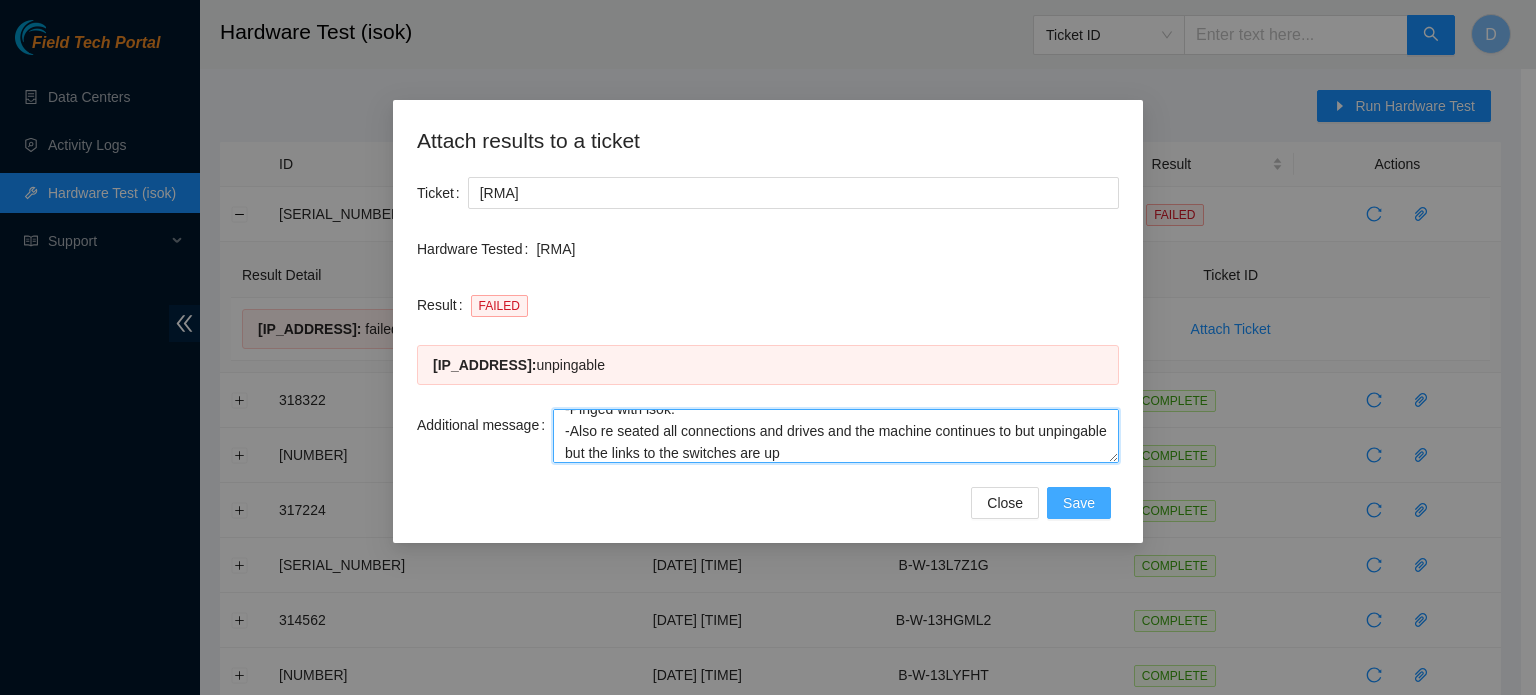 type on "-Safely powered down machine
-Power on/rebooted machine
-Rescued server with version 23.0.3
-Provided server with system configuration
-Pinged with isok:
-Also re seated all connections and drives and the machine continues to but unpingable but the links to the switches are up" 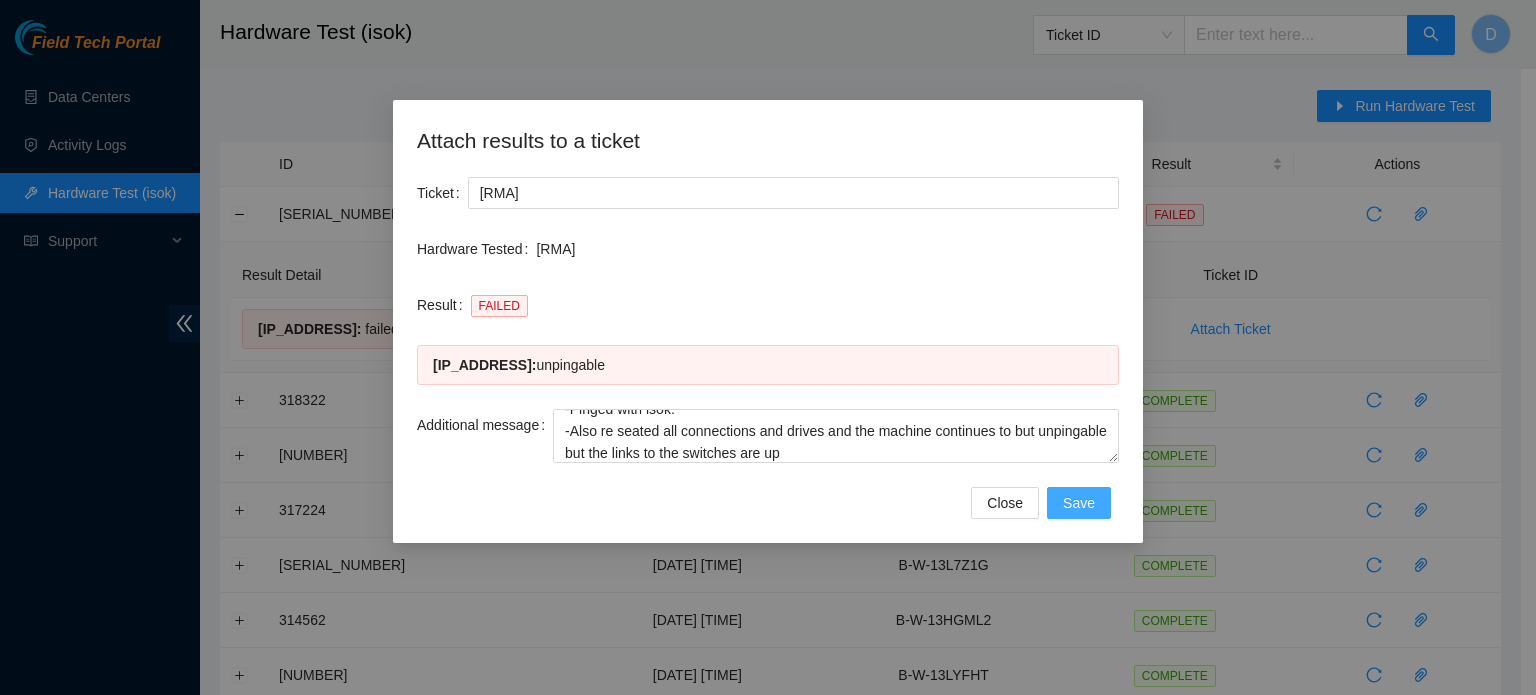 click on "Save" at bounding box center (1079, 503) 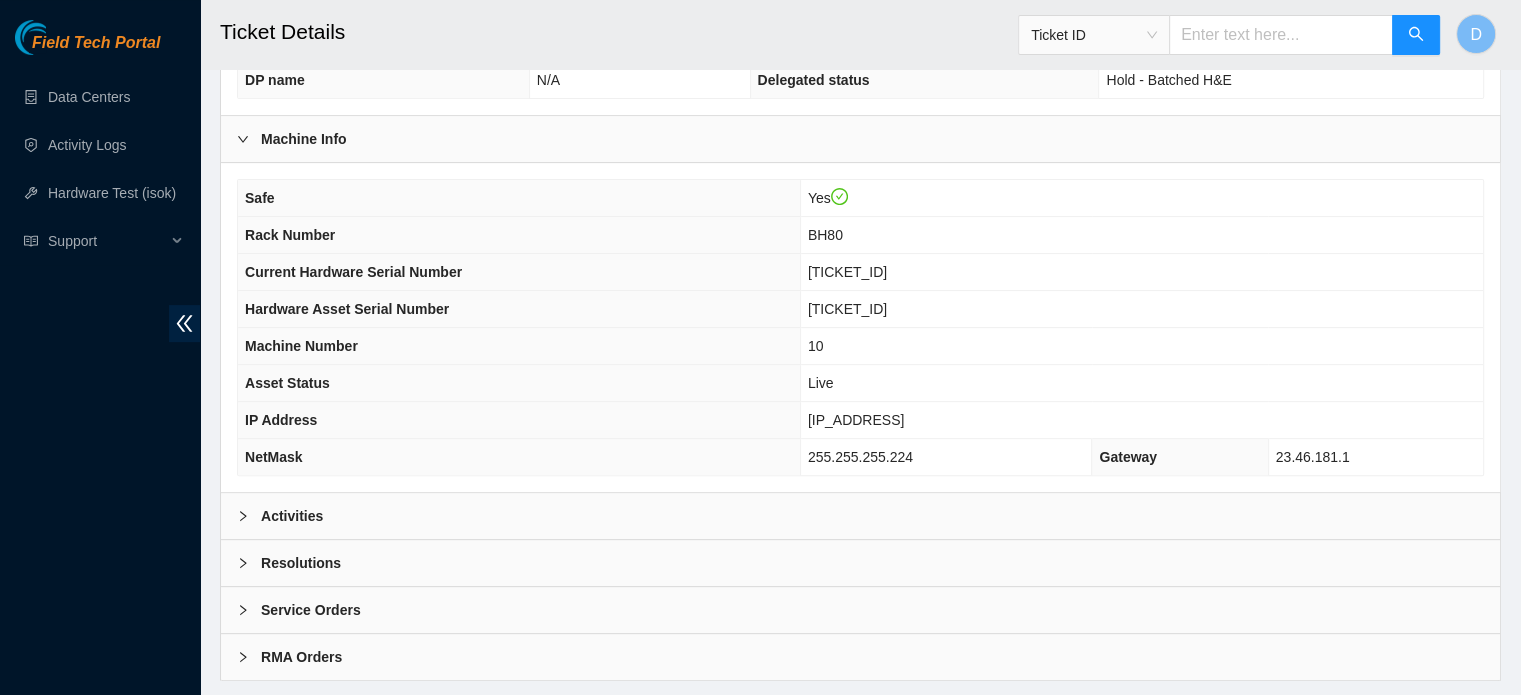 scroll, scrollTop: 633, scrollLeft: 0, axis: vertical 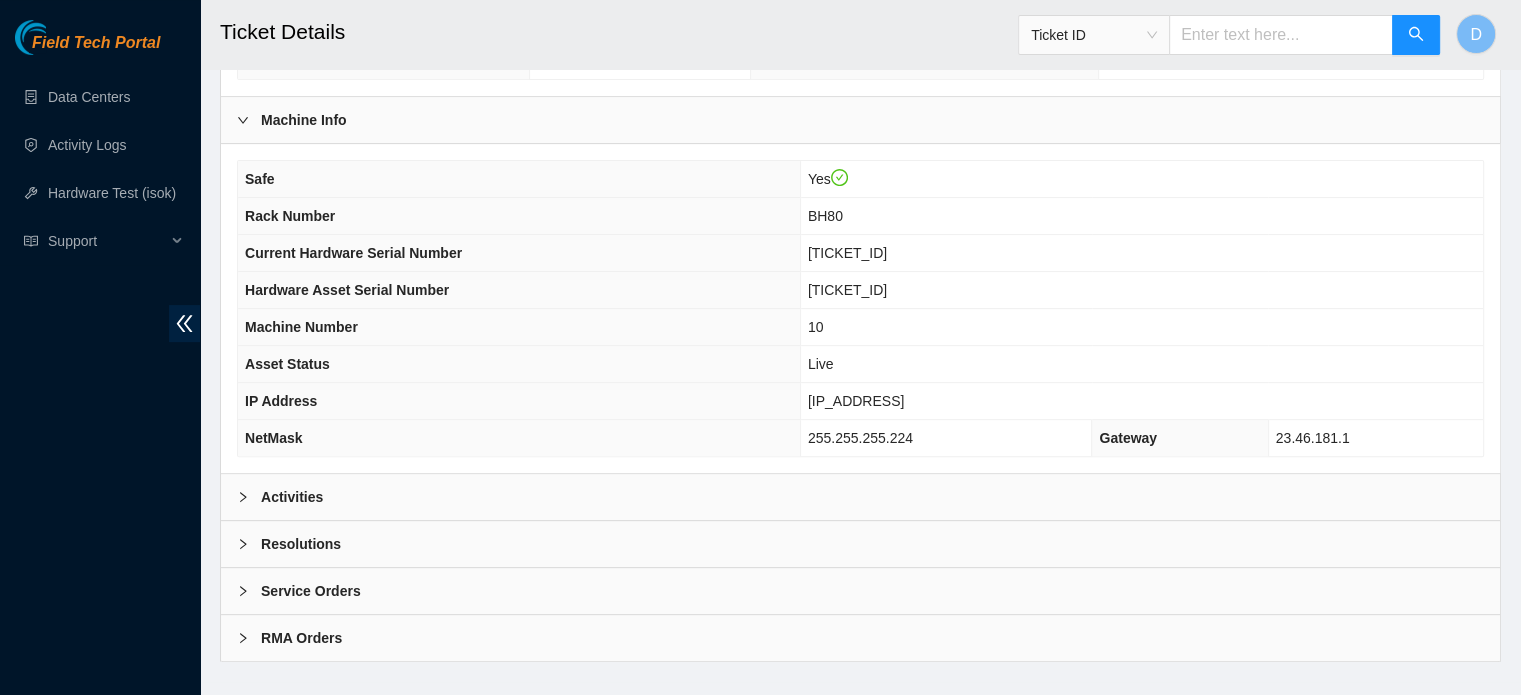 click on "Resolutions" at bounding box center [860, 544] 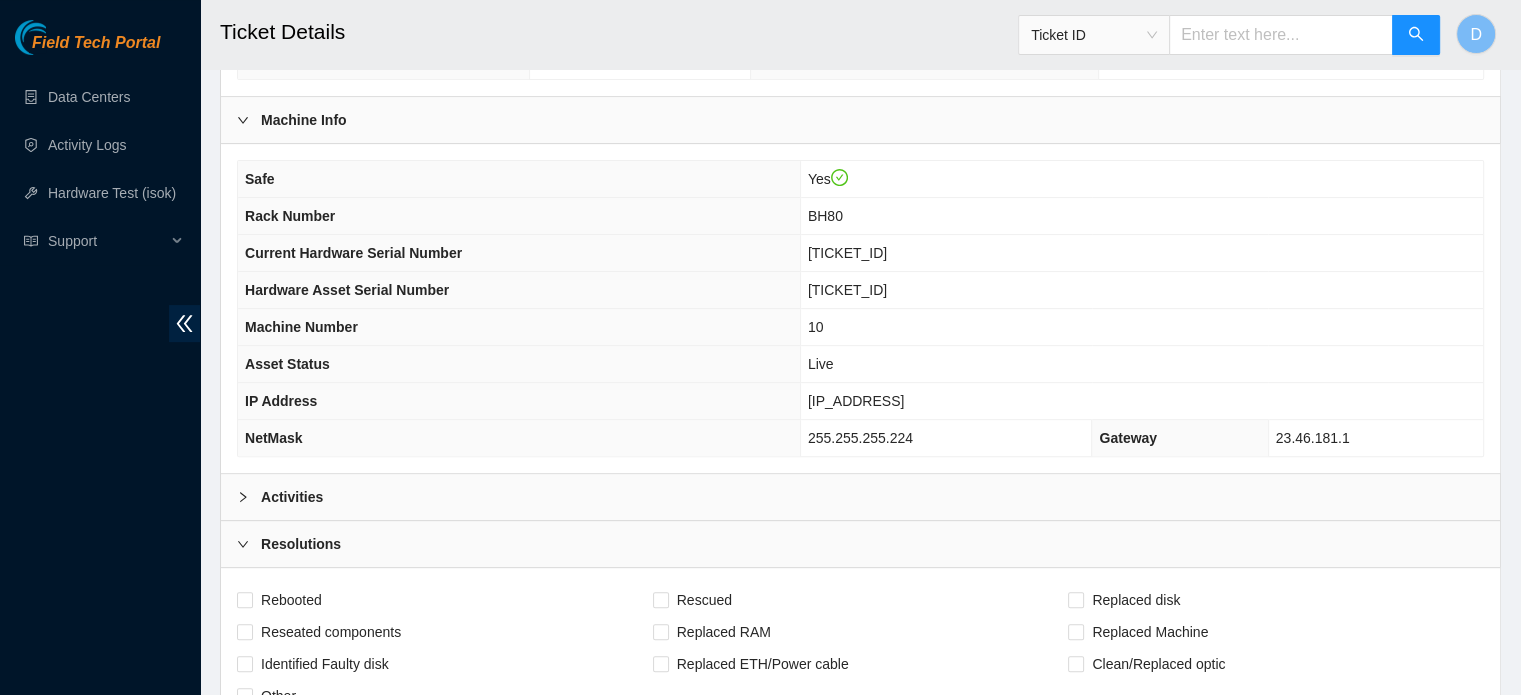 scroll, scrollTop: 942, scrollLeft: 0, axis: vertical 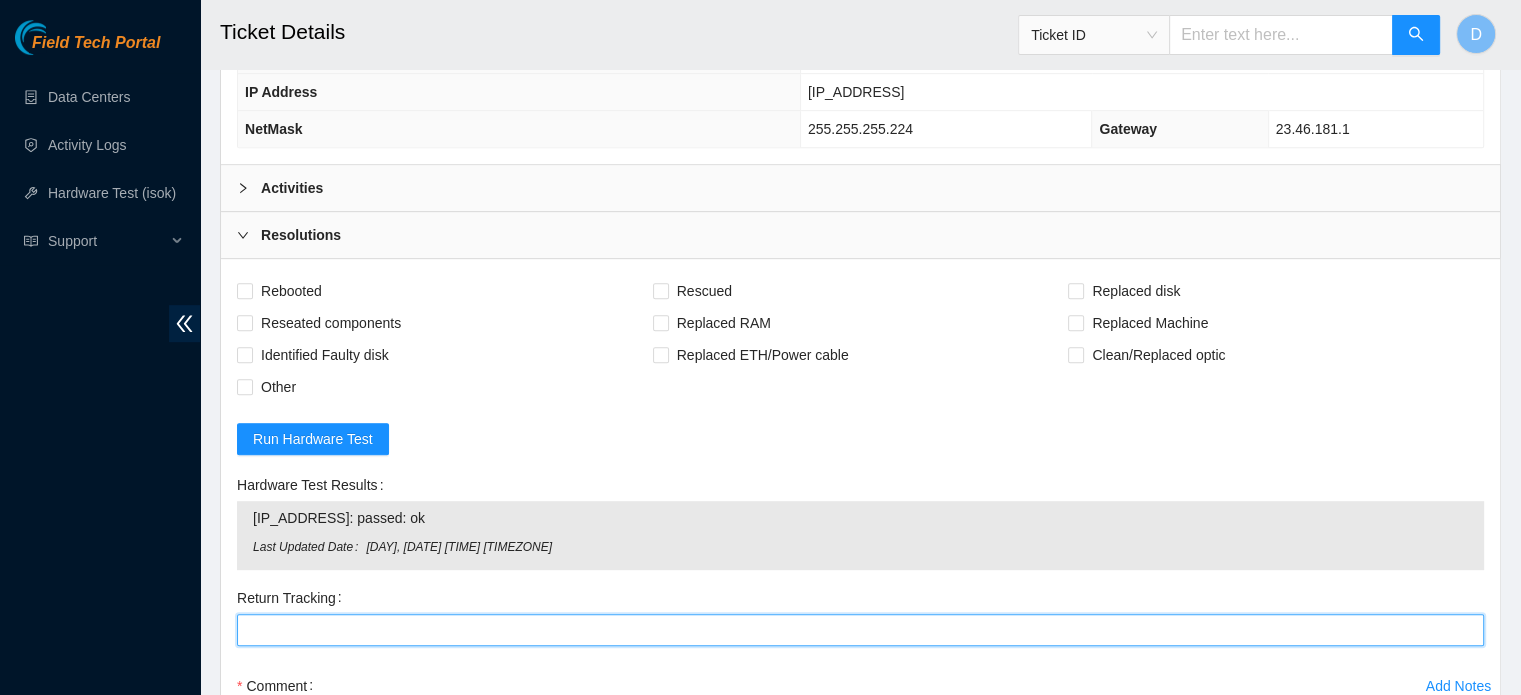 click on "Return Tracking" at bounding box center (860, 630) 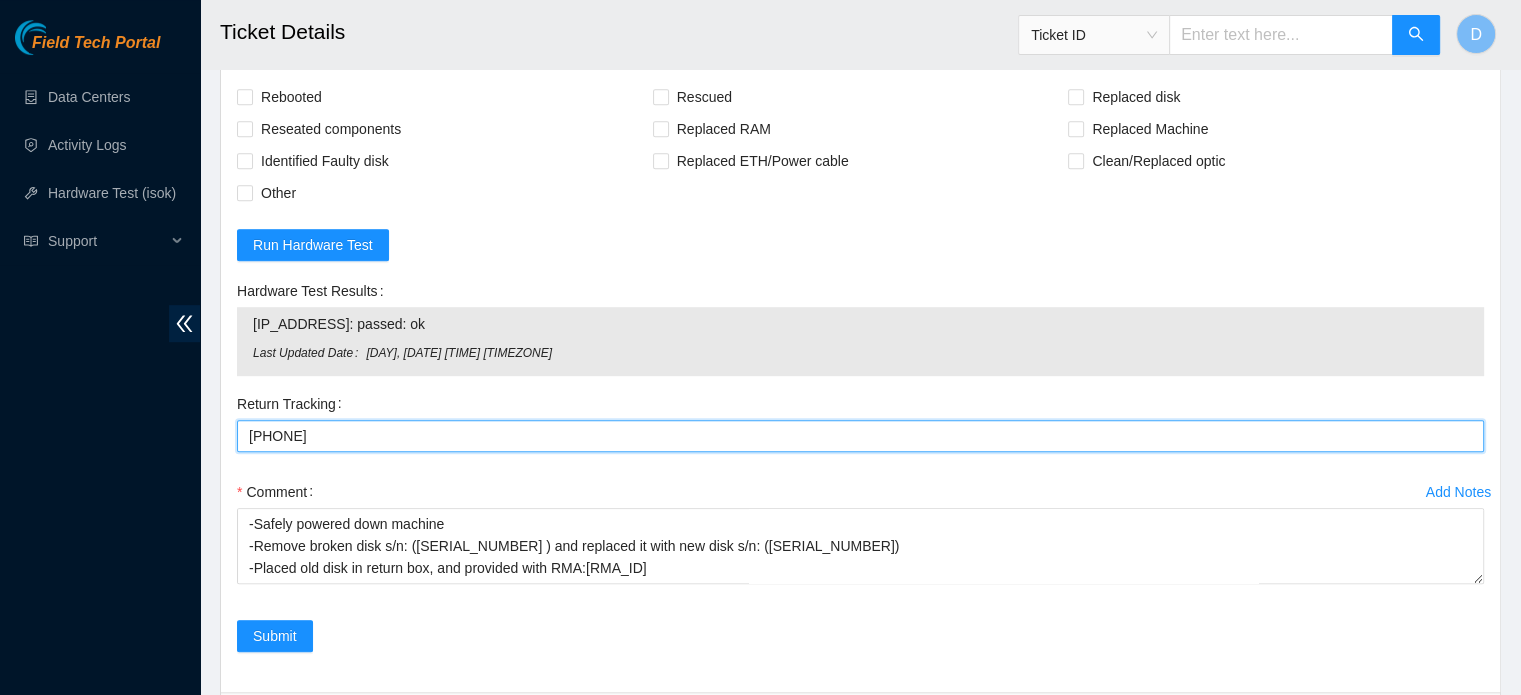 scroll, scrollTop: 1137, scrollLeft: 0, axis: vertical 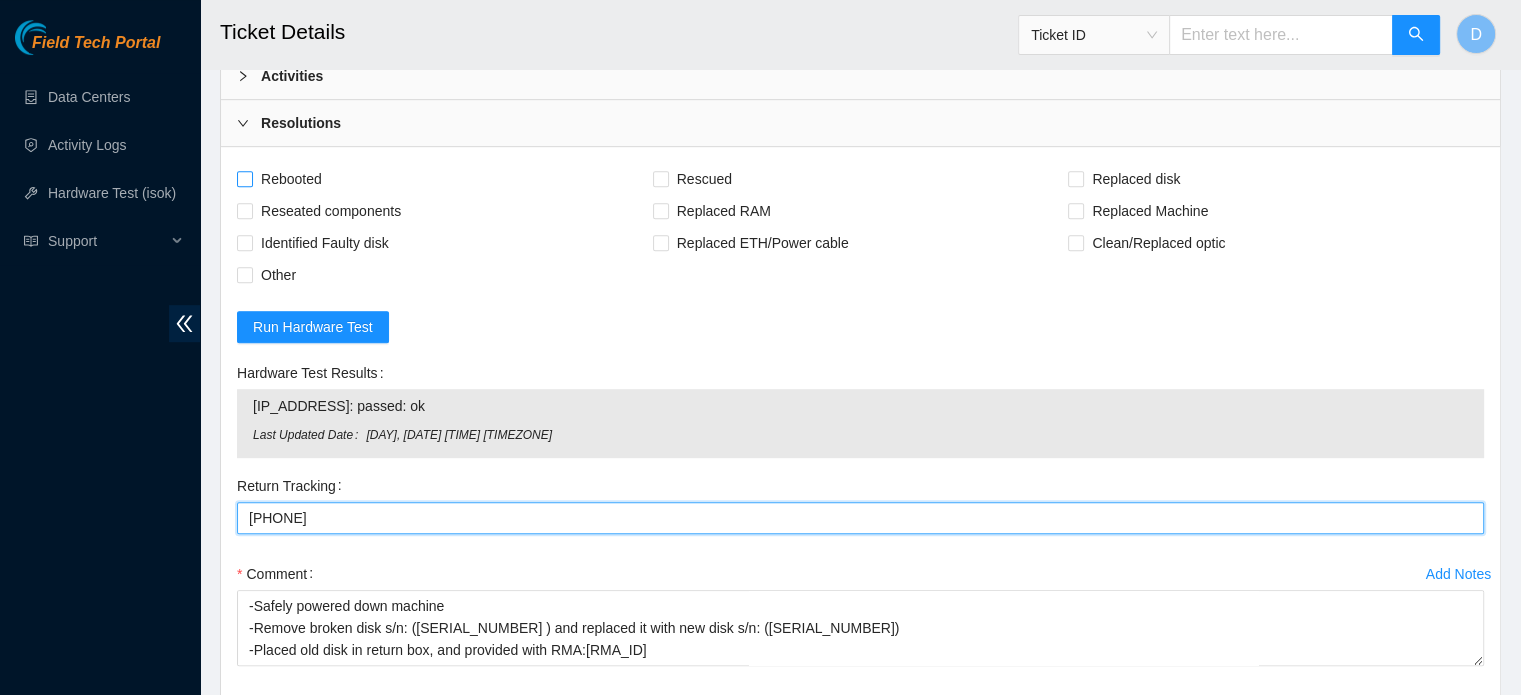 type on "[PHONE]" 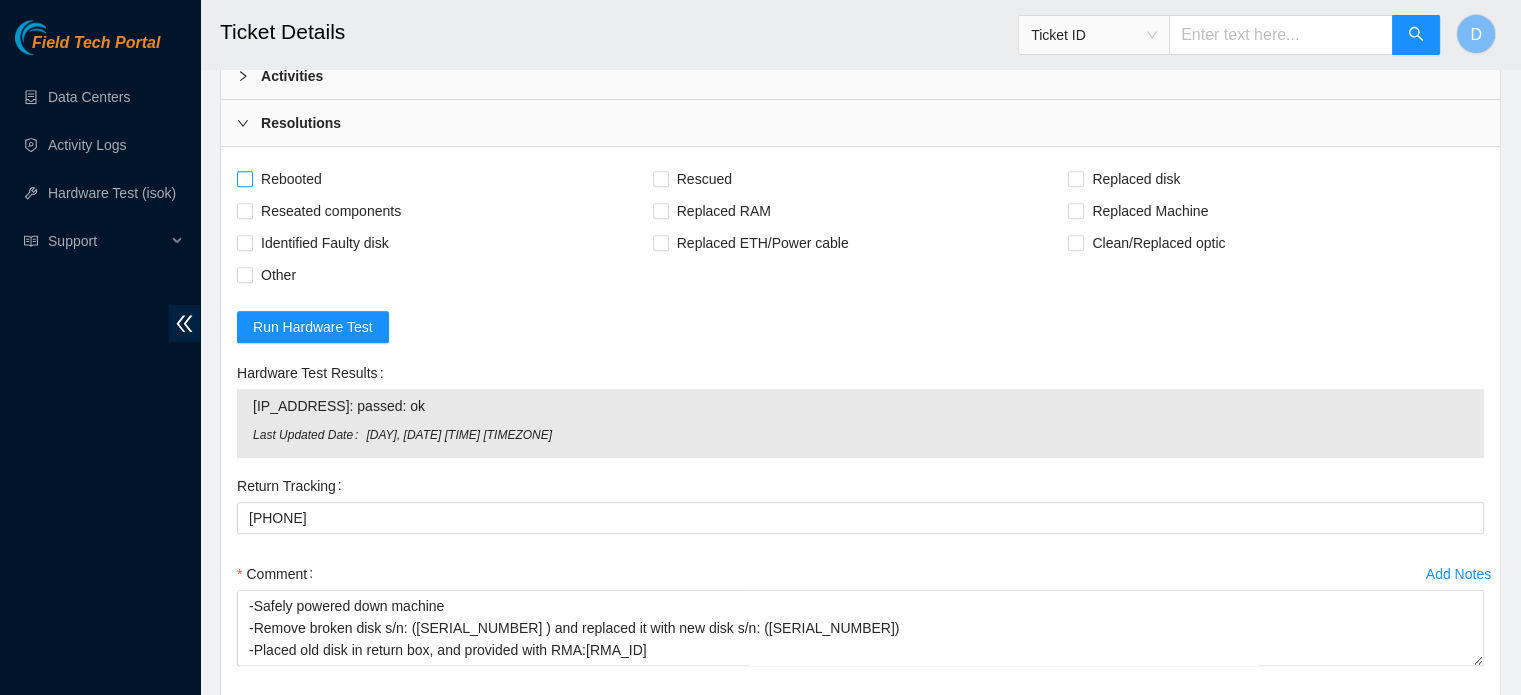 click on "Rebooted" at bounding box center (291, 179) 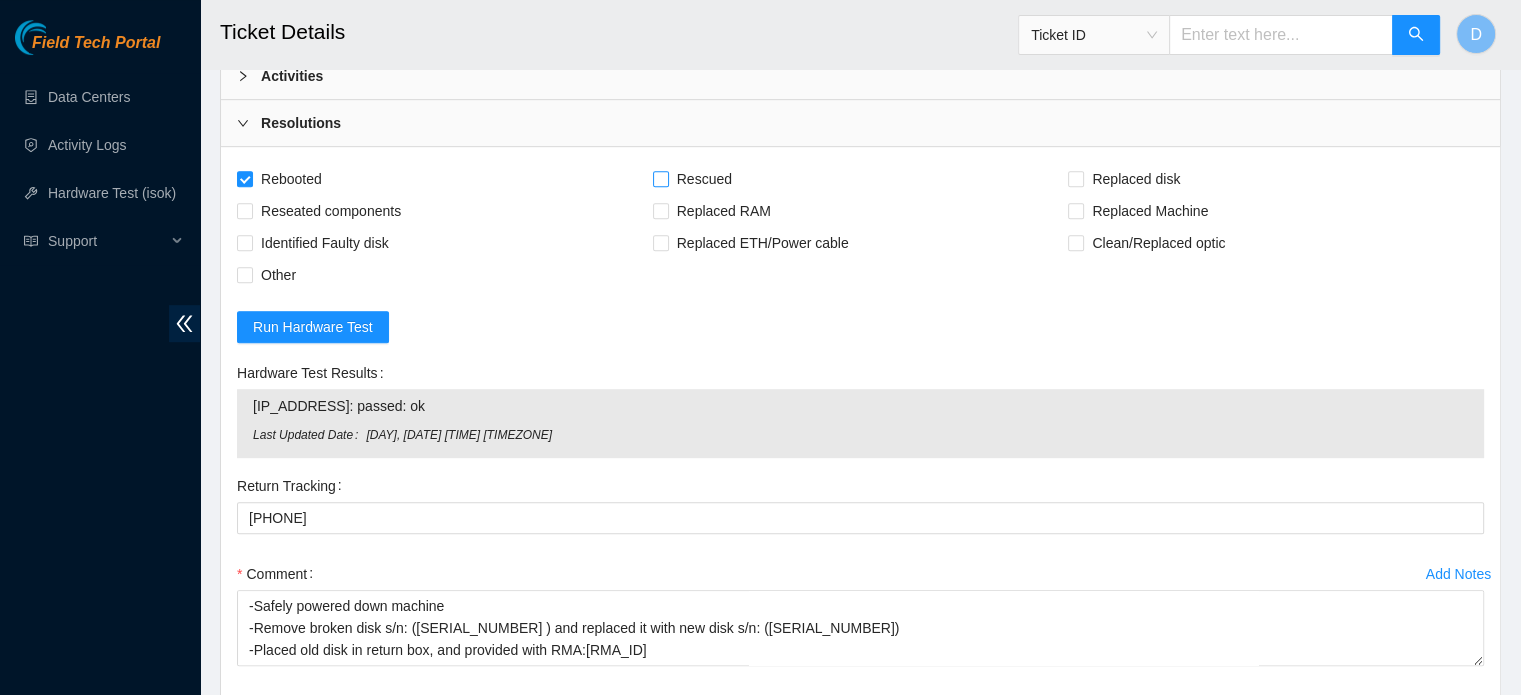 click on "Rescued" at bounding box center (704, 179) 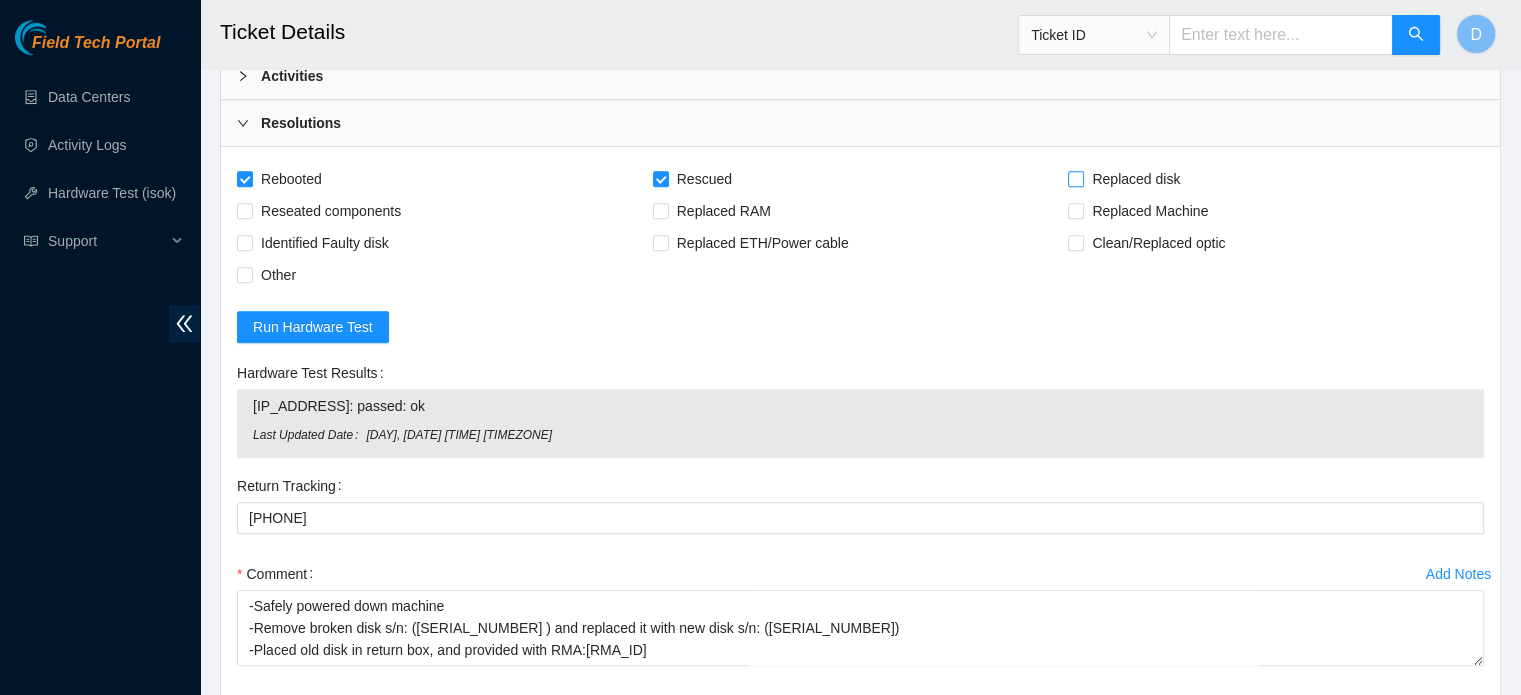 click on "Replaced disk" at bounding box center [1136, 179] 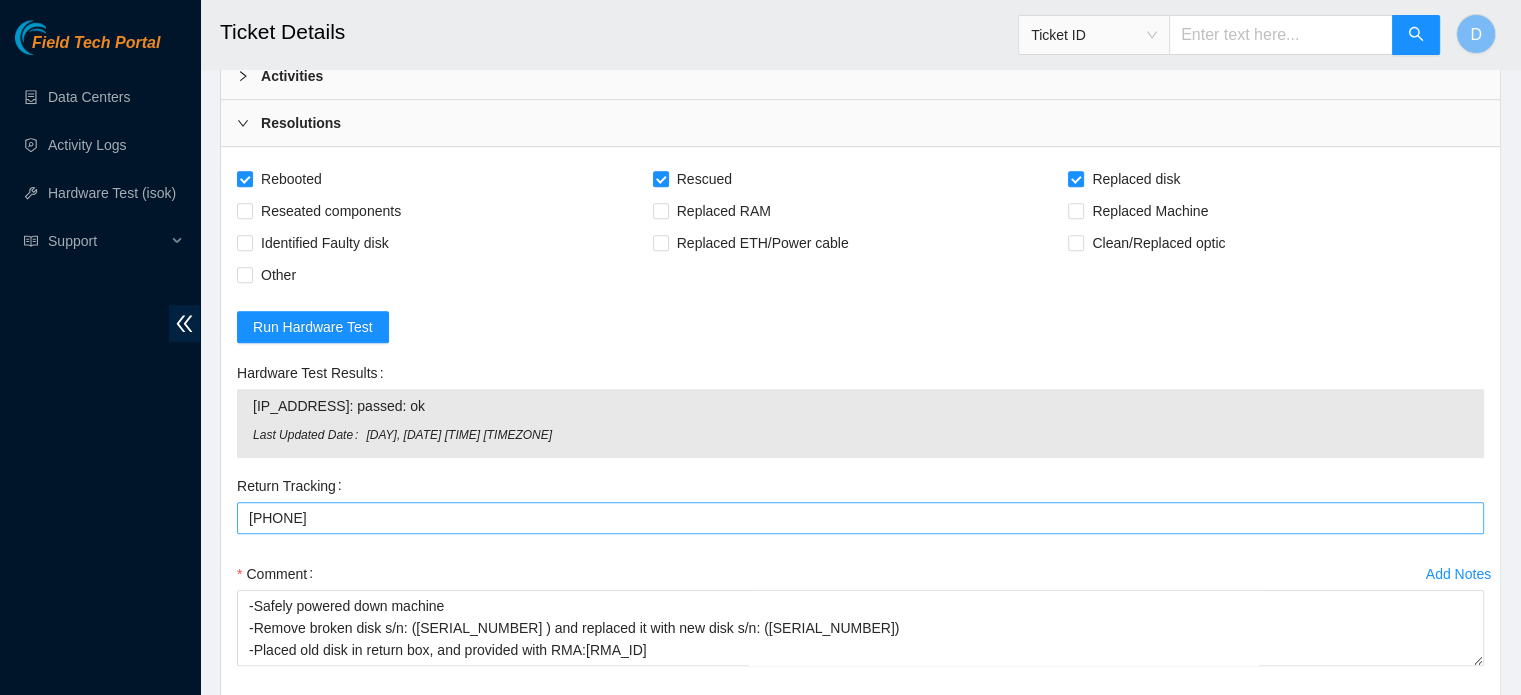scroll, scrollTop: 1260, scrollLeft: 0, axis: vertical 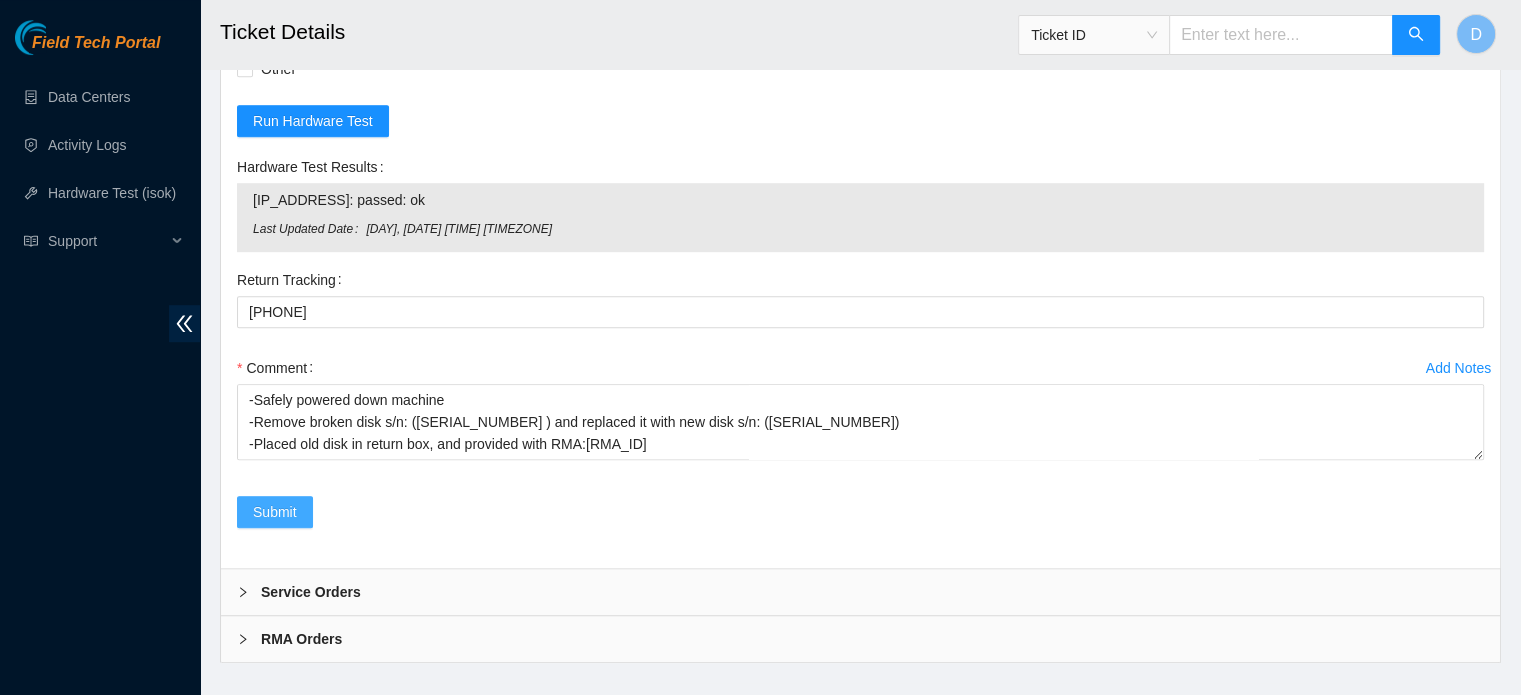 click on "Submit" at bounding box center [275, 512] 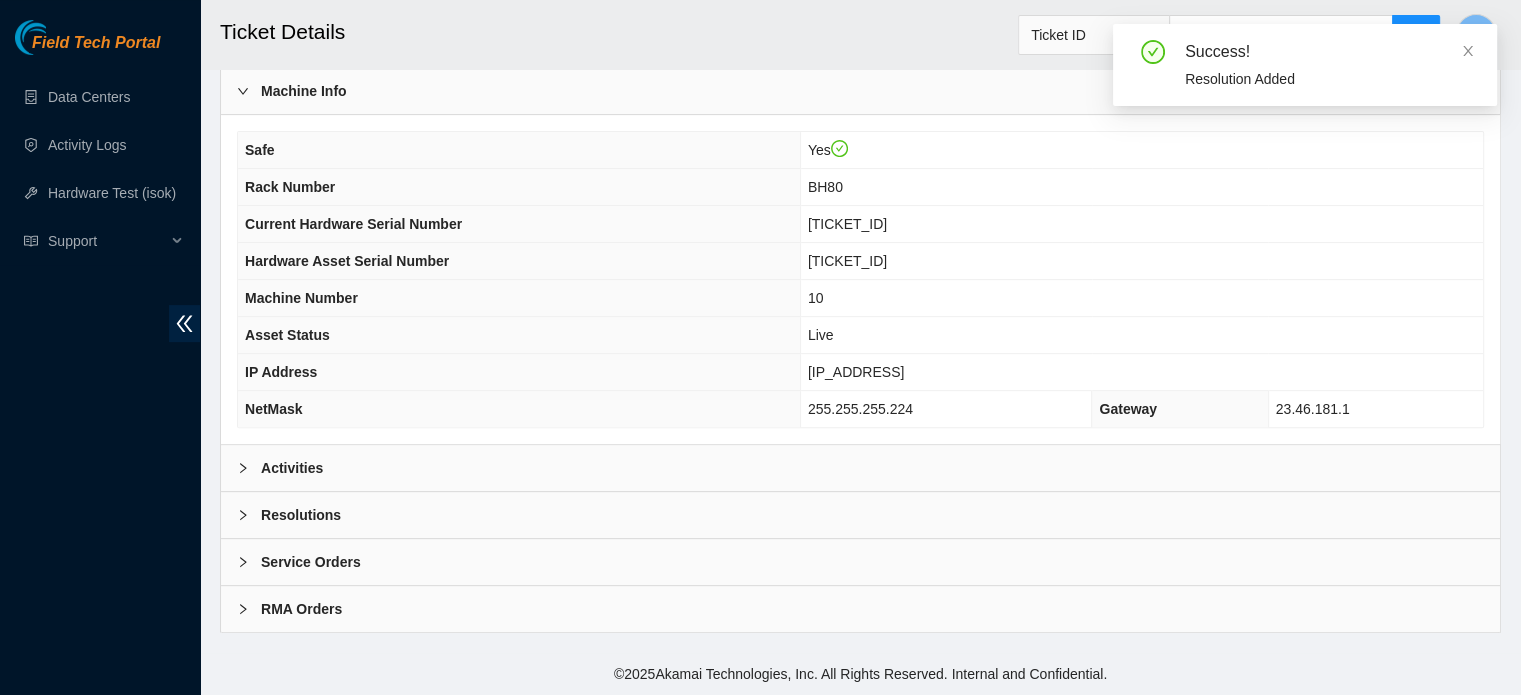 scroll, scrollTop: 633, scrollLeft: 0, axis: vertical 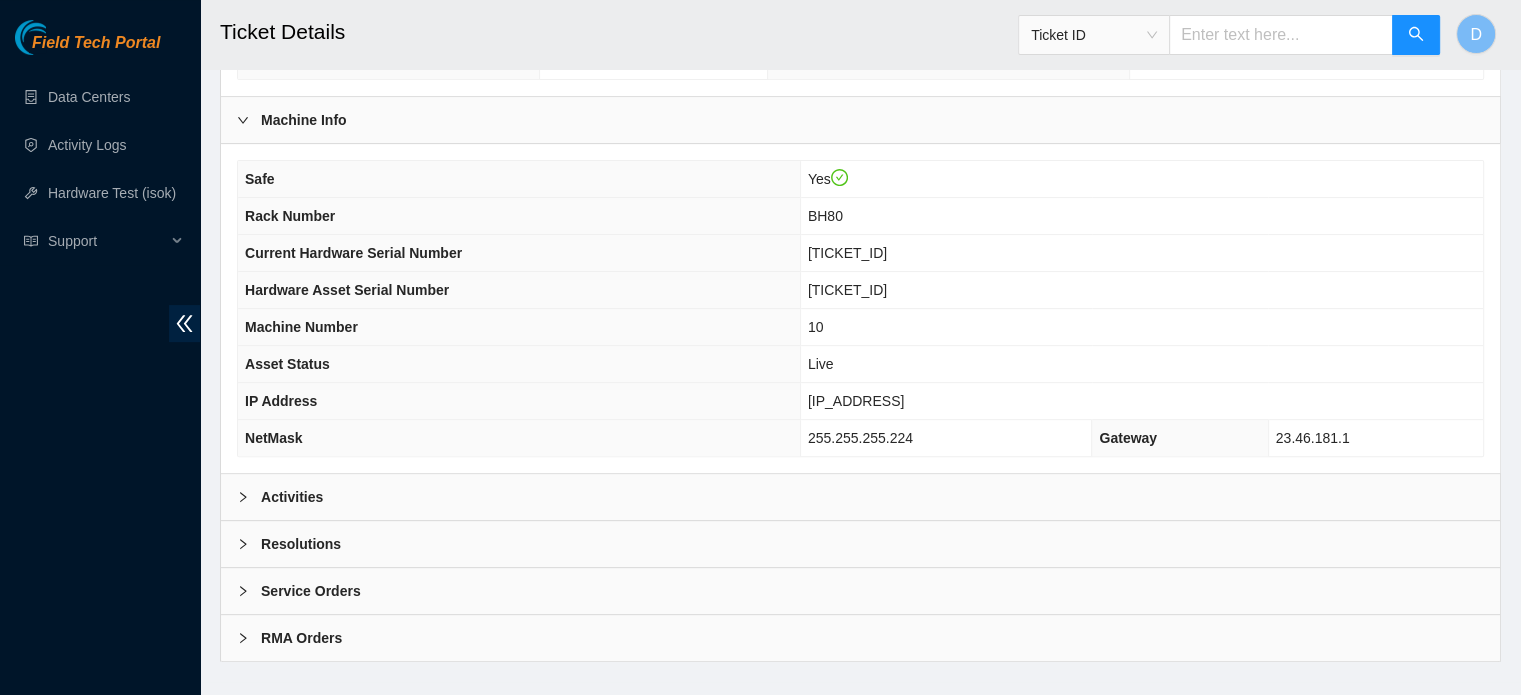 click on "Activities" at bounding box center [860, 497] 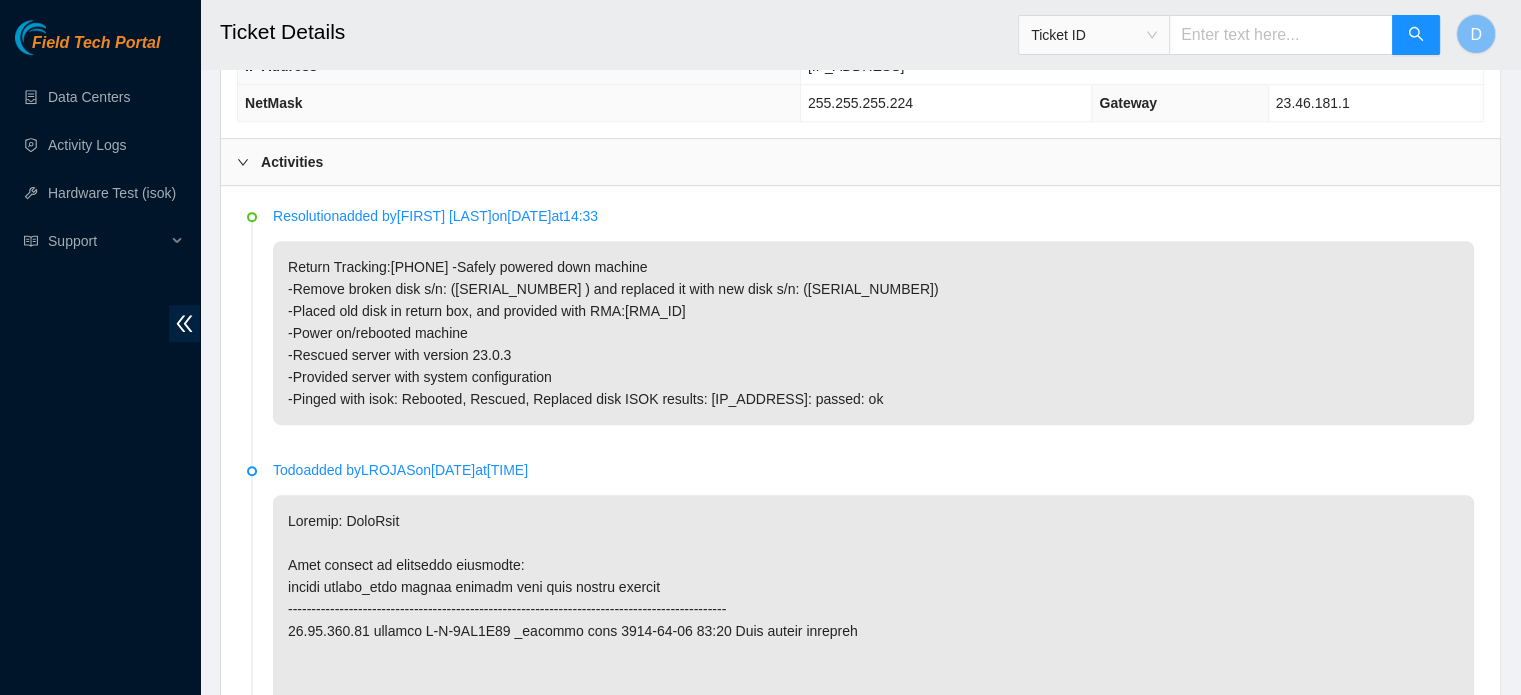 scroll, scrollTop: 969, scrollLeft: 0, axis: vertical 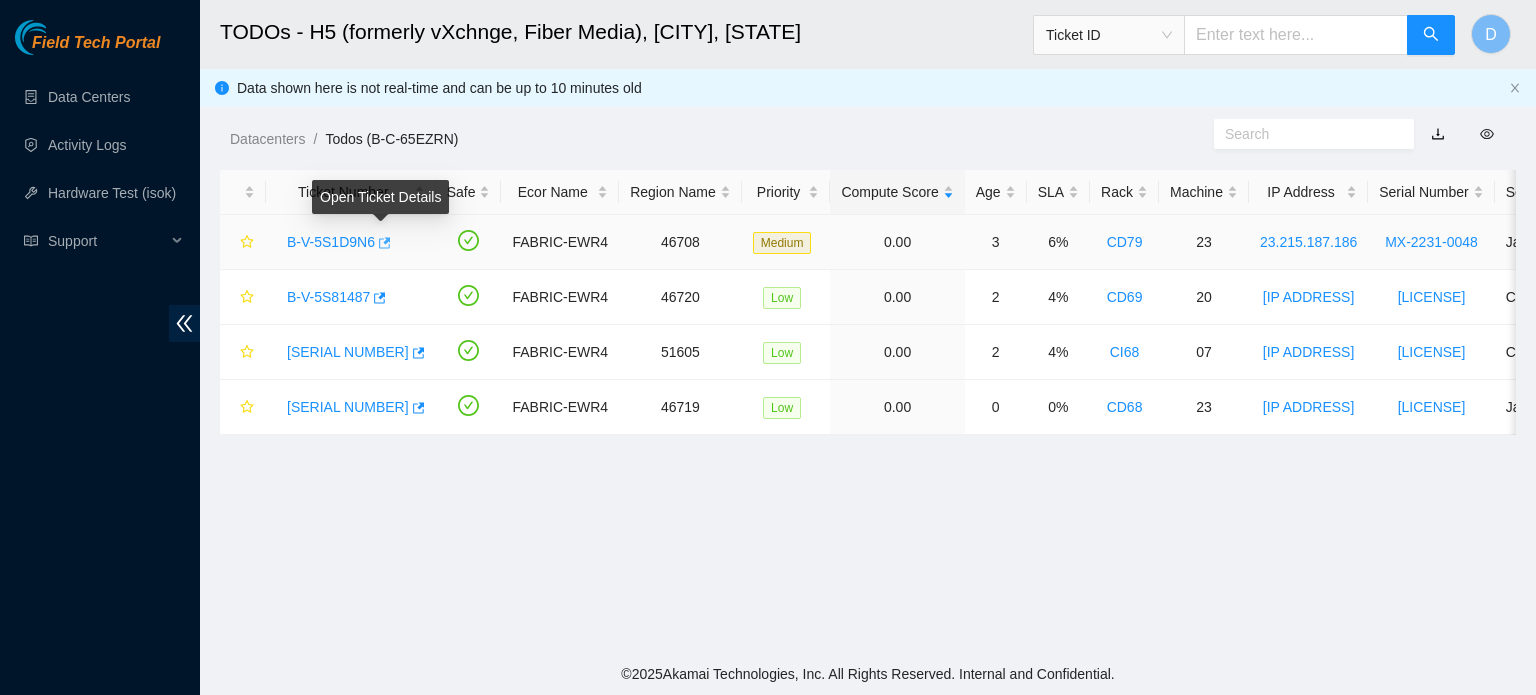 click 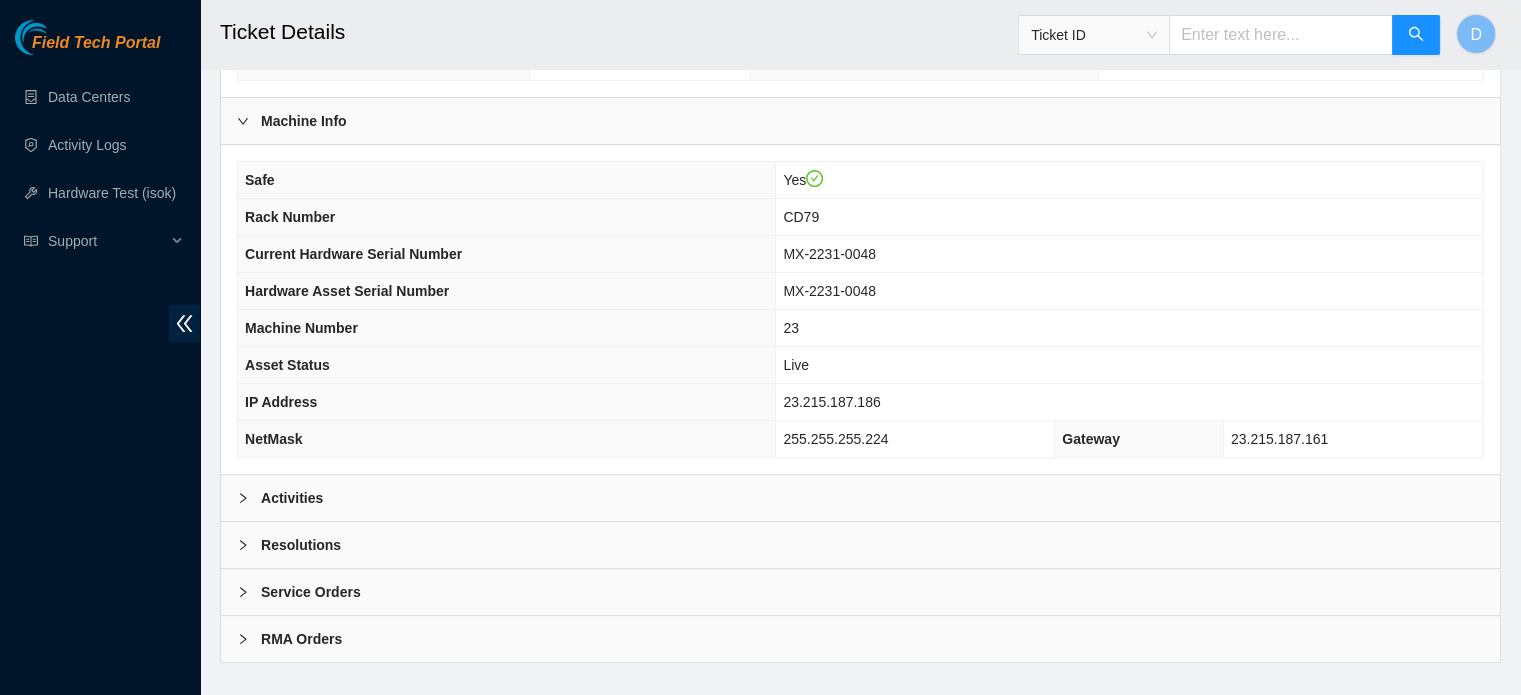 scroll, scrollTop: 452, scrollLeft: 0, axis: vertical 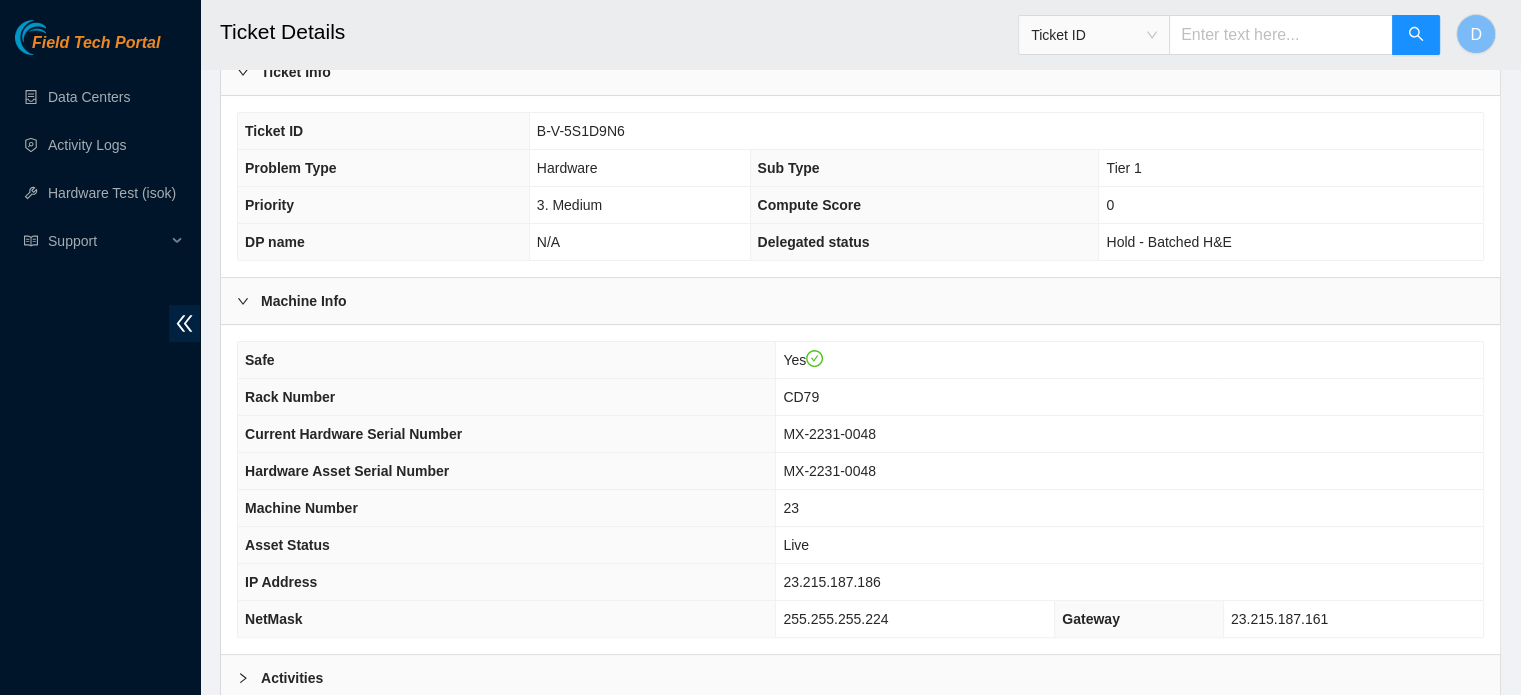 click on "Activities" at bounding box center (860, 678) 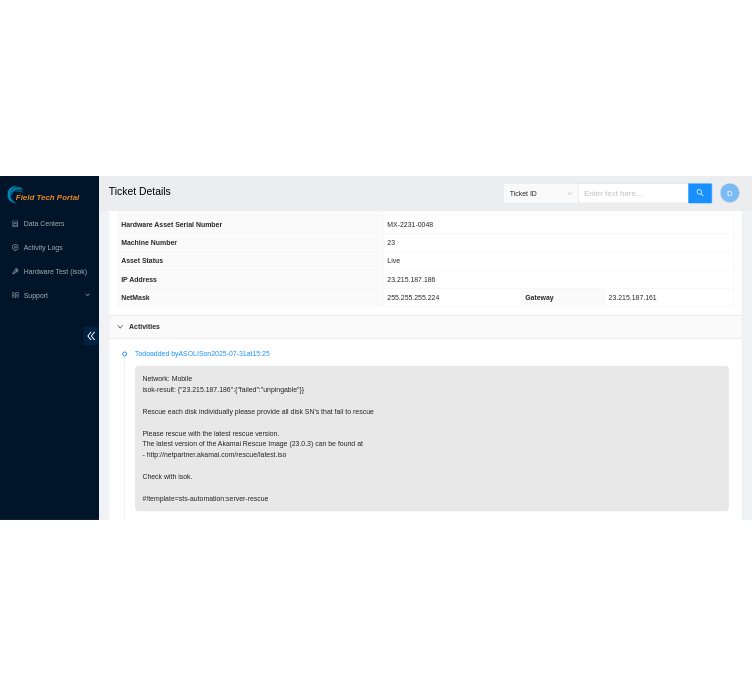 scroll, scrollTop: 828, scrollLeft: 0, axis: vertical 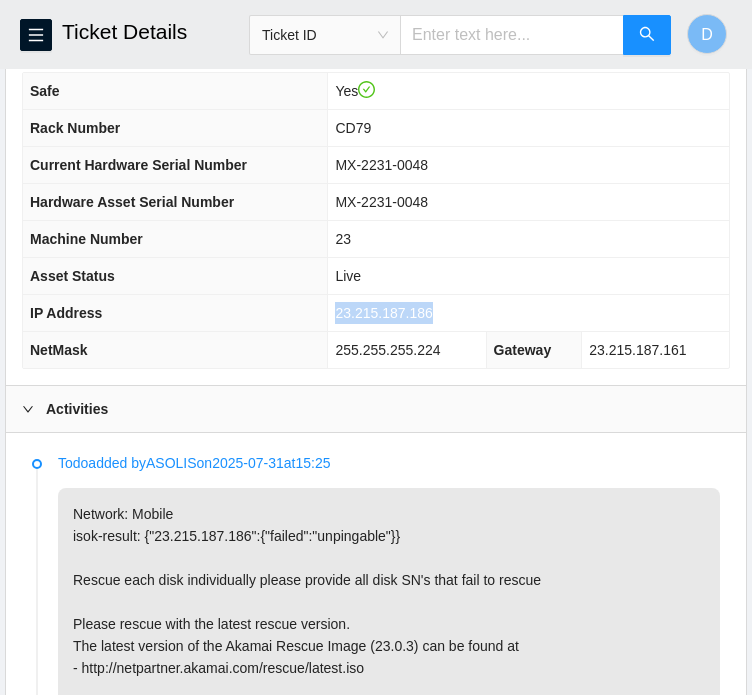 drag, startPoint x: 340, startPoint y: 283, endPoint x: 485, endPoint y: 295, distance: 145.4957 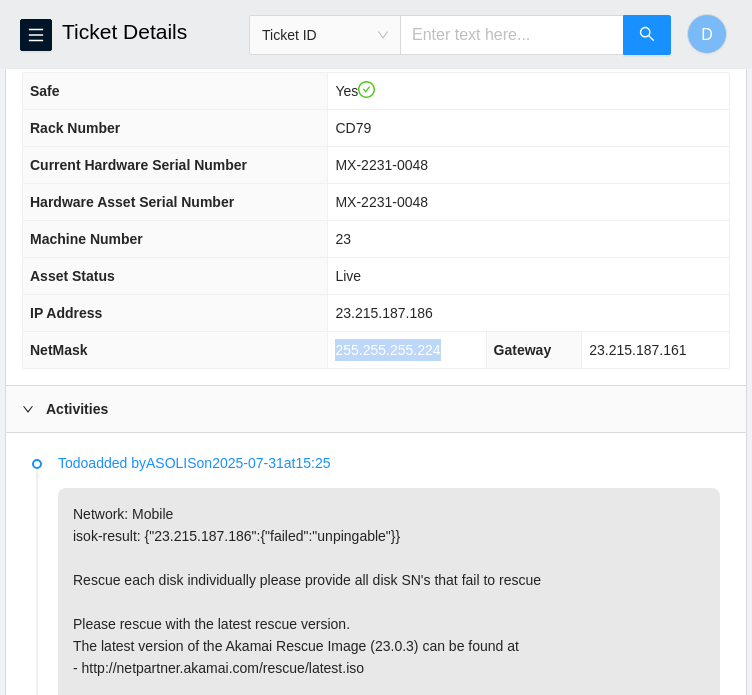 drag, startPoint x: 339, startPoint y: 326, endPoint x: 456, endPoint y: 320, distance: 117.15375 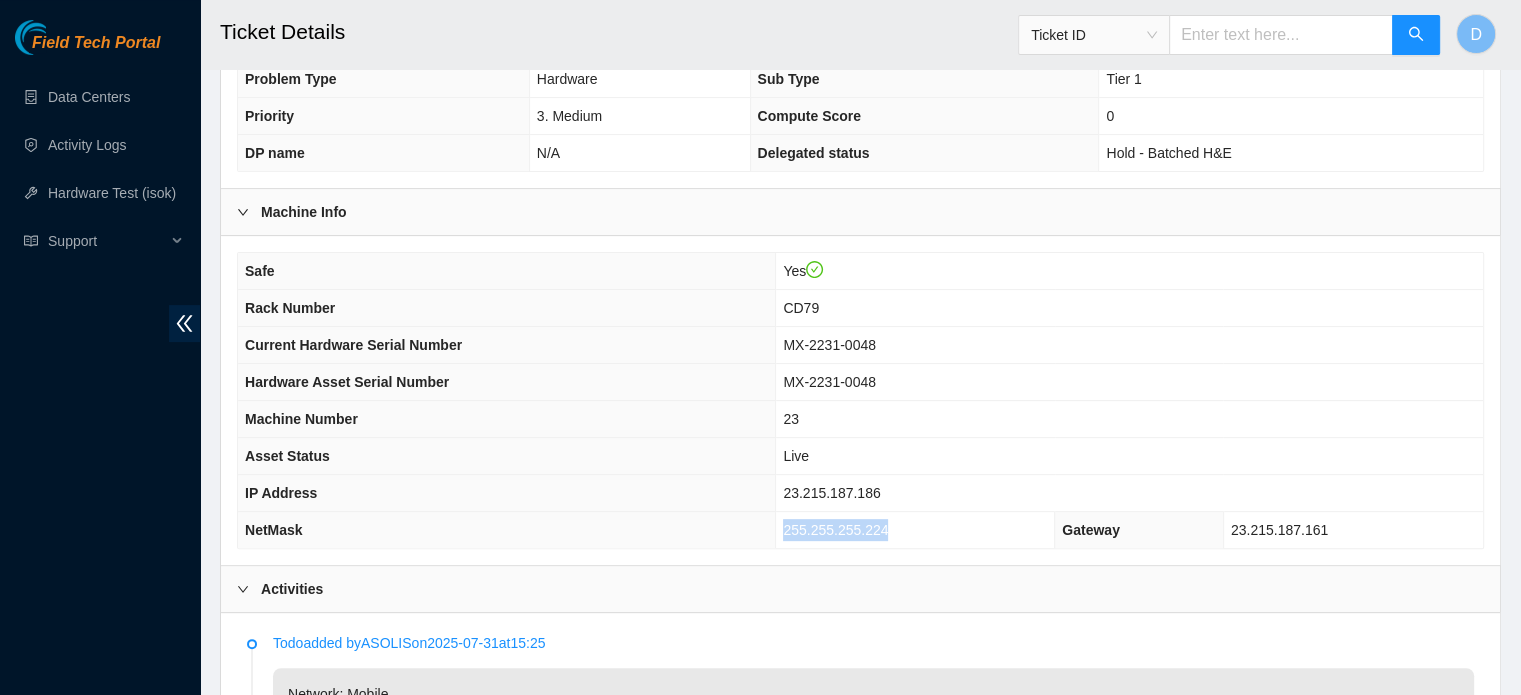 scroll, scrollTop: 385, scrollLeft: 0, axis: vertical 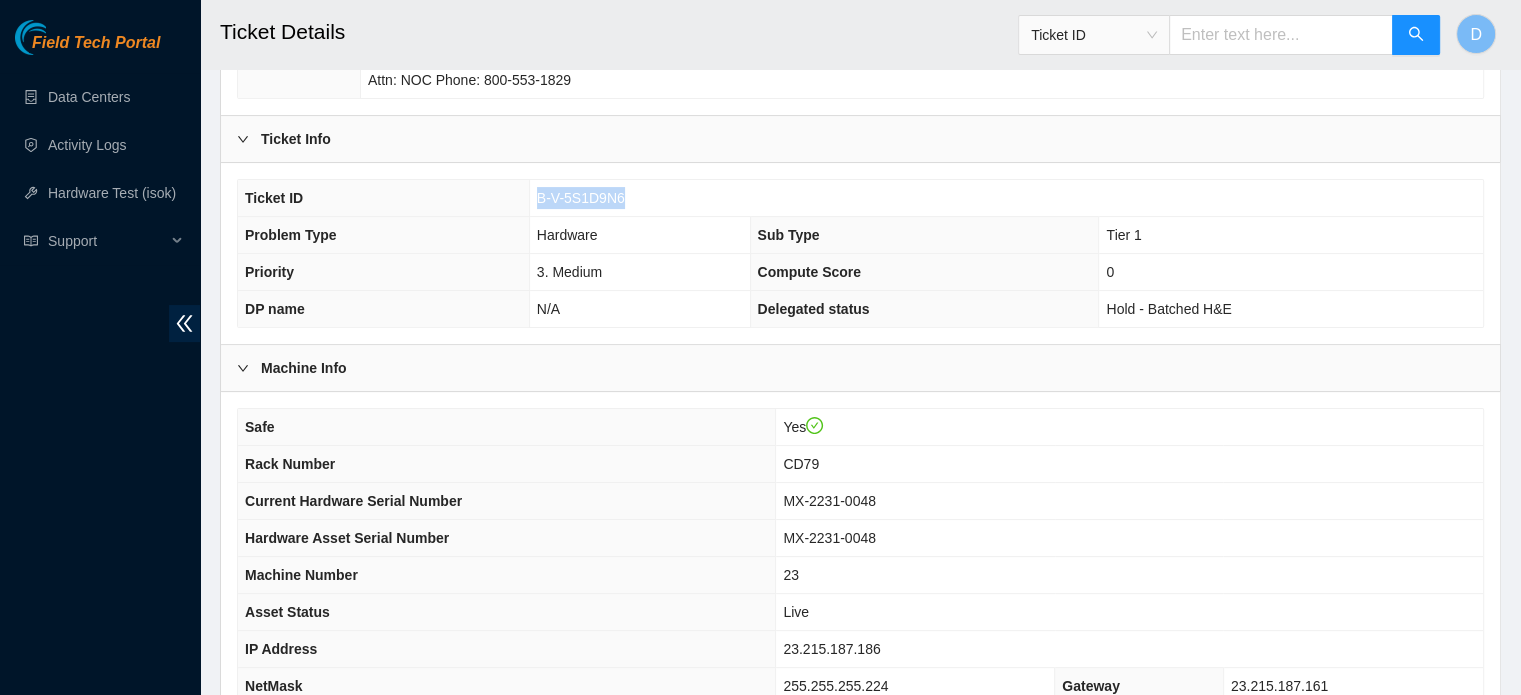 drag, startPoint x: 533, startPoint y: 177, endPoint x: 626, endPoint y: 175, distance: 93.0215 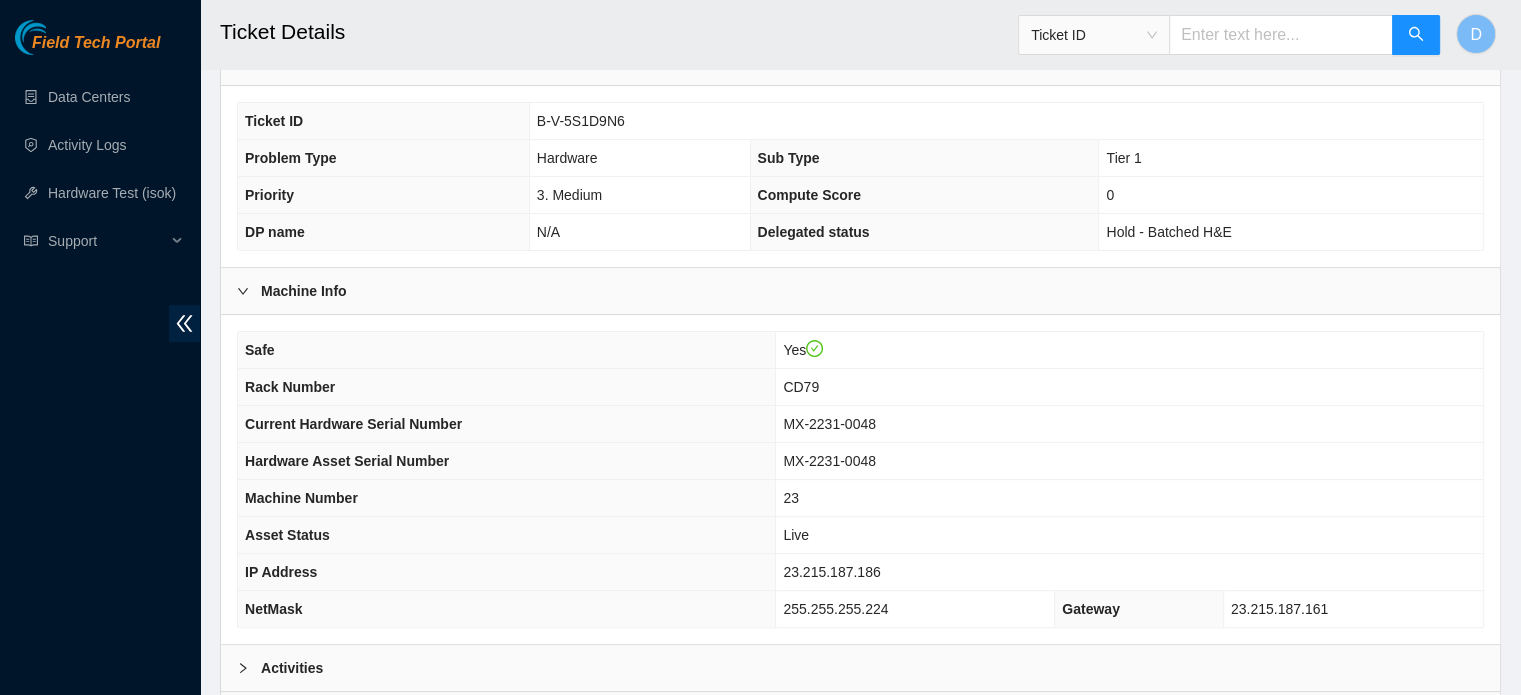 scroll, scrollTop: 633, scrollLeft: 0, axis: vertical 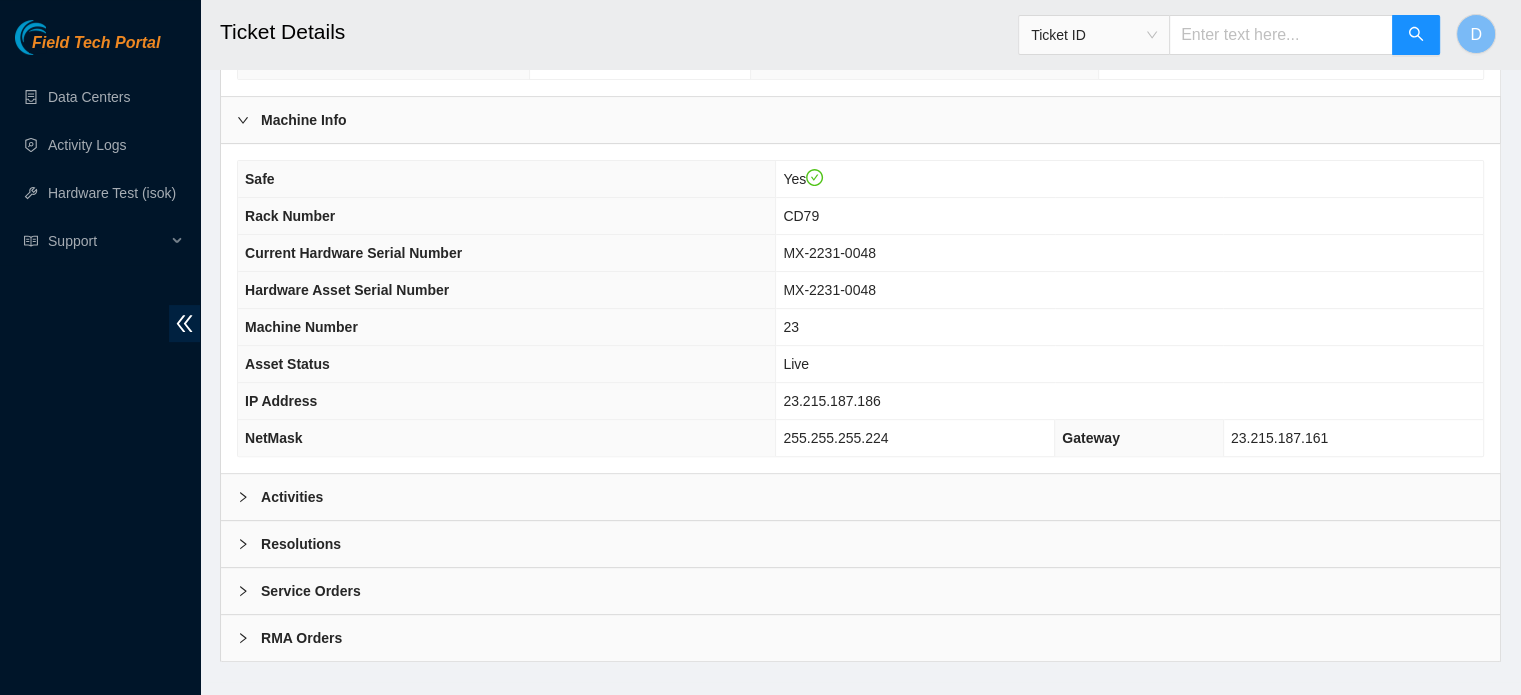 click on "Activities" at bounding box center (860, 497) 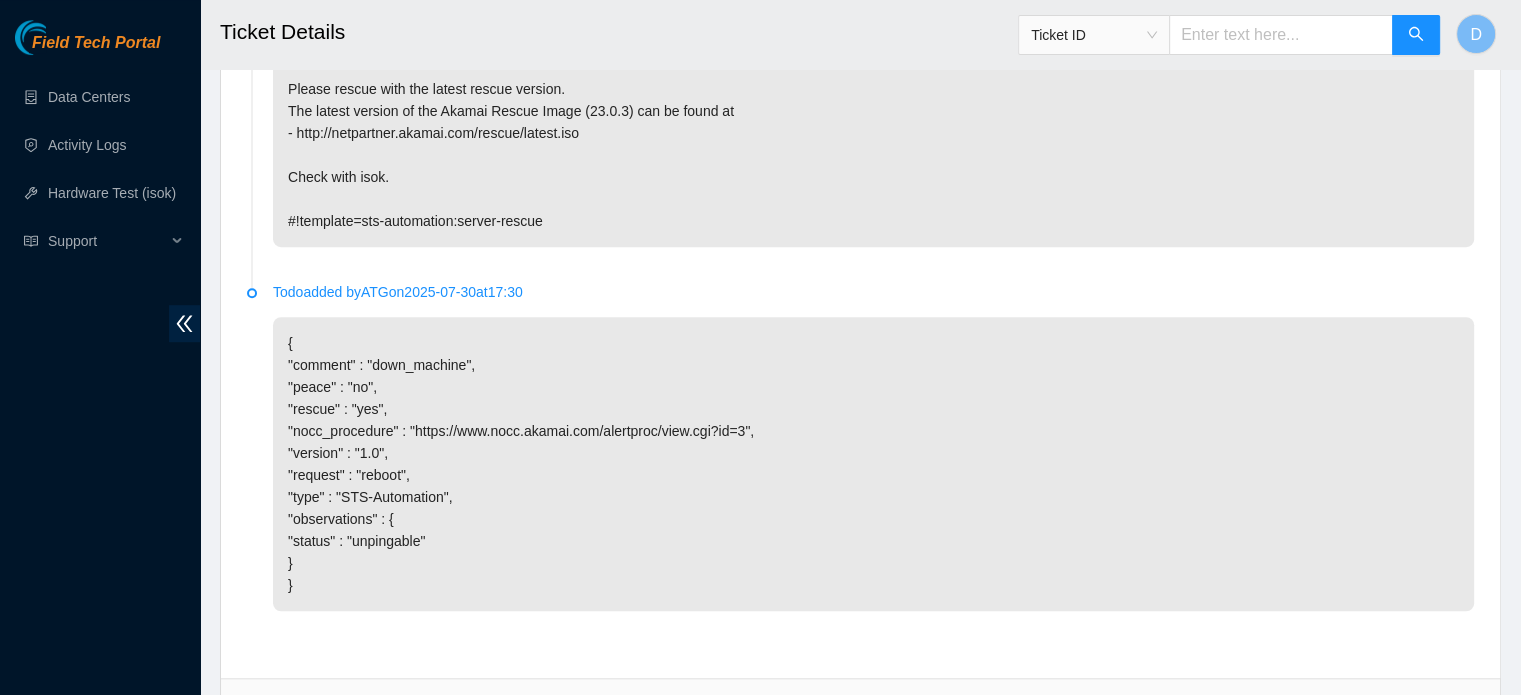 scroll, scrollTop: 1414, scrollLeft: 0, axis: vertical 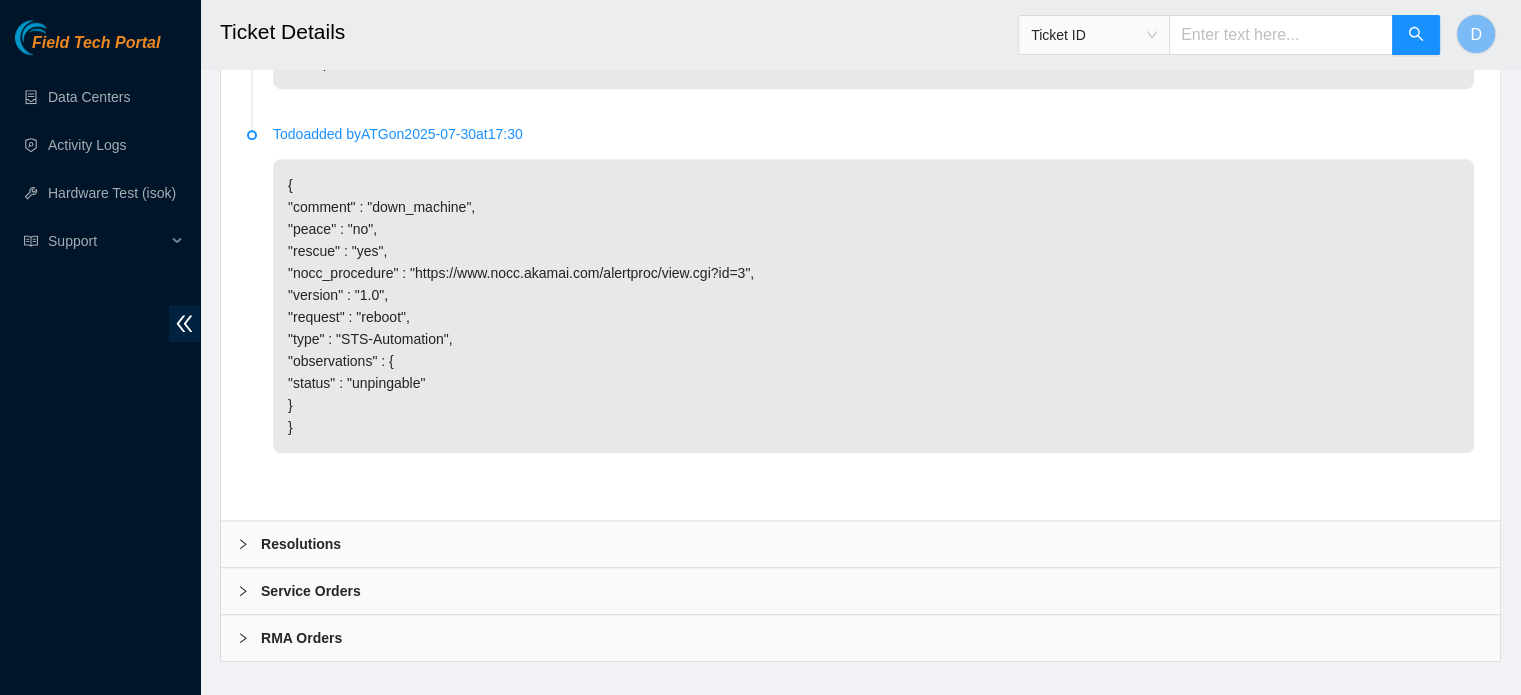click on "Resolutions" at bounding box center (860, 544) 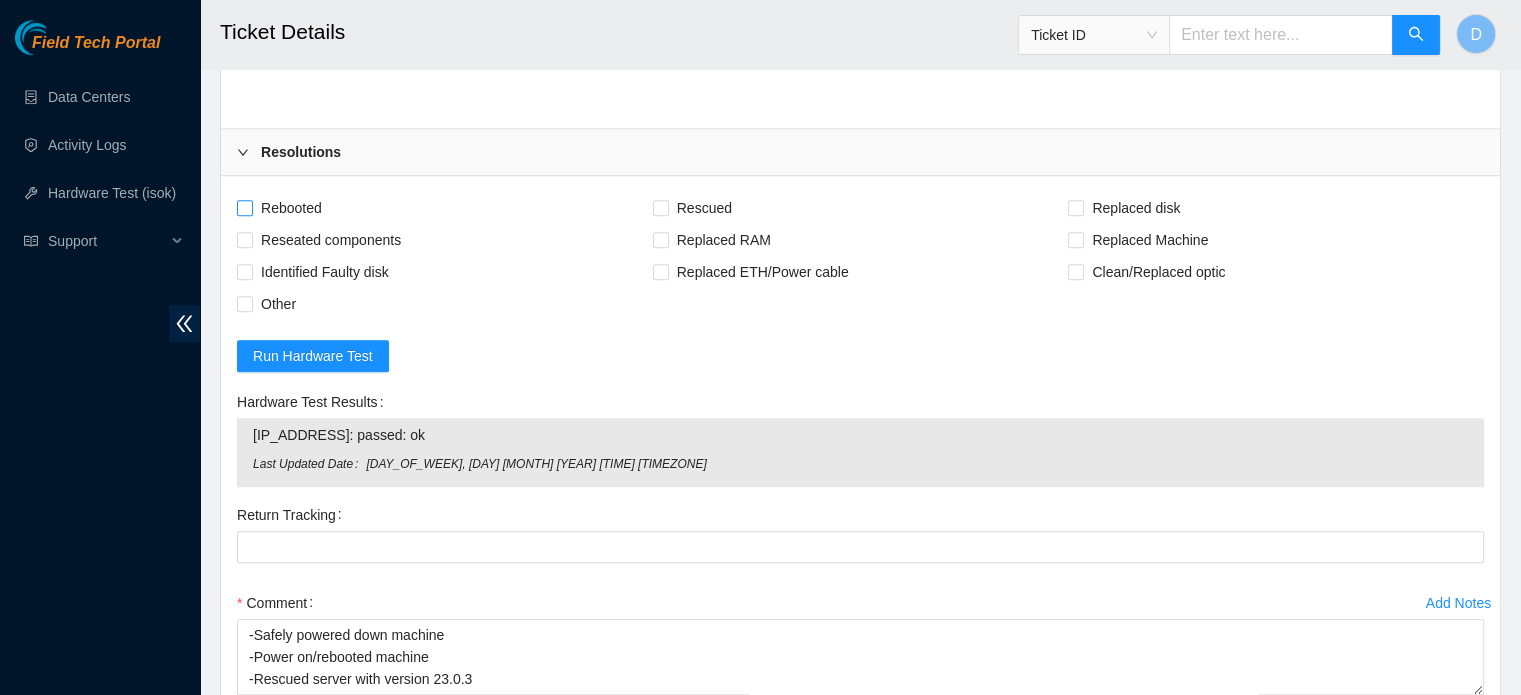 scroll, scrollTop: 1805, scrollLeft: 0, axis: vertical 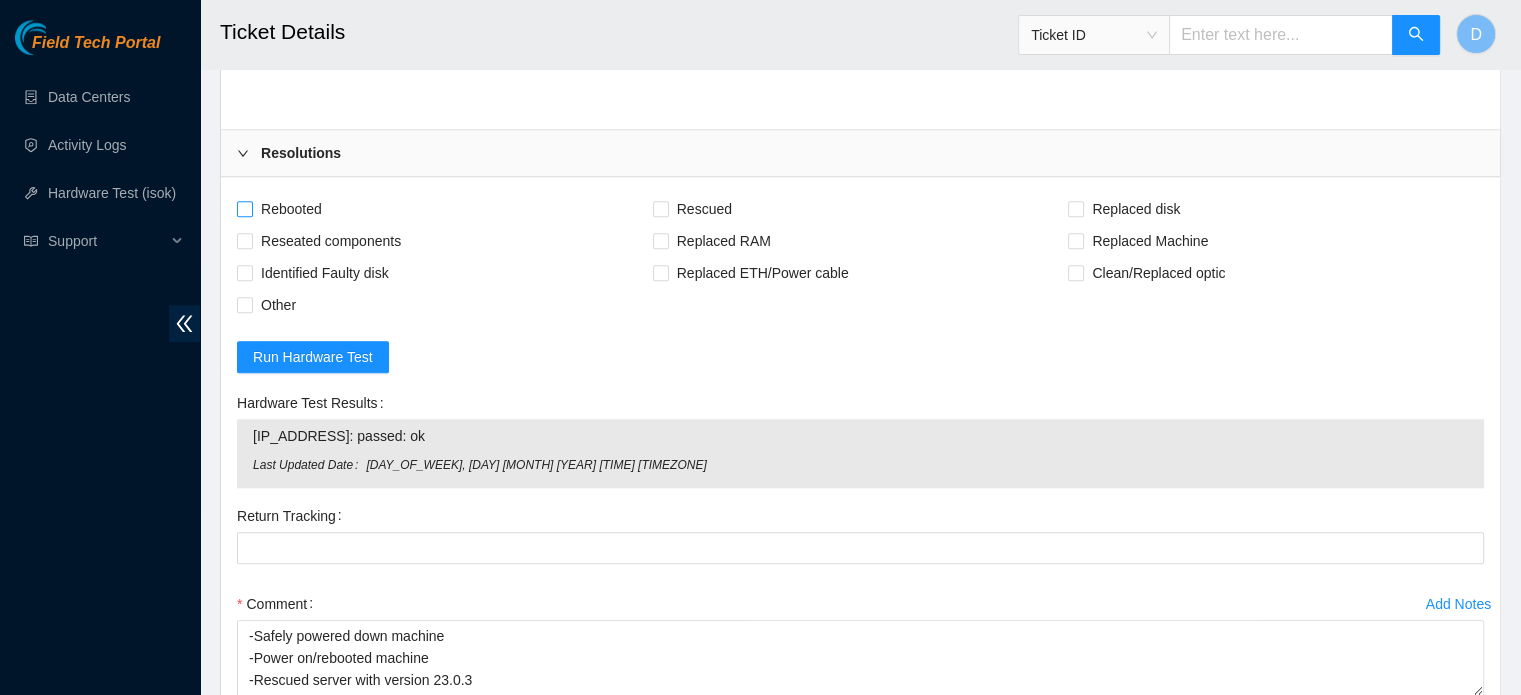 click on "Rebooted" at bounding box center (291, 209) 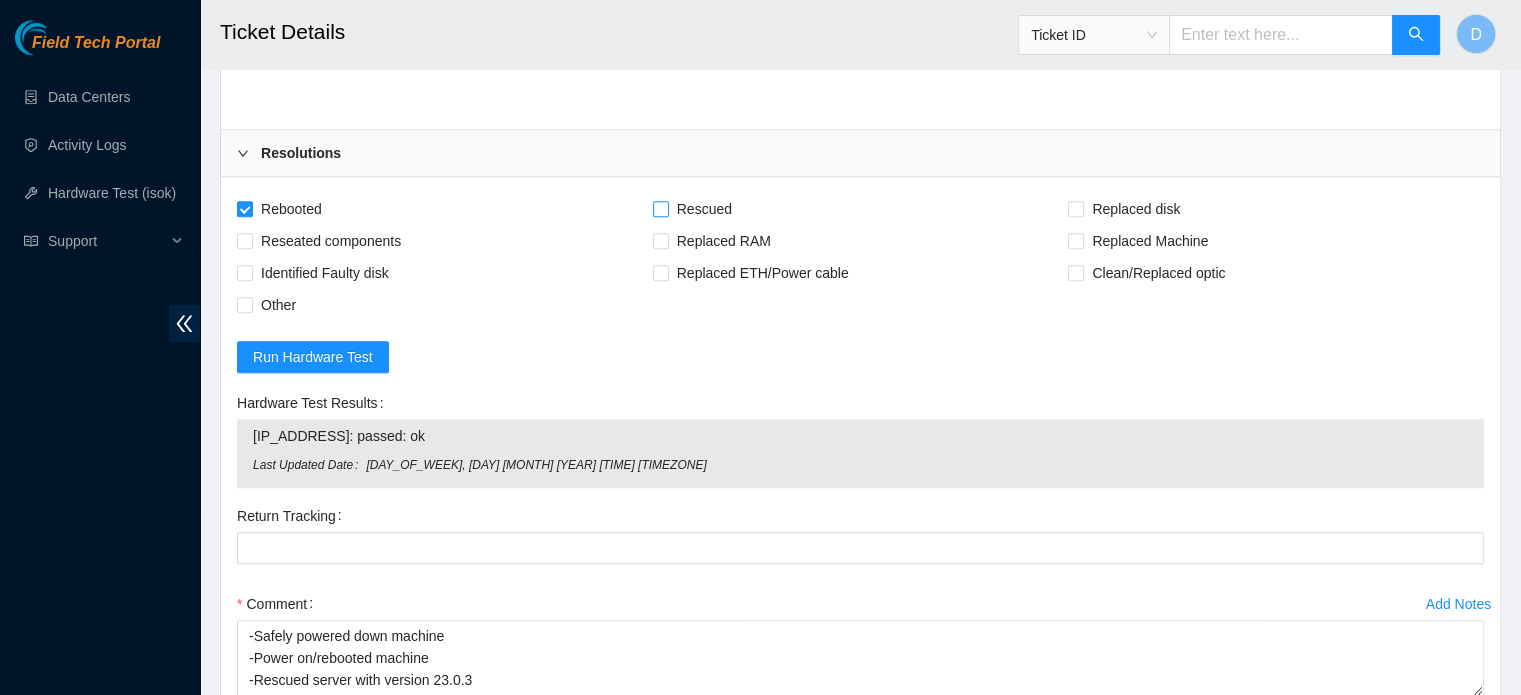 click on "Rescued" at bounding box center [696, 209] 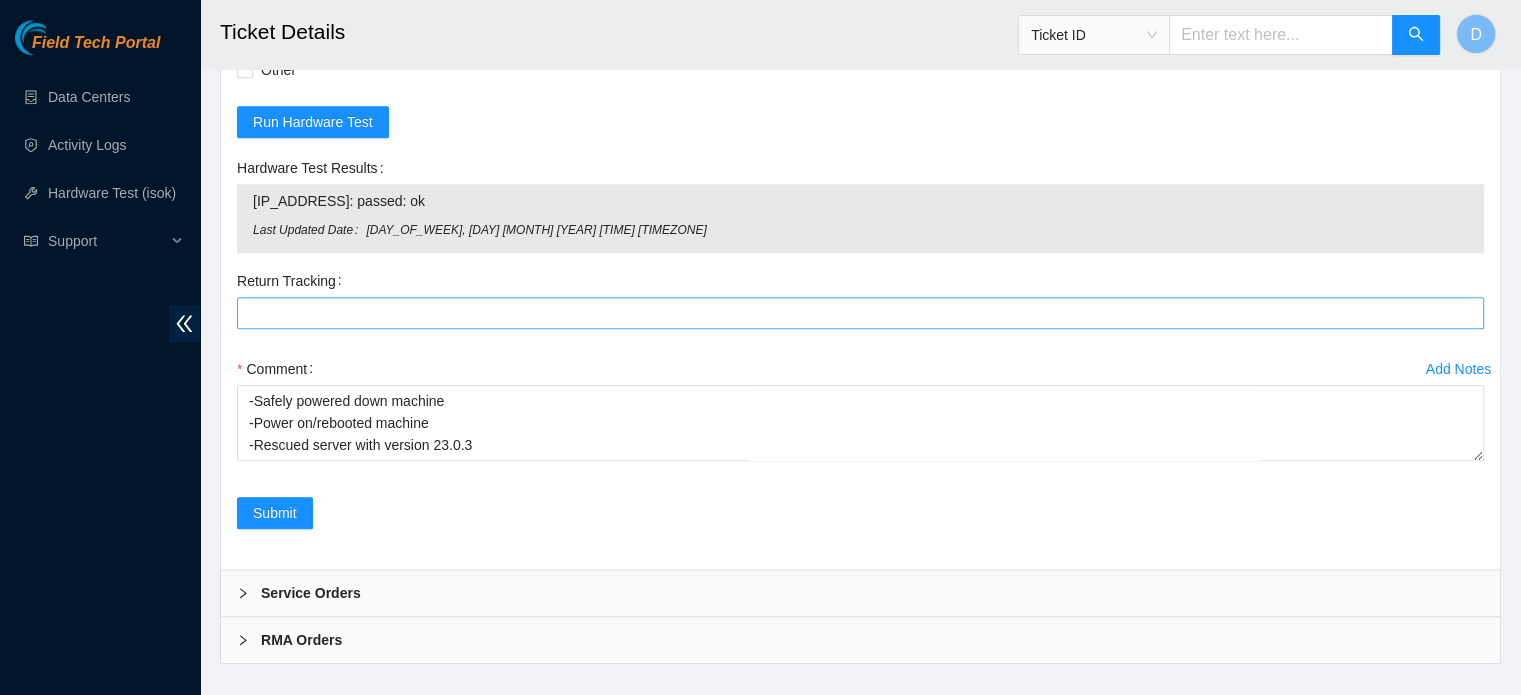 scroll, scrollTop: 2041, scrollLeft: 0, axis: vertical 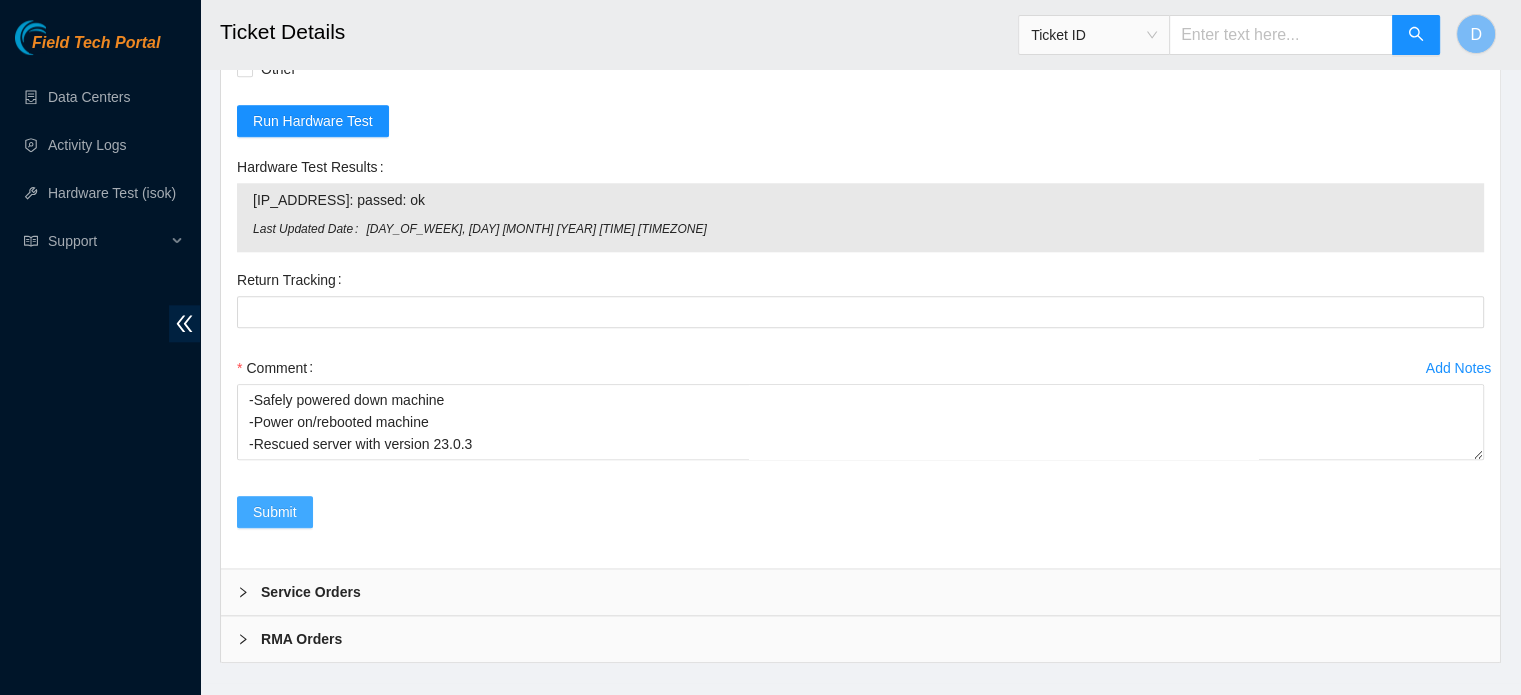 click on "Submit" at bounding box center [275, 512] 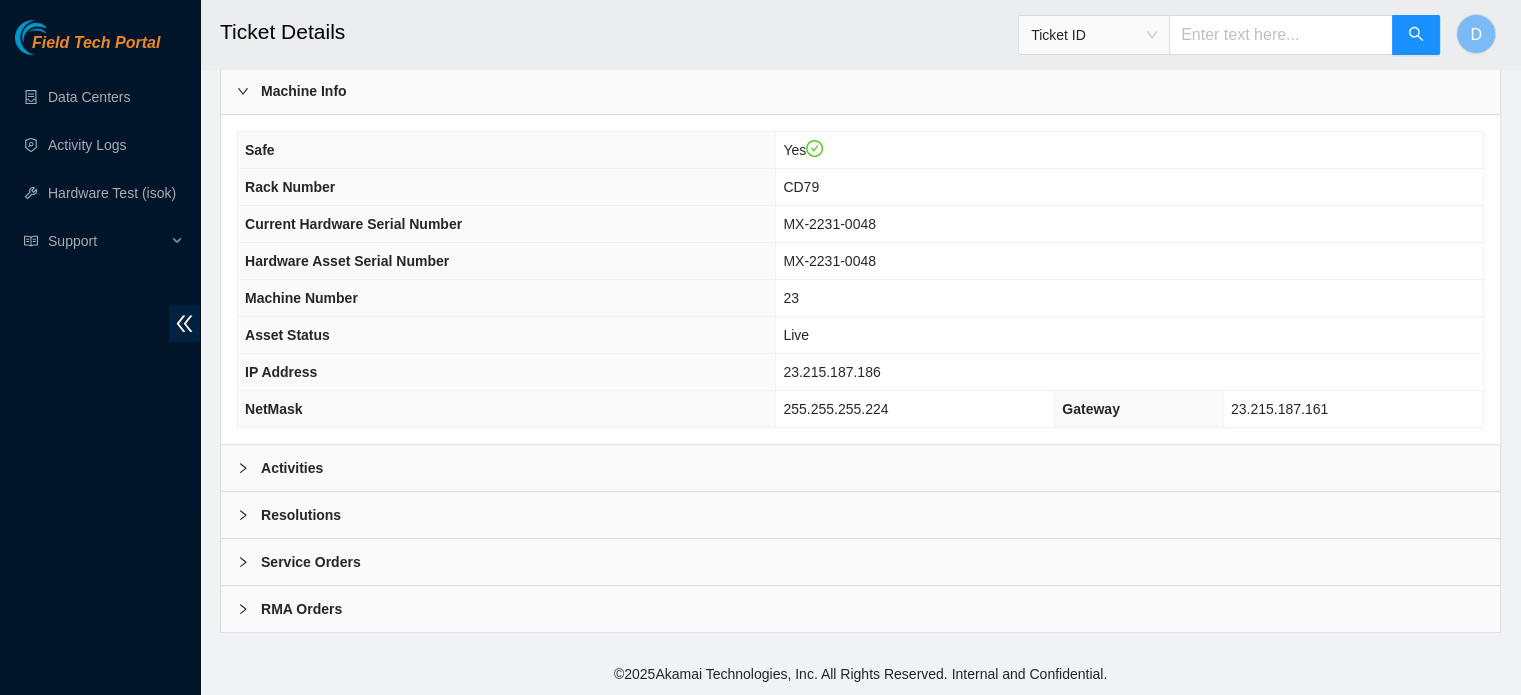 scroll, scrollTop: 633, scrollLeft: 0, axis: vertical 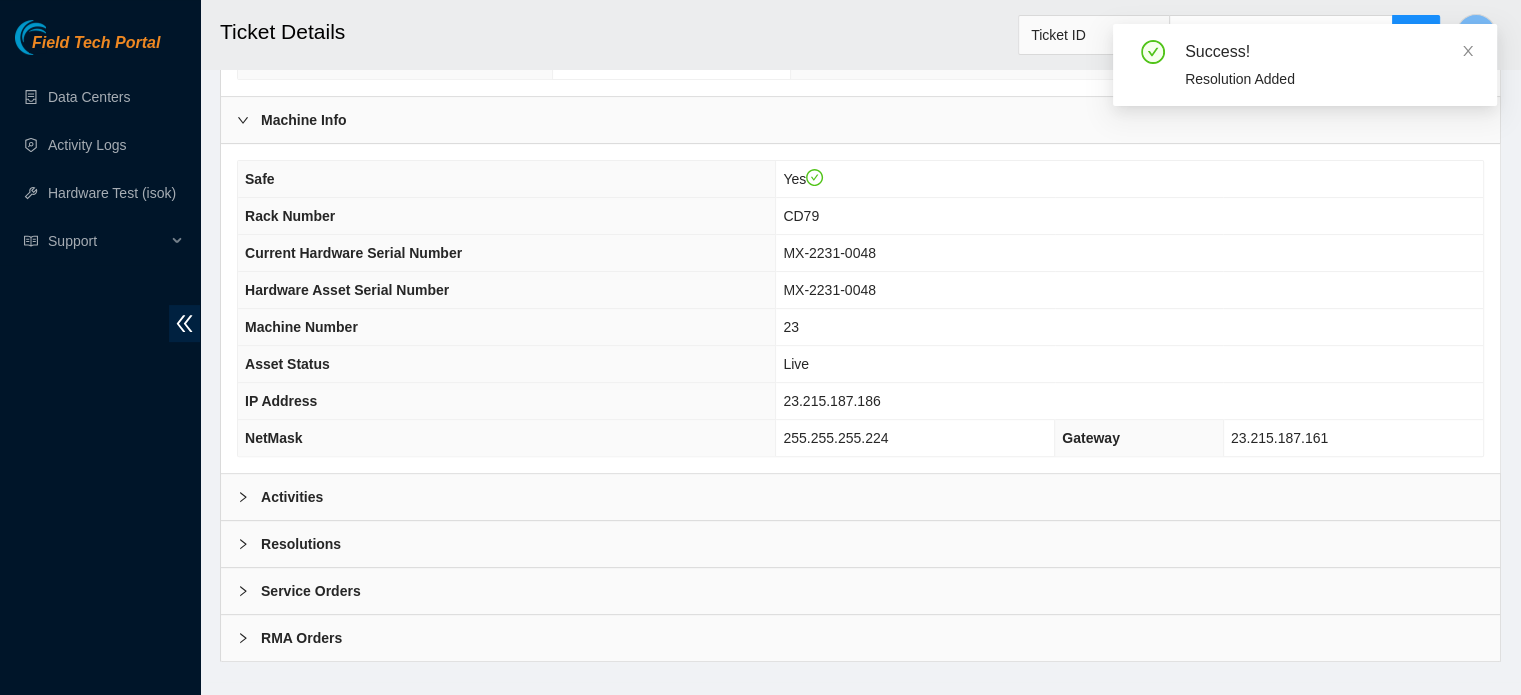 click on "Activities" at bounding box center [860, 497] 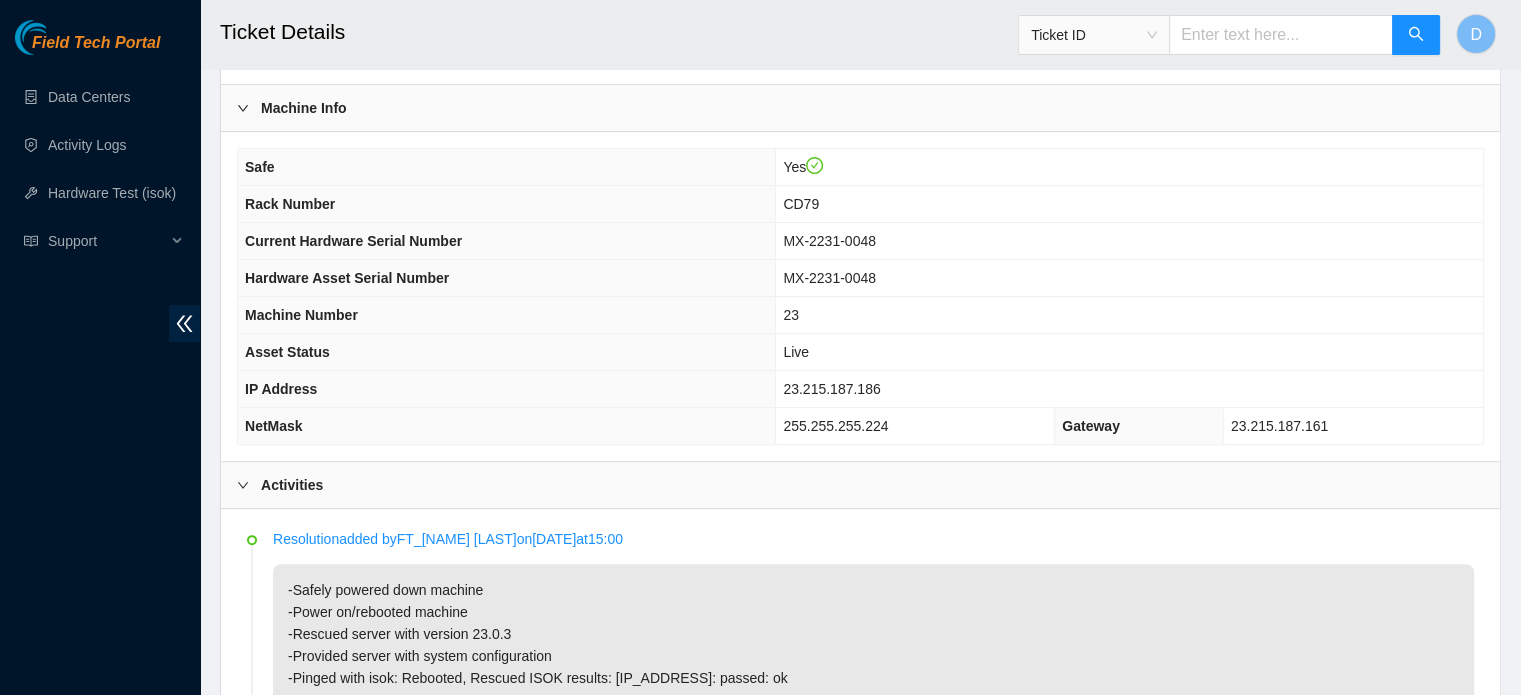 scroll, scrollTop: 625, scrollLeft: 0, axis: vertical 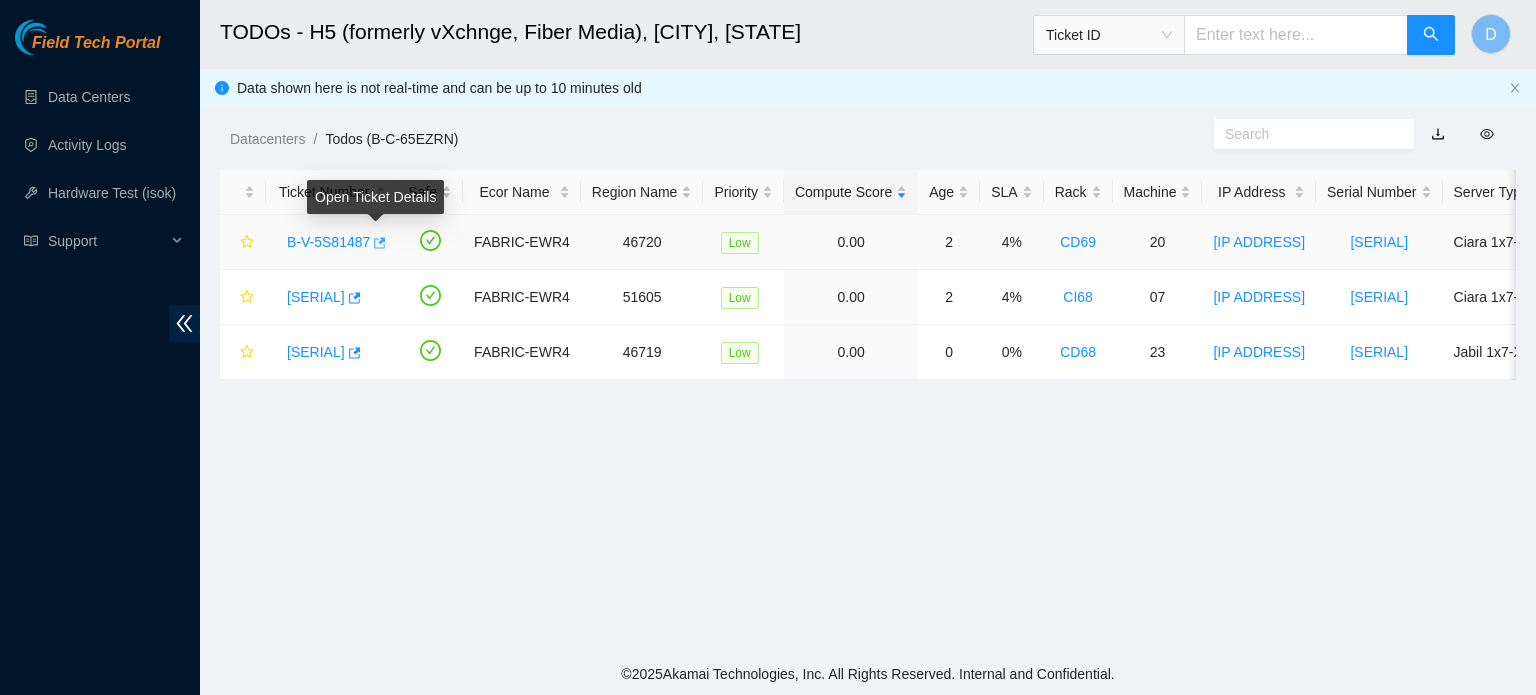 click 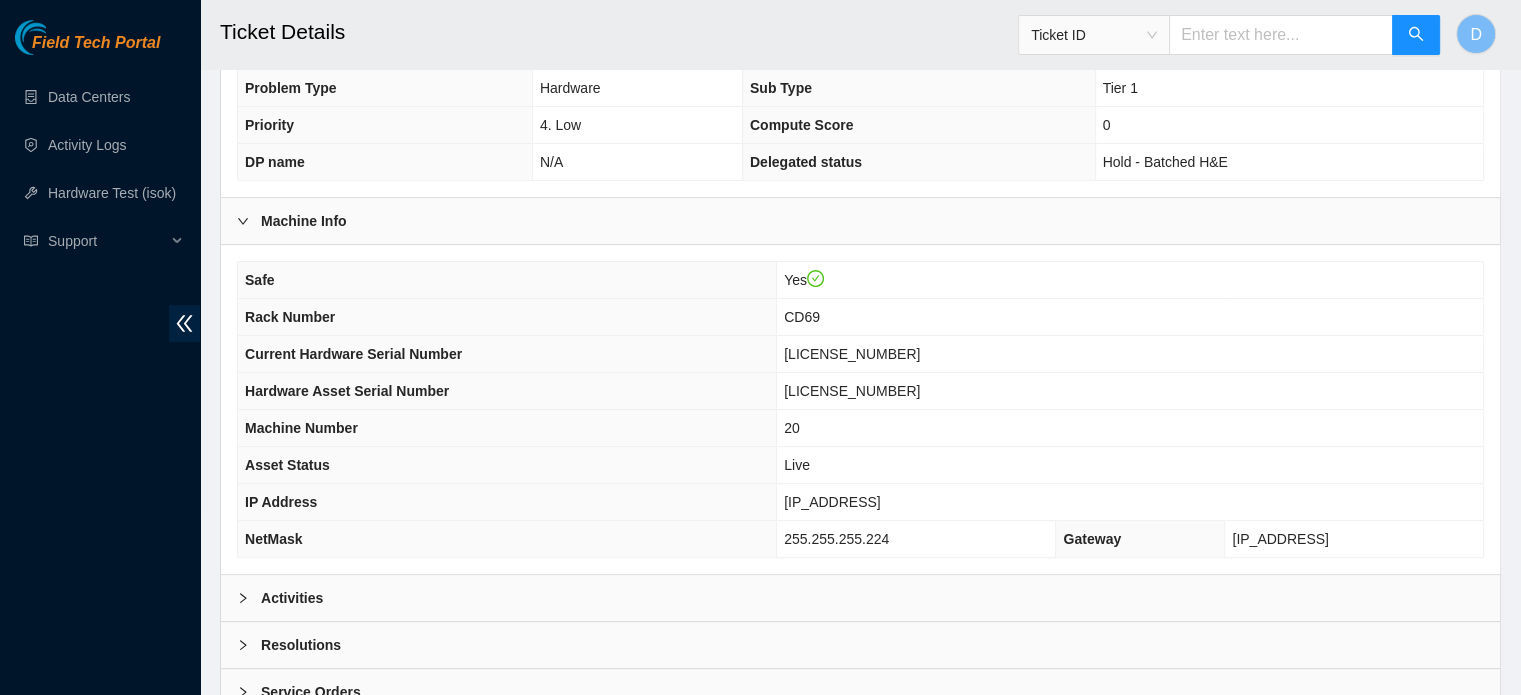 scroll, scrollTop: 633, scrollLeft: 0, axis: vertical 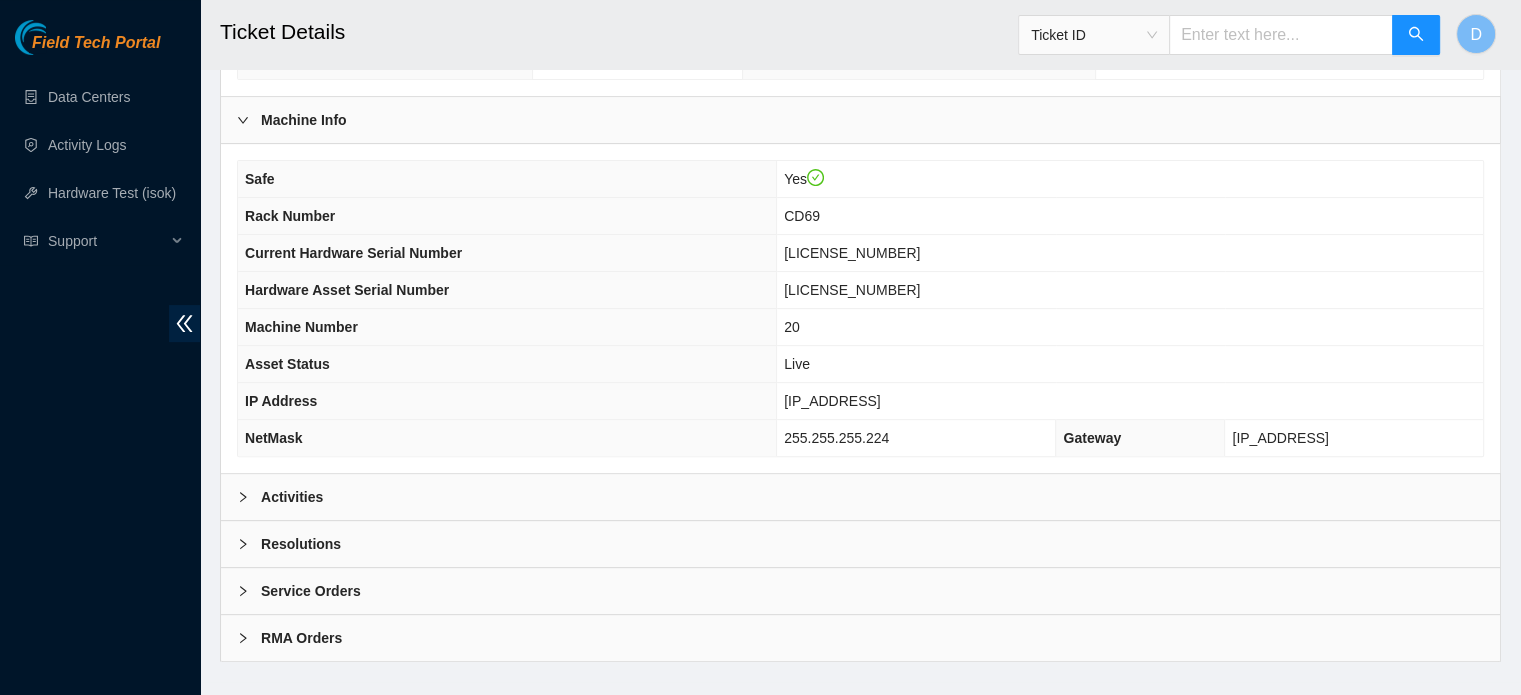 click on "Activities" at bounding box center [860, 497] 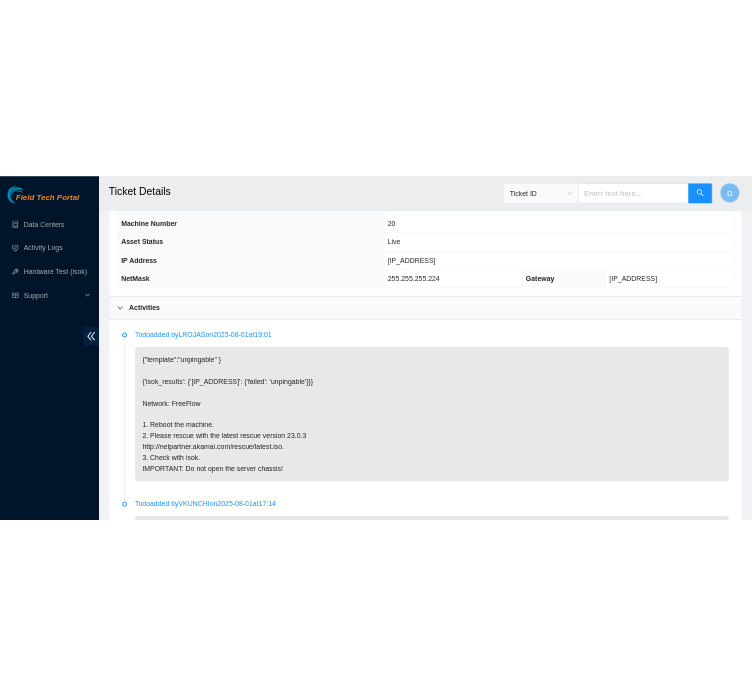 scroll, scrollTop: 865, scrollLeft: 0, axis: vertical 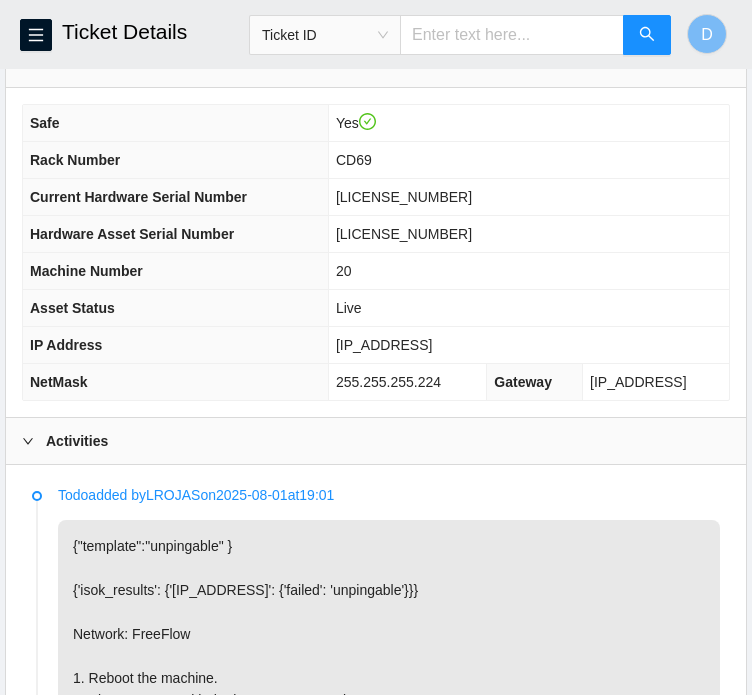 drag, startPoint x: 344, startPoint y: 321, endPoint x: 434, endPoint y: 326, distance: 90.13878 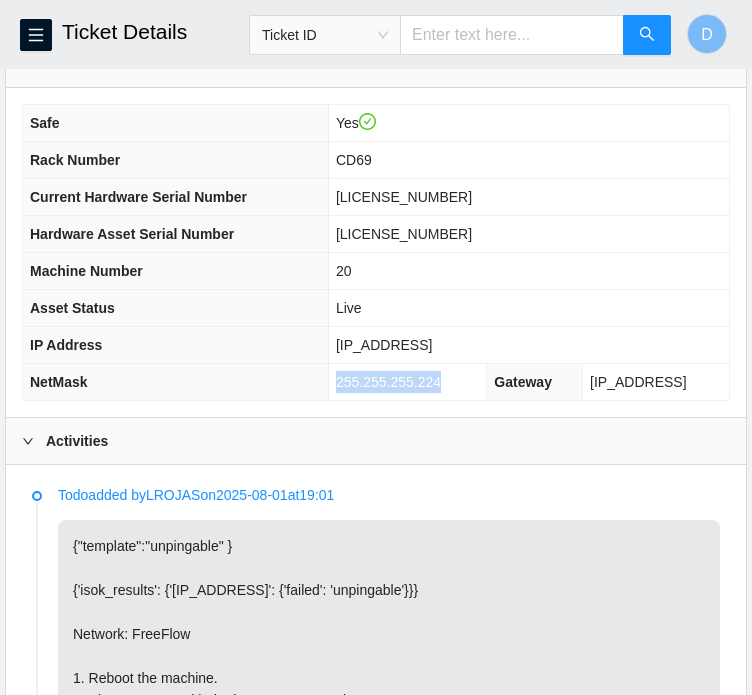 drag, startPoint x: 349, startPoint y: 356, endPoint x: 444, endPoint y: 355, distance: 95.005264 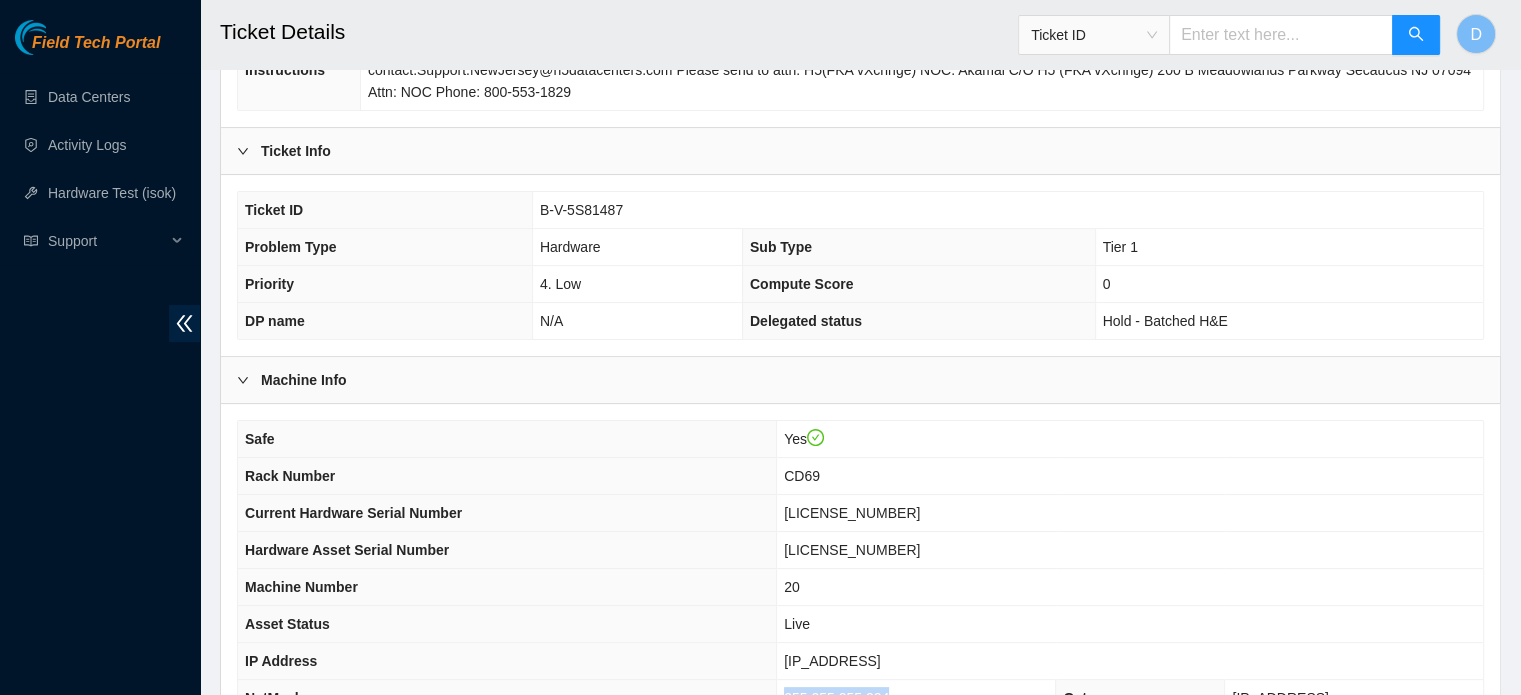 scroll, scrollTop: 372, scrollLeft: 0, axis: vertical 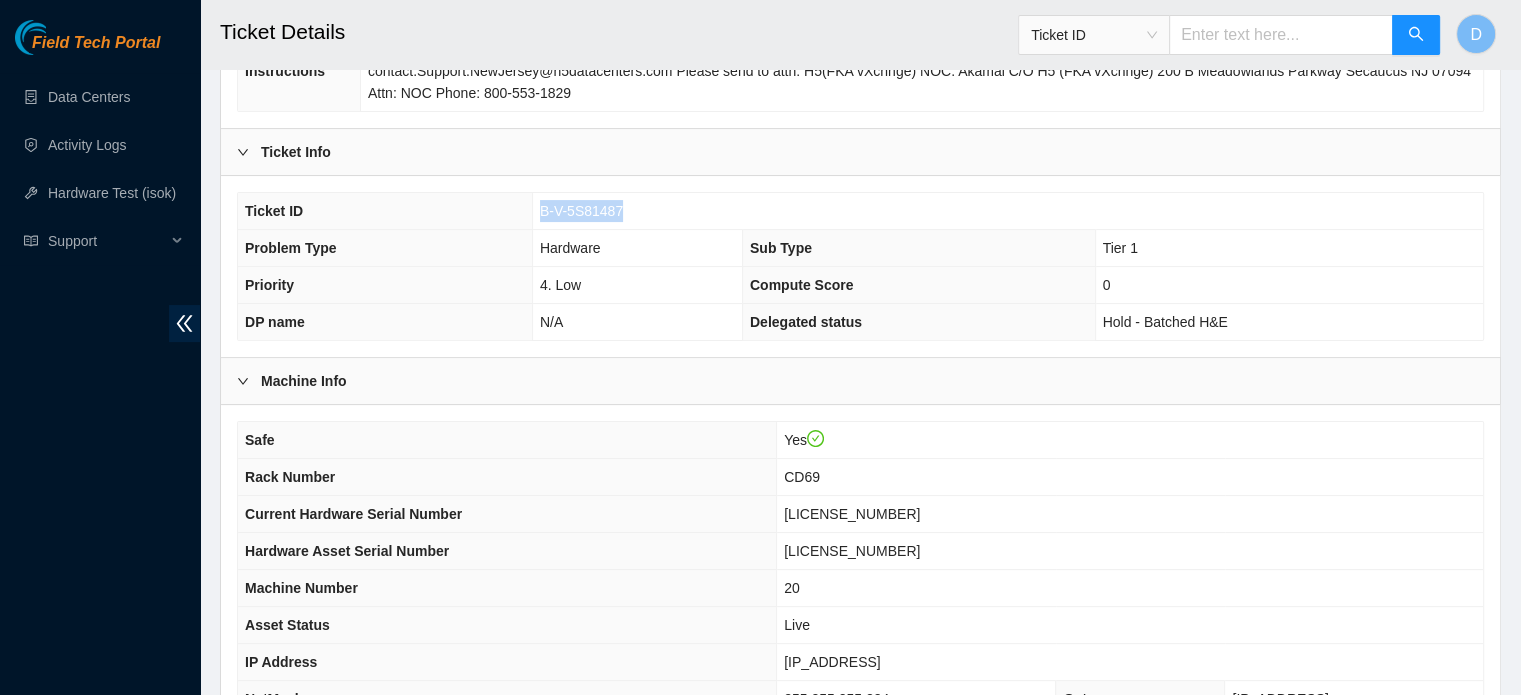 drag, startPoint x: 540, startPoint y: 184, endPoint x: 645, endPoint y: 176, distance: 105.30432 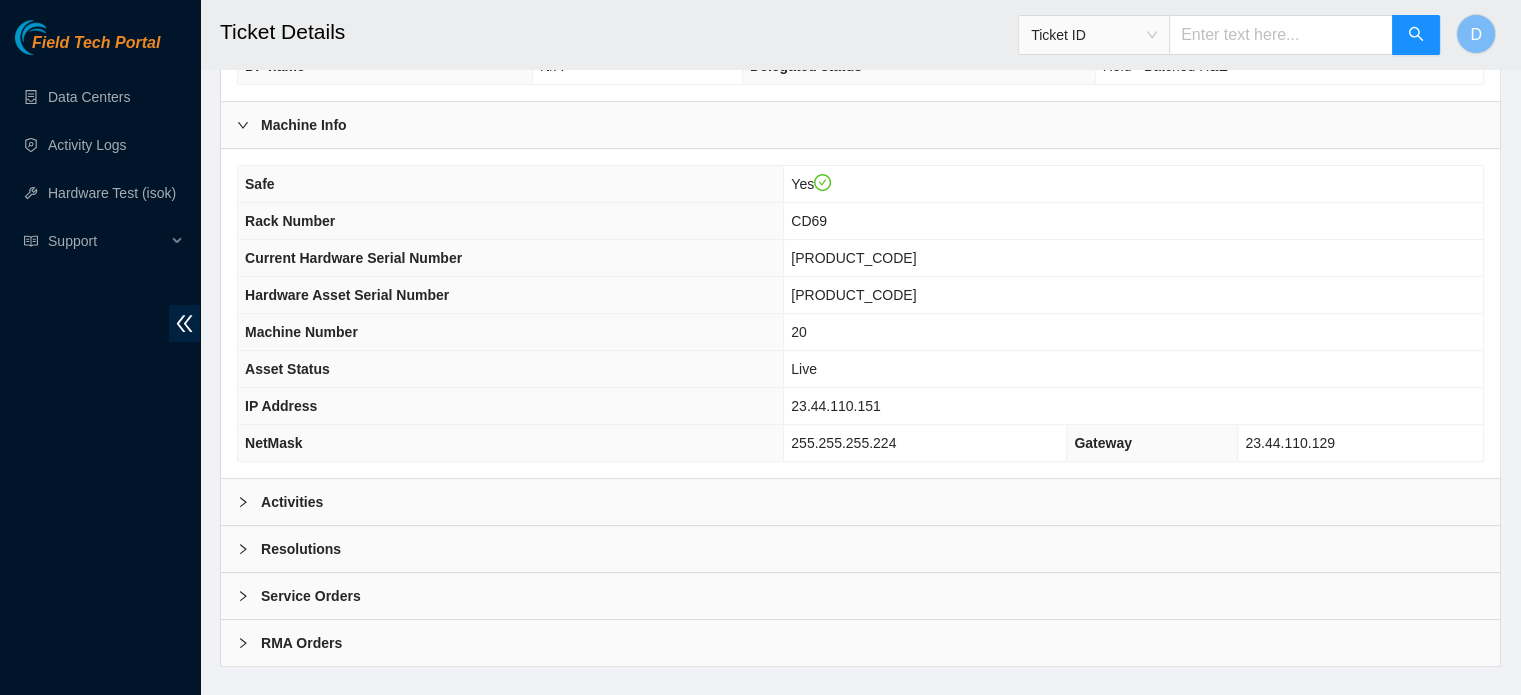 scroll, scrollTop: 633, scrollLeft: 0, axis: vertical 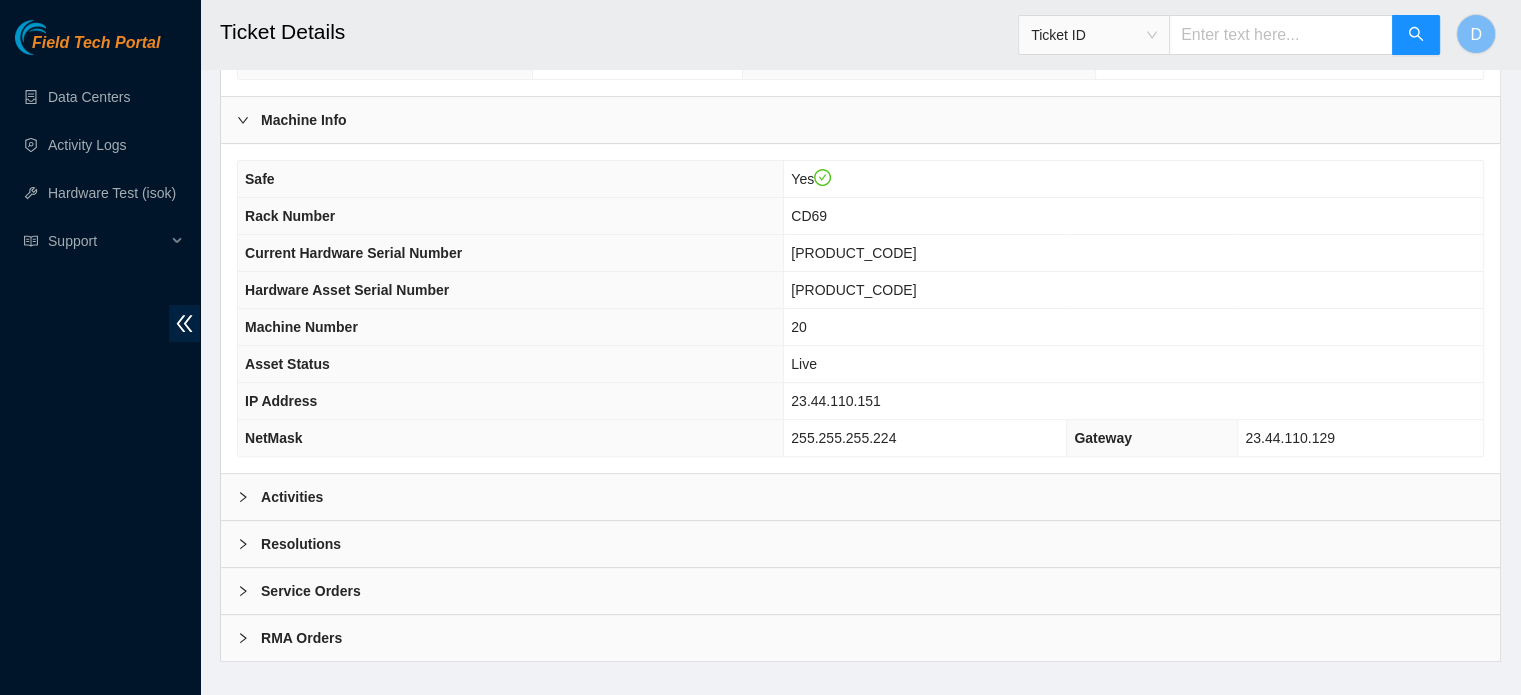 click on "Resolutions" at bounding box center (301, 544) 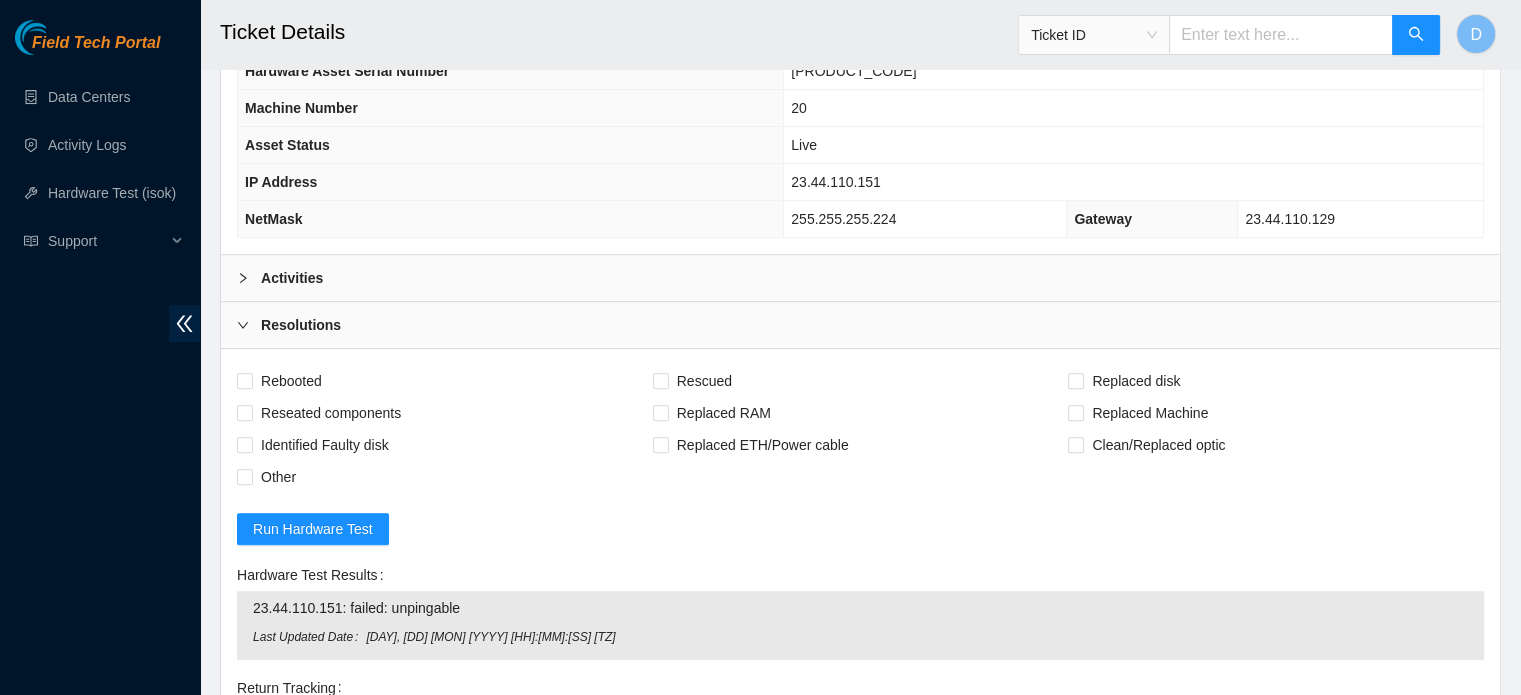 scroll, scrollTop: 853, scrollLeft: 0, axis: vertical 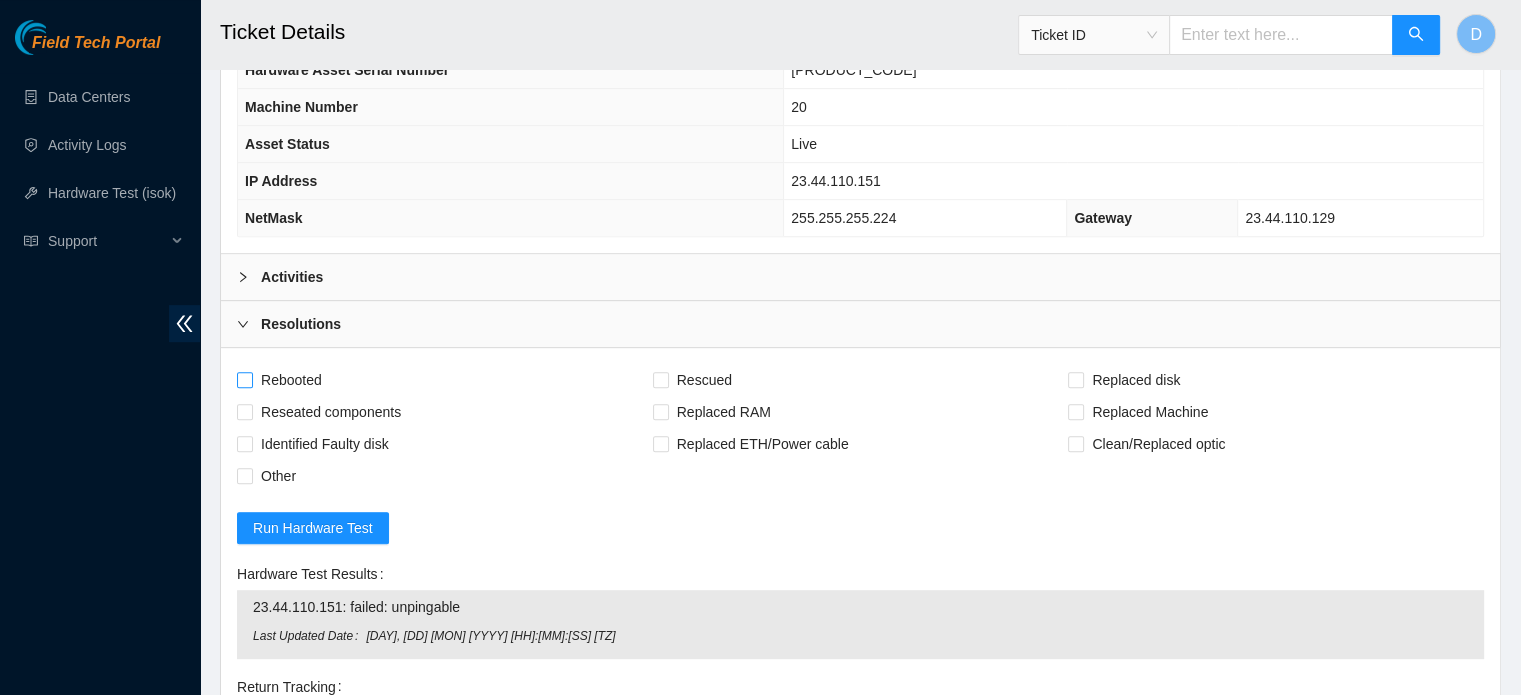 click on "Rebooted" at bounding box center (291, 380) 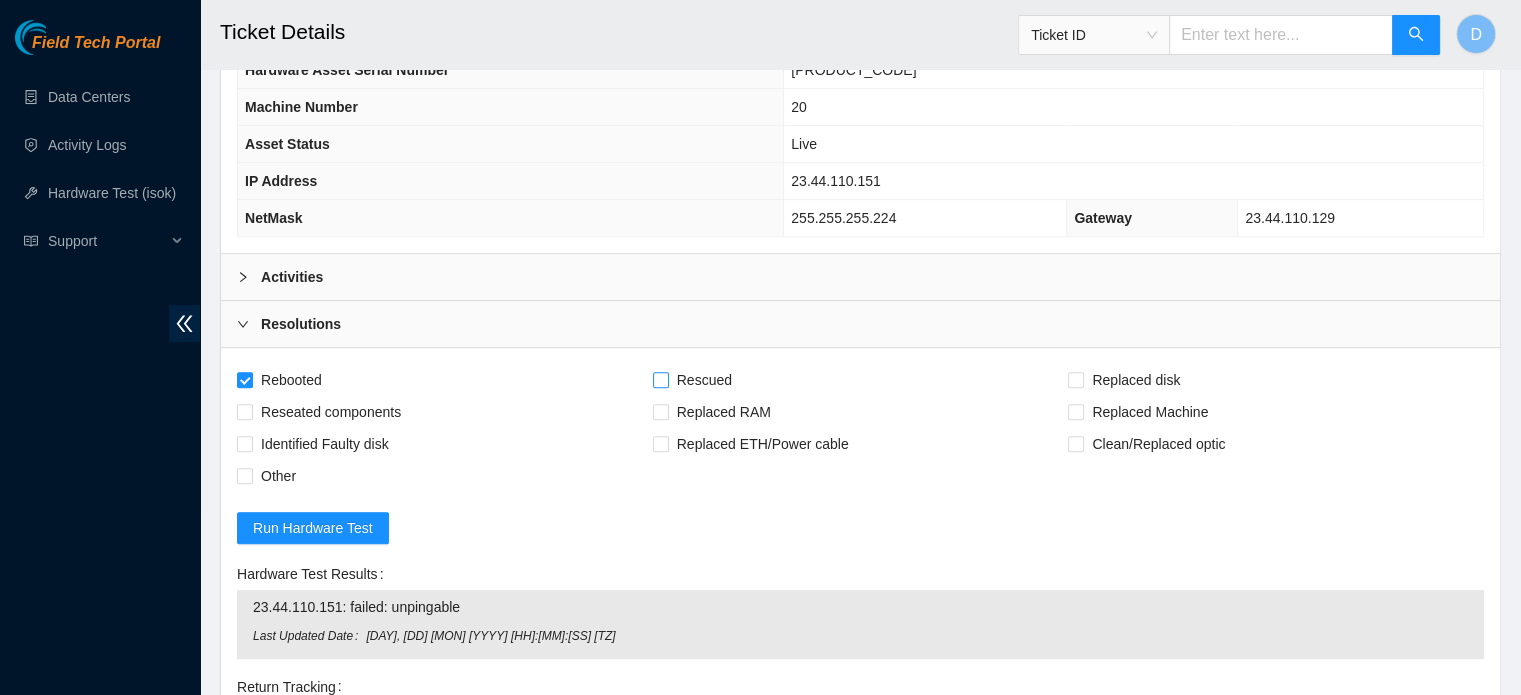 click on "Rescued" at bounding box center [704, 380] 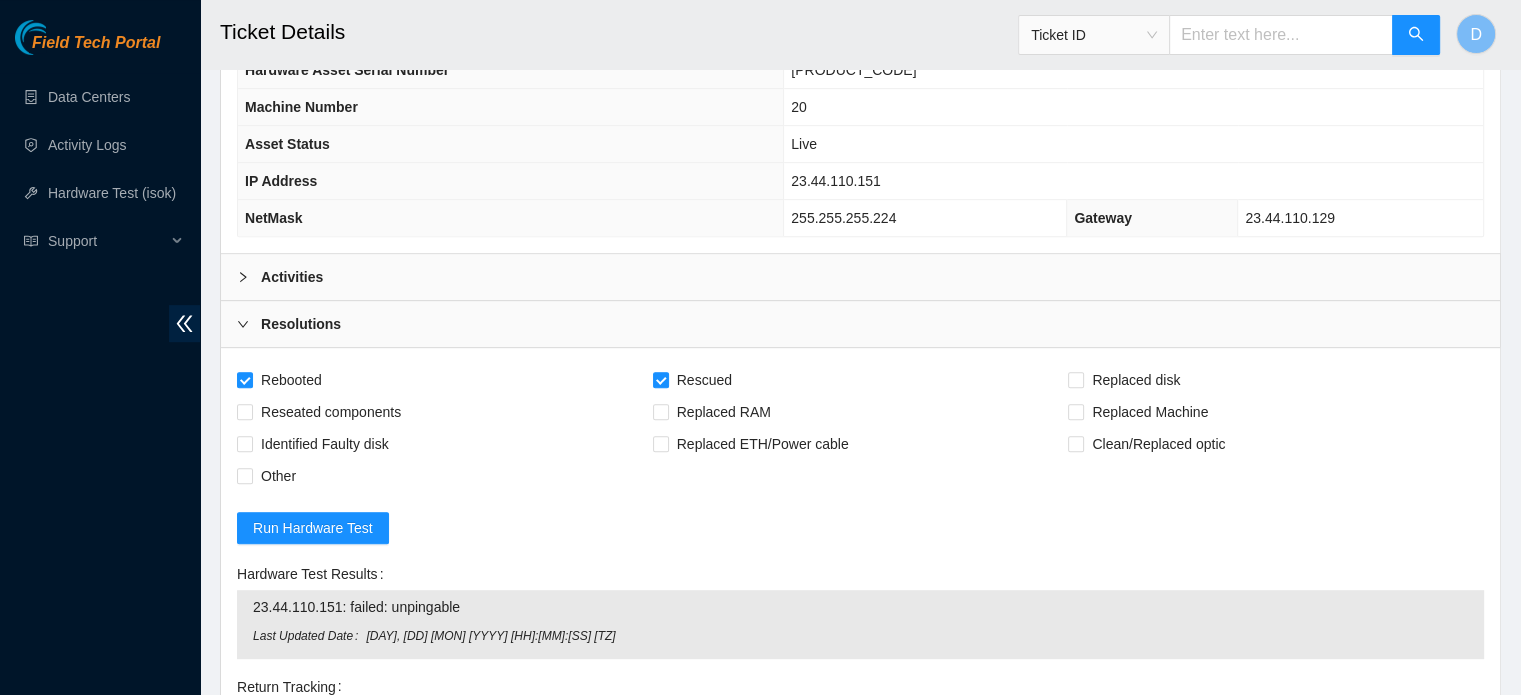 scroll, scrollTop: 857, scrollLeft: 0, axis: vertical 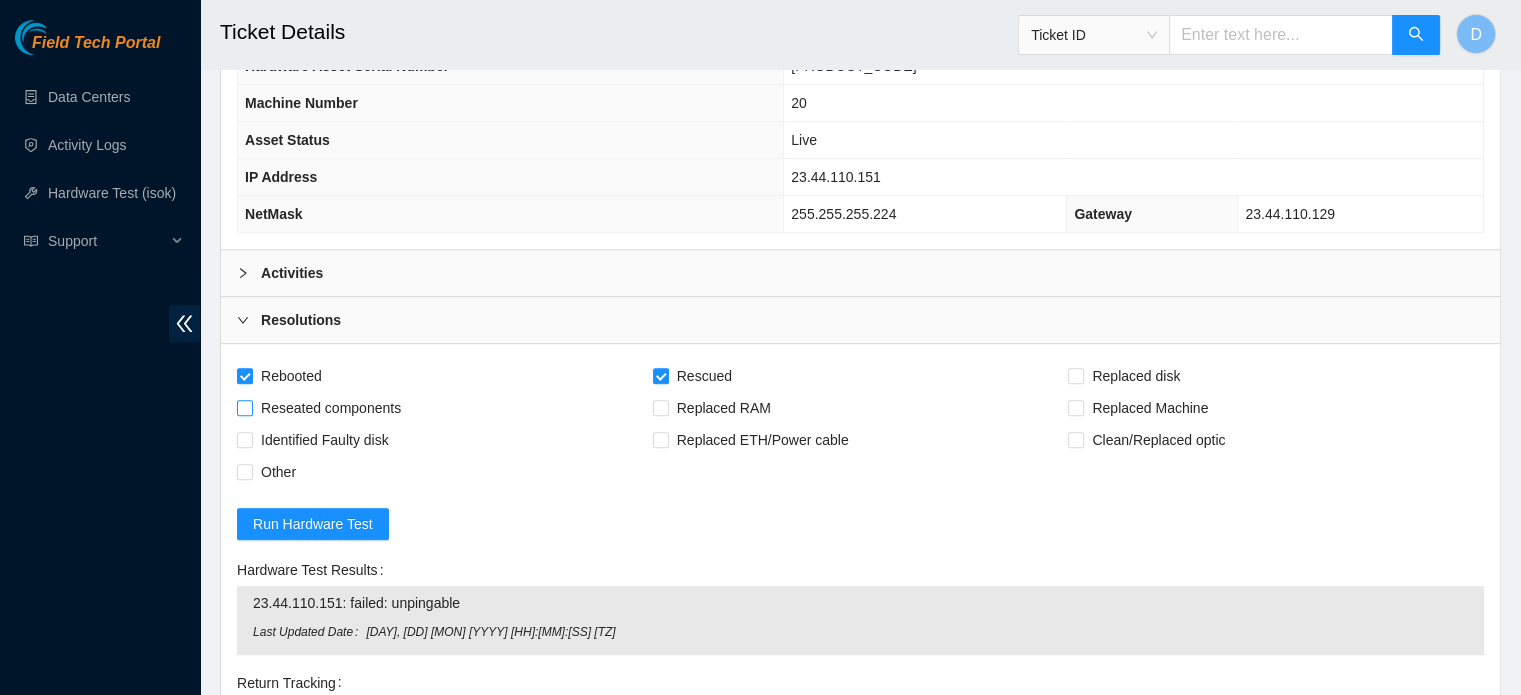 click on "Reseated components" at bounding box center [331, 408] 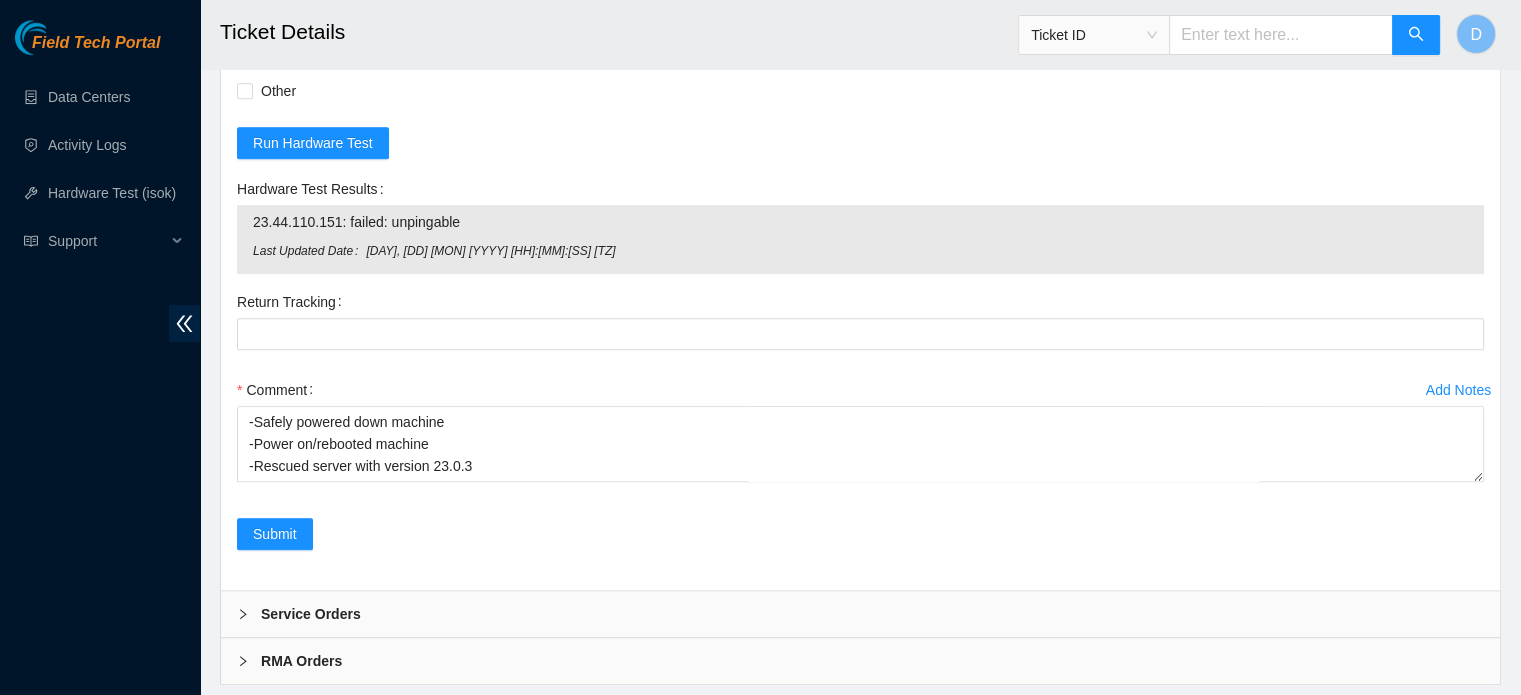 scroll, scrollTop: 1240, scrollLeft: 0, axis: vertical 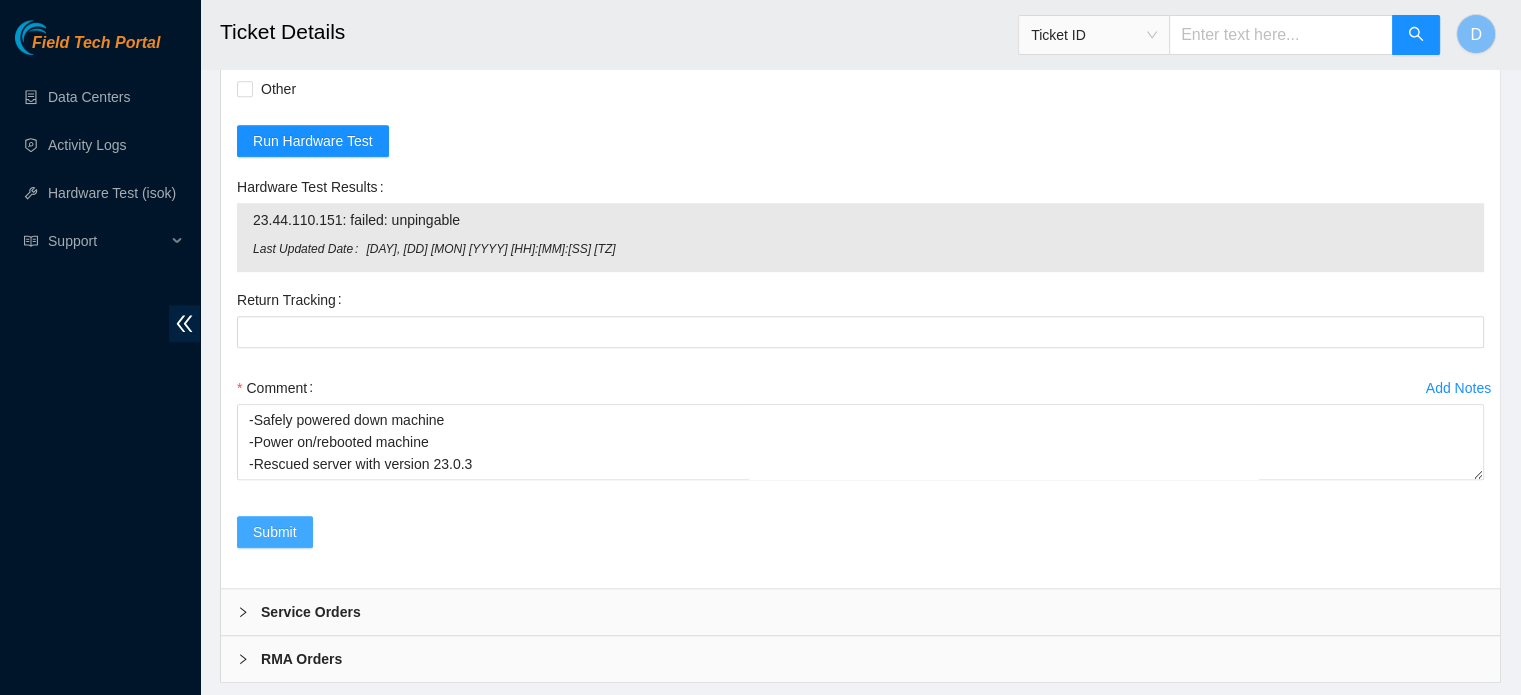 click on "Submit" at bounding box center [275, 532] 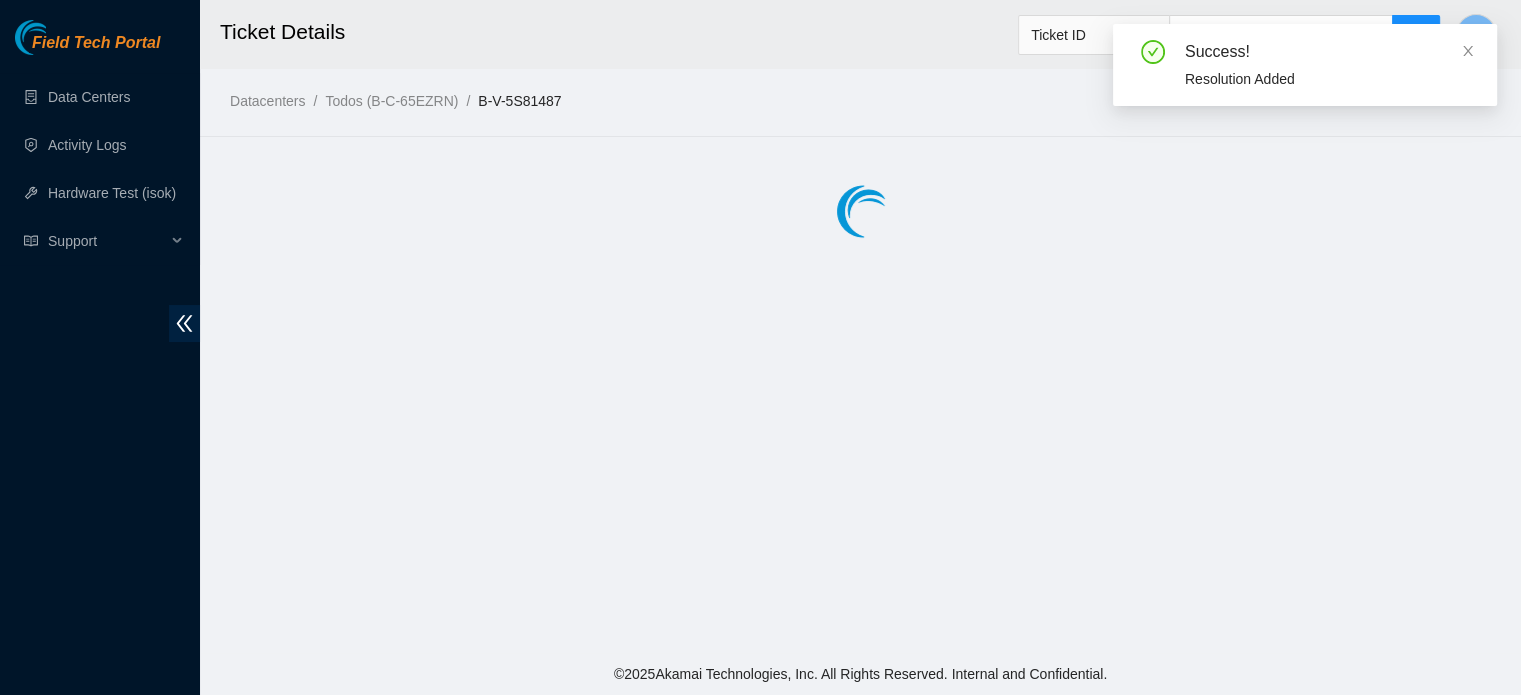 scroll, scrollTop: 0, scrollLeft: 0, axis: both 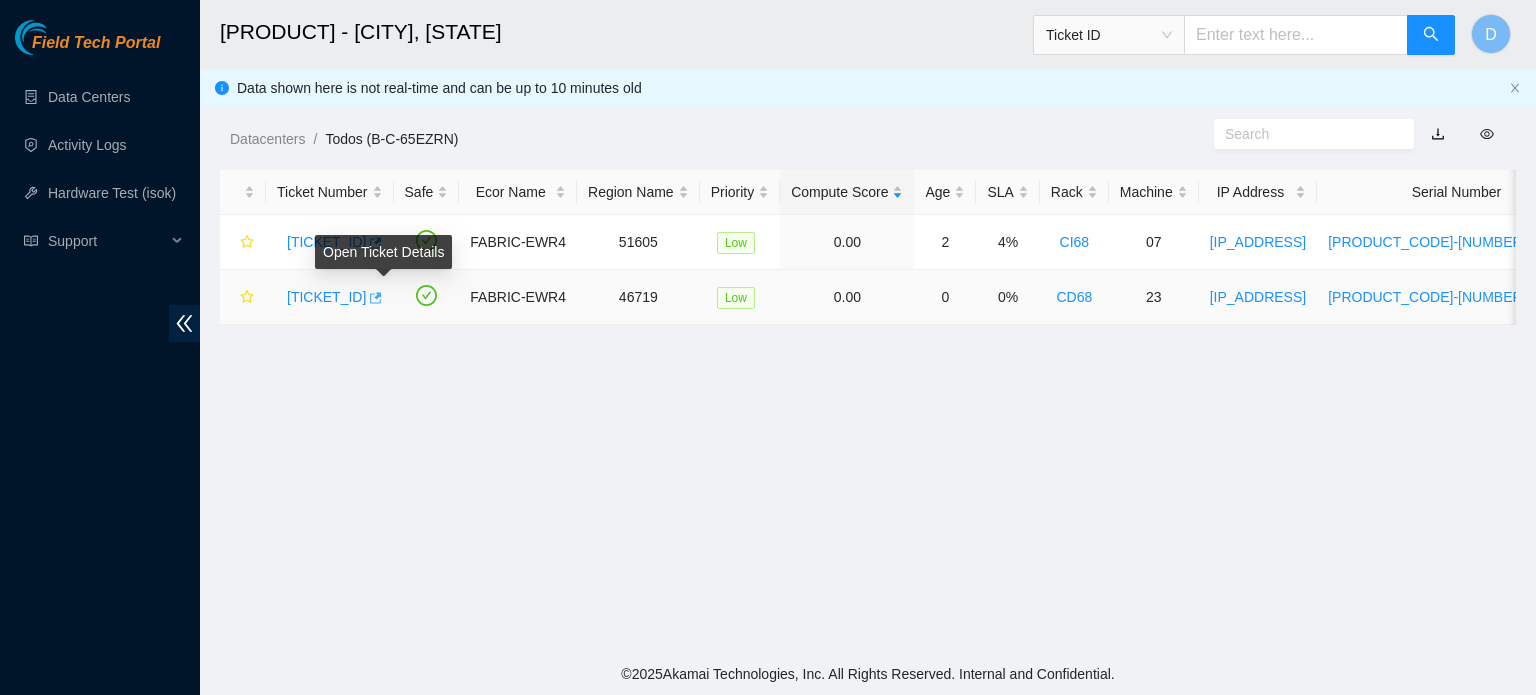 click 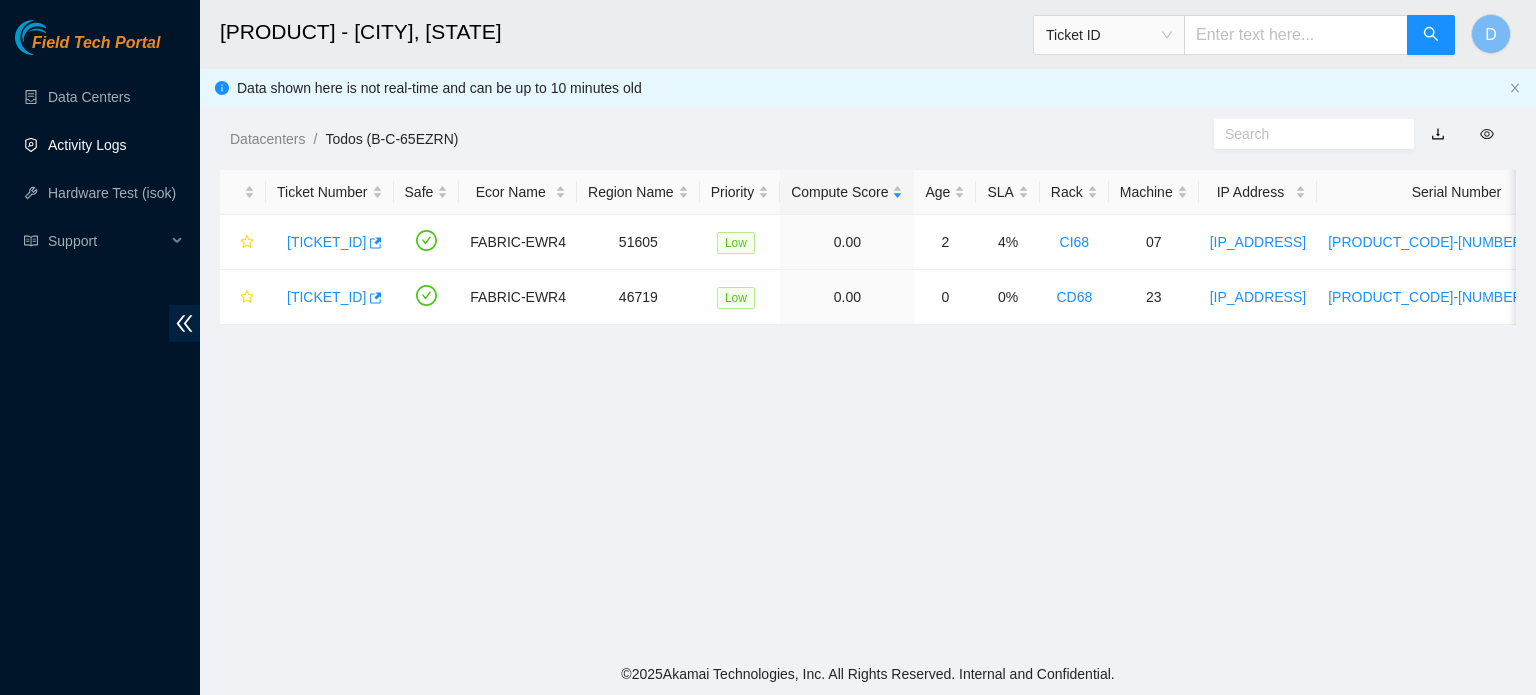 click on "Activity Logs" at bounding box center [87, 145] 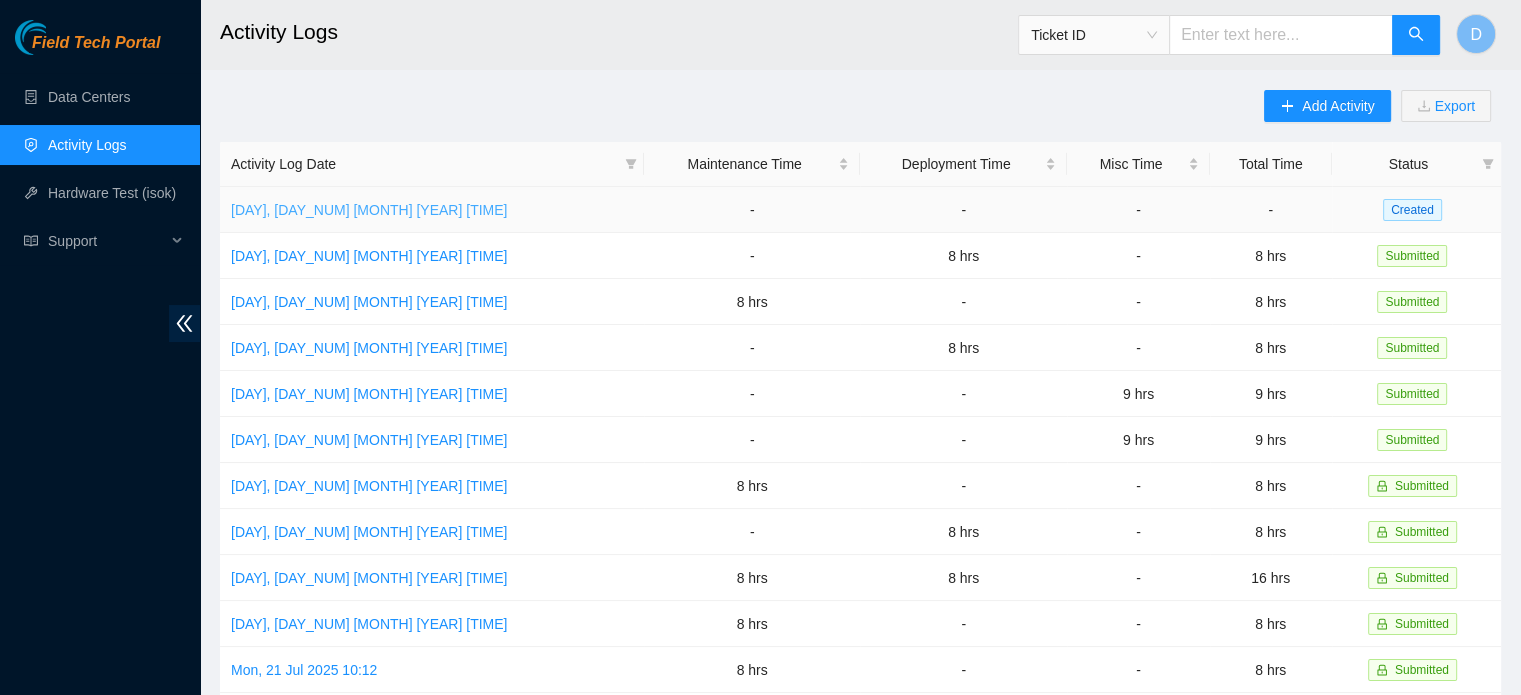 click on "Mon, 04 Aug 2025 10:33" at bounding box center (369, 210) 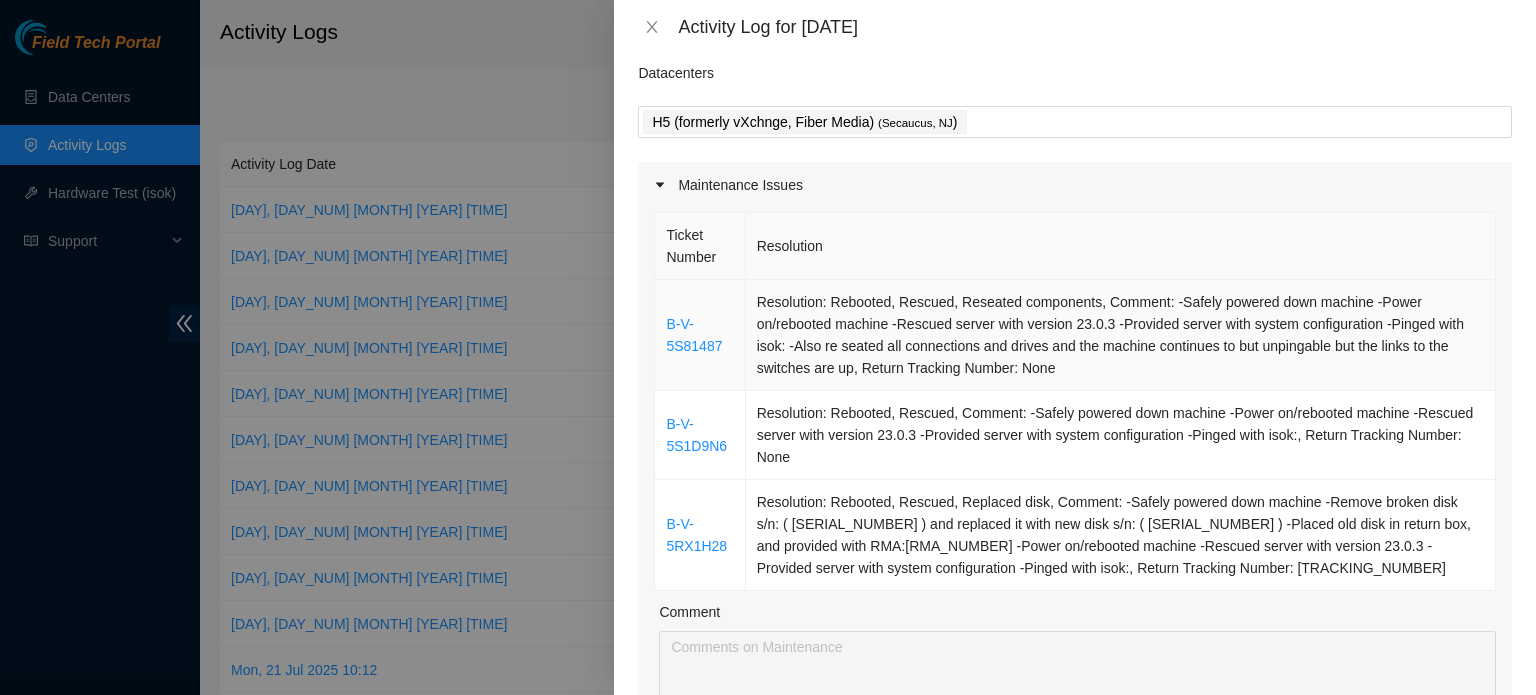 scroll, scrollTop: 66, scrollLeft: 0, axis: vertical 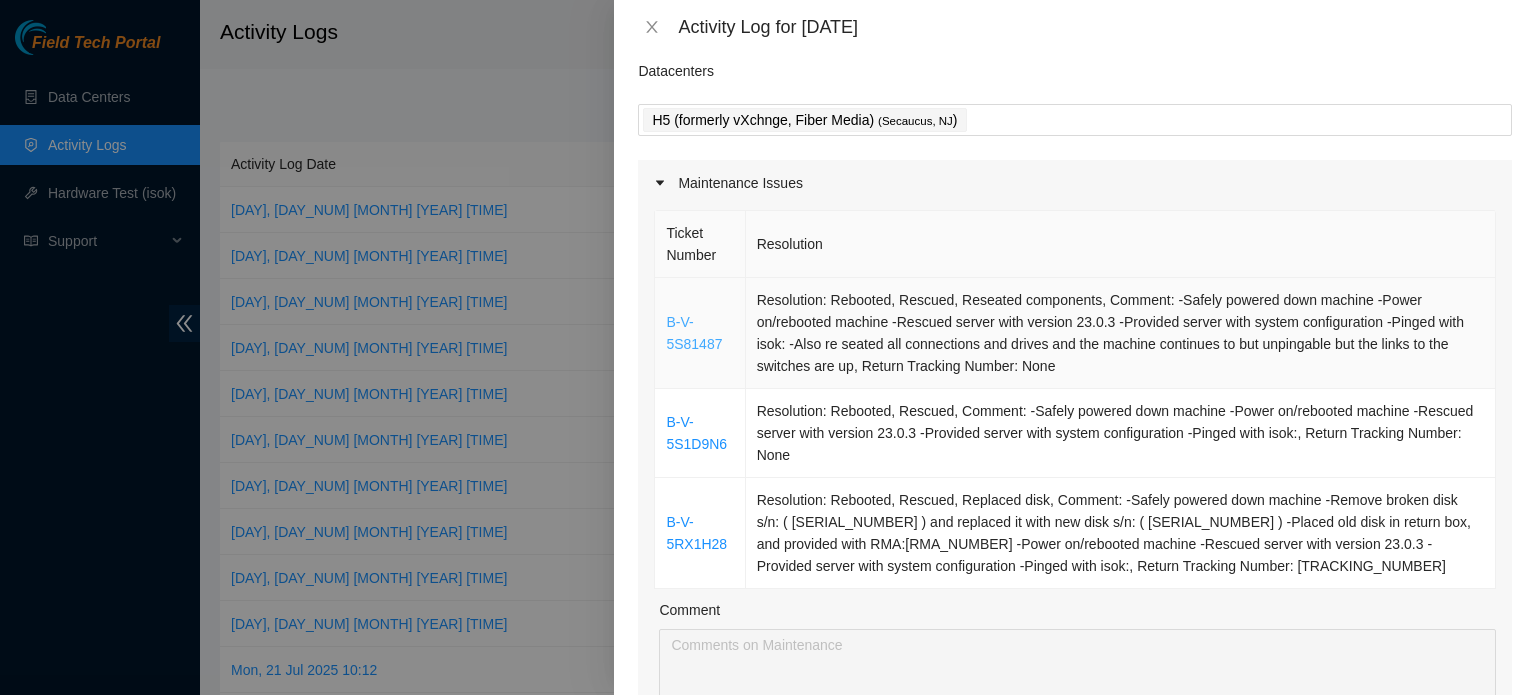 click on "B-V-5S81487" at bounding box center (694, 333) 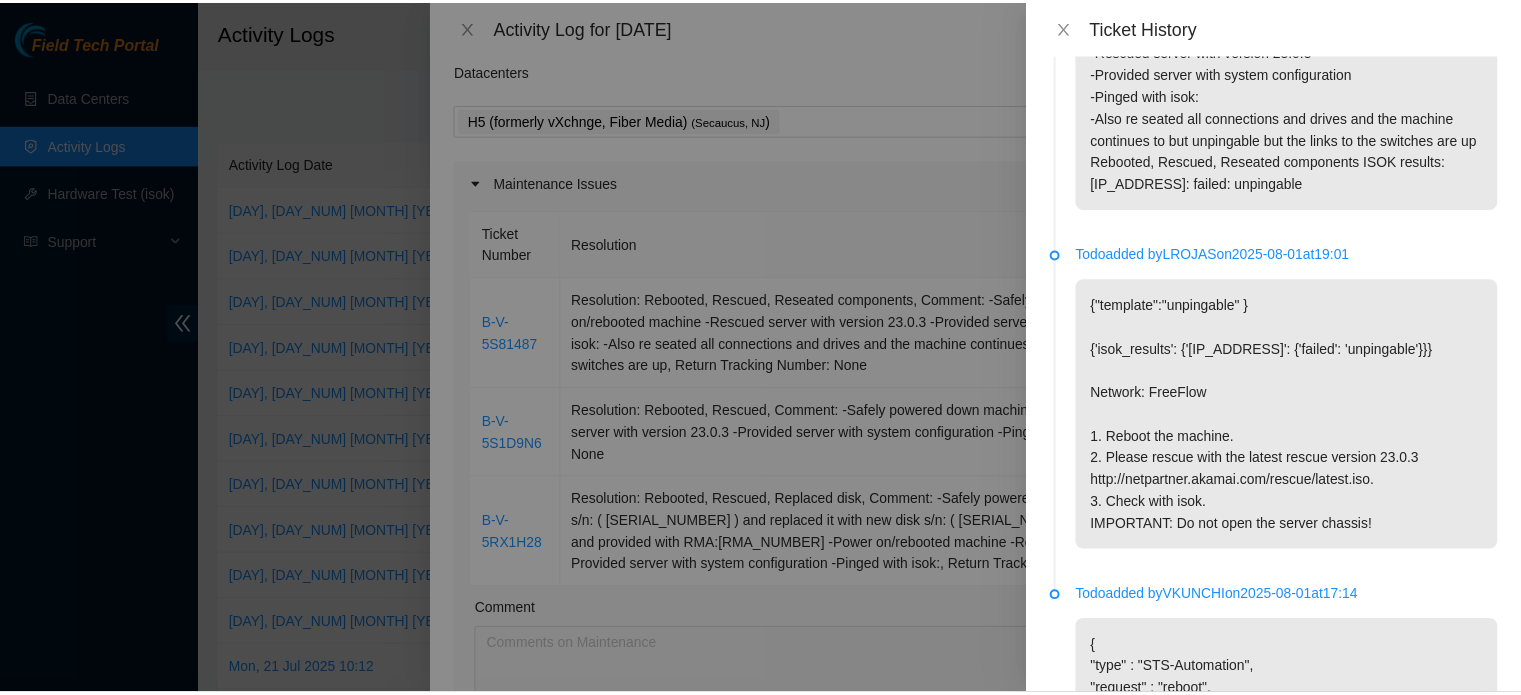 scroll, scrollTop: 0, scrollLeft: 0, axis: both 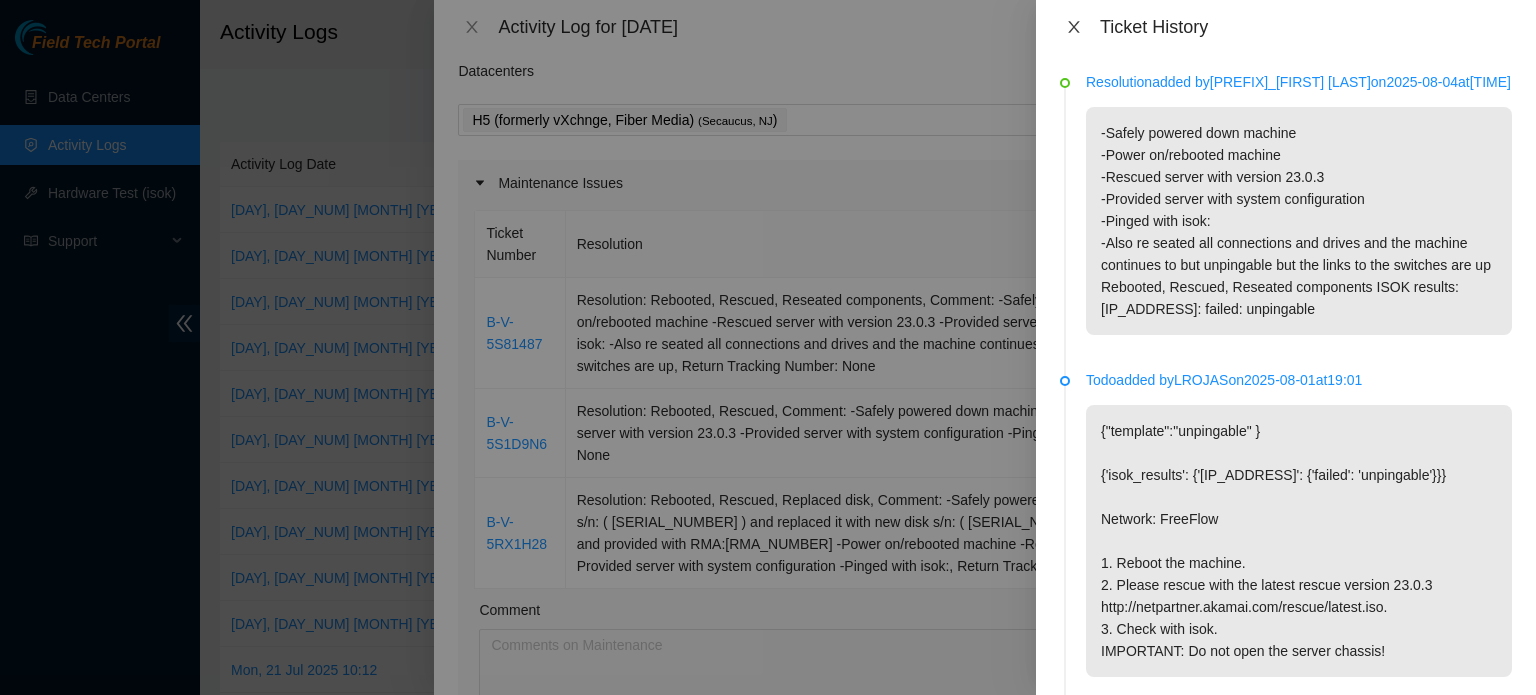 click 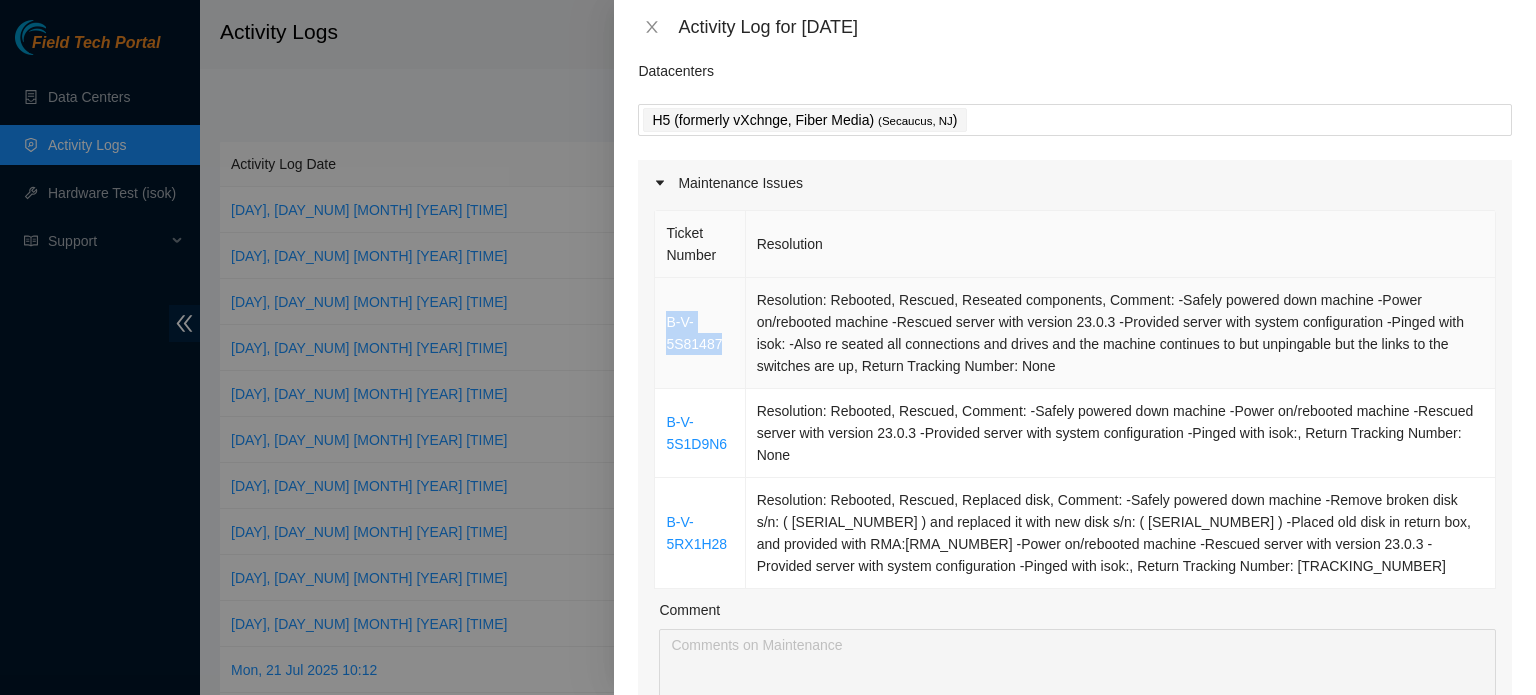 drag, startPoint x: 723, startPoint y: 345, endPoint x: 658, endPoint y: 323, distance: 68.622154 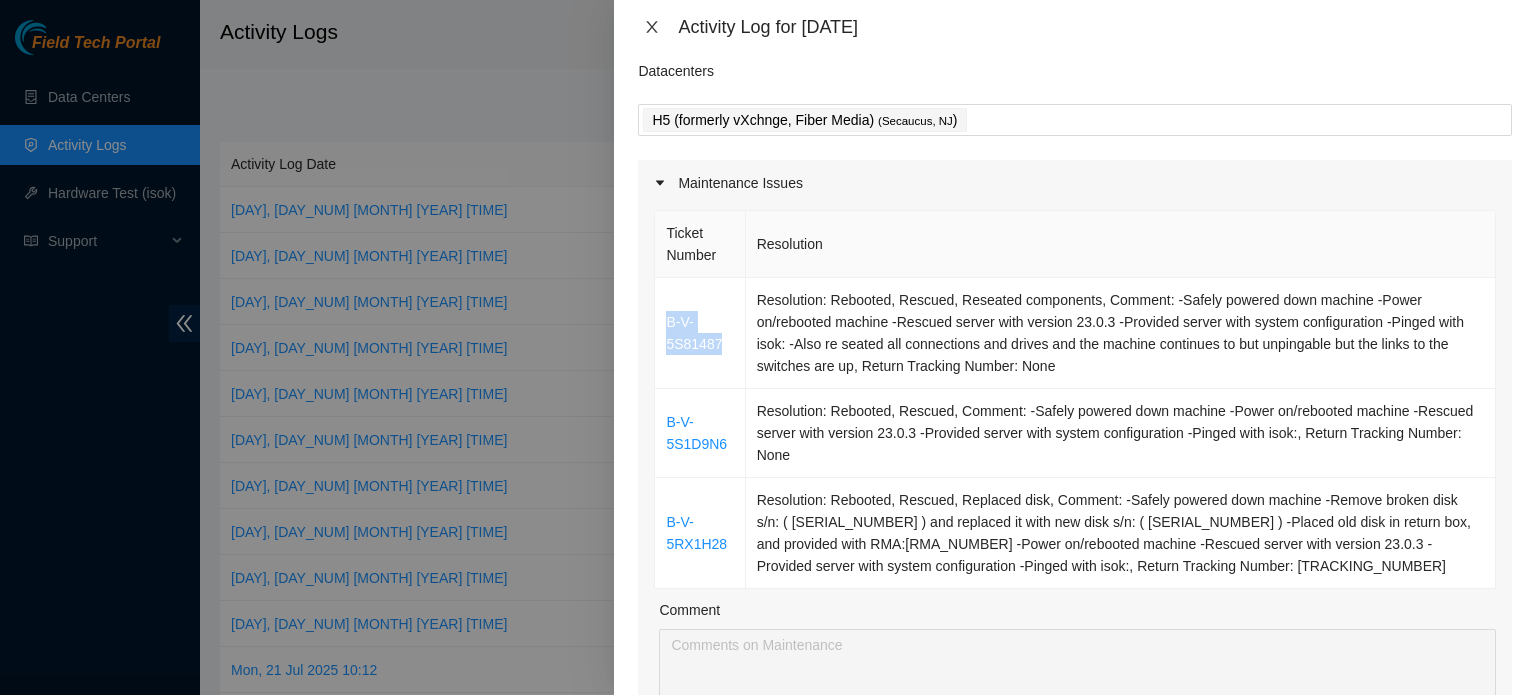 click at bounding box center [652, 27] 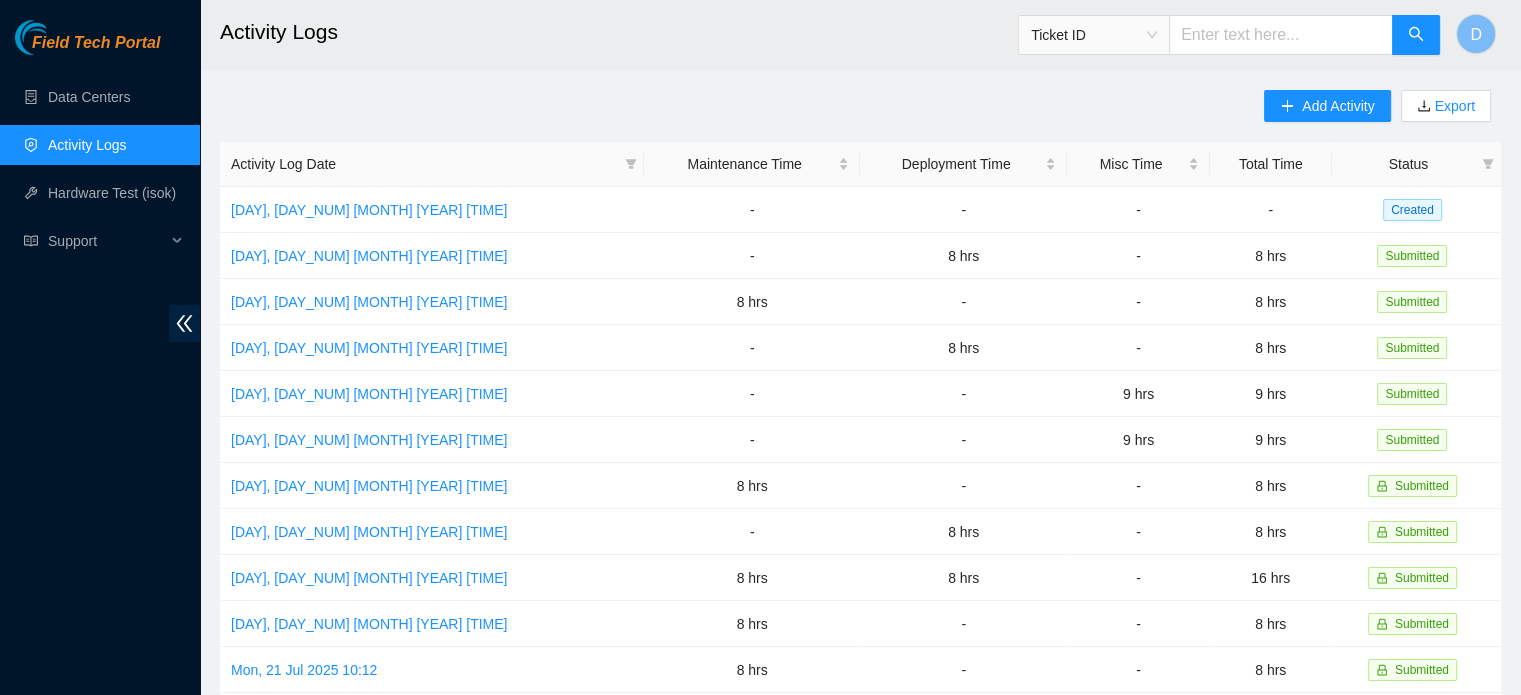 click on "Ticket ID" at bounding box center (1229, 29) 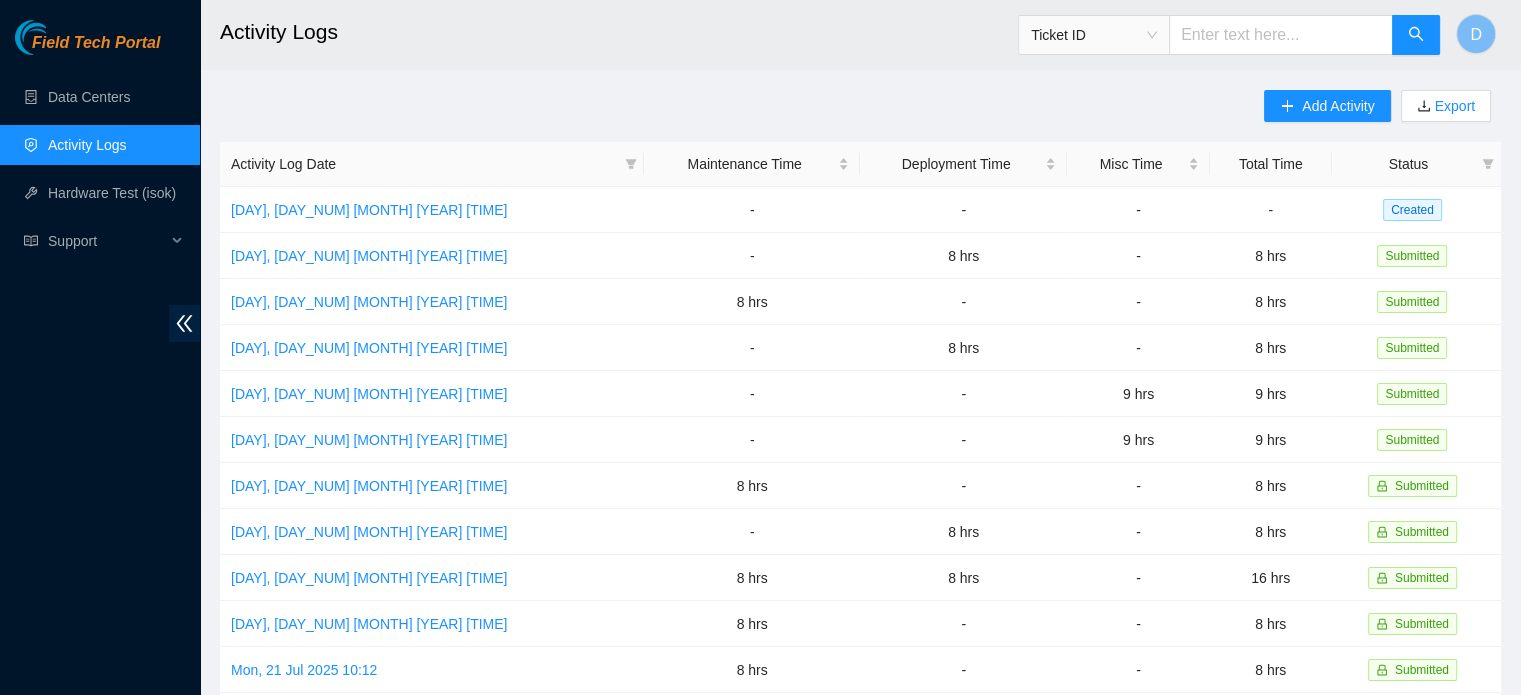 click at bounding box center (1281, 35) 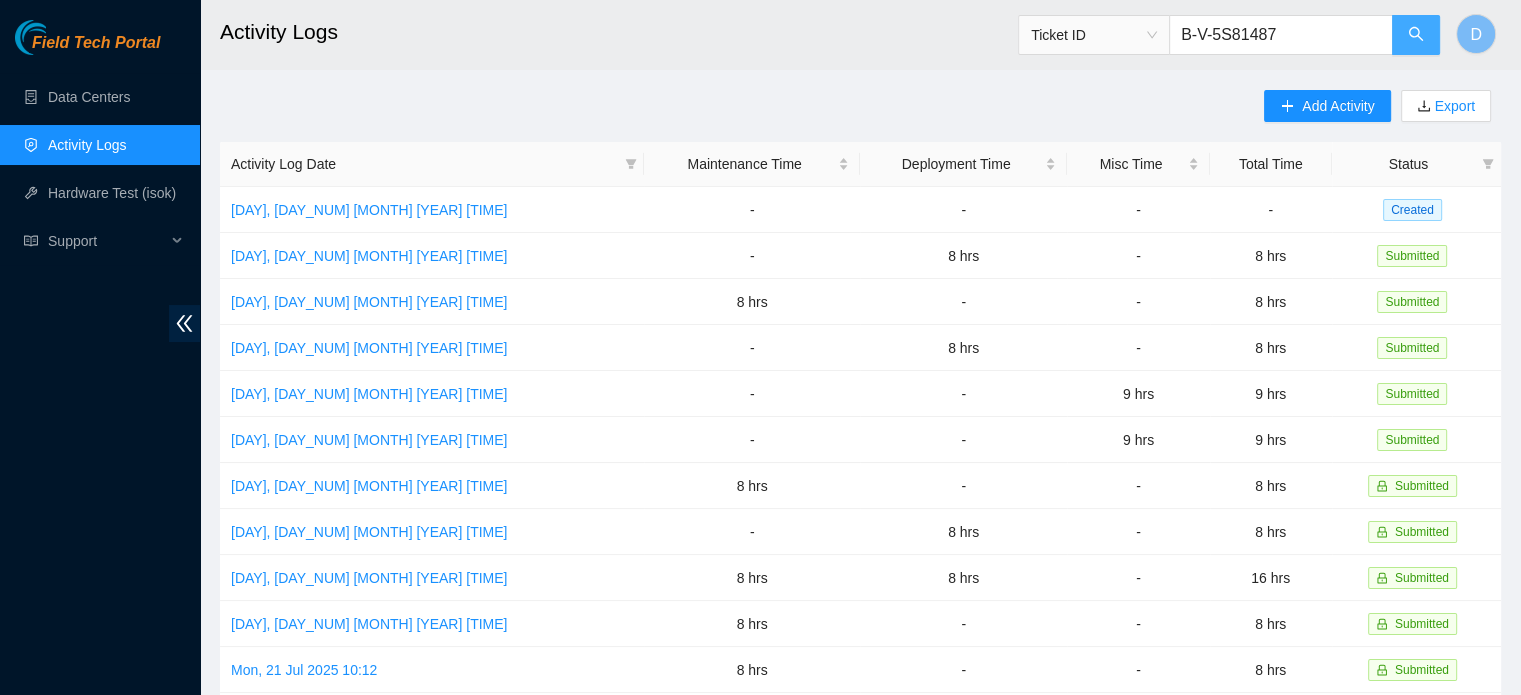 click 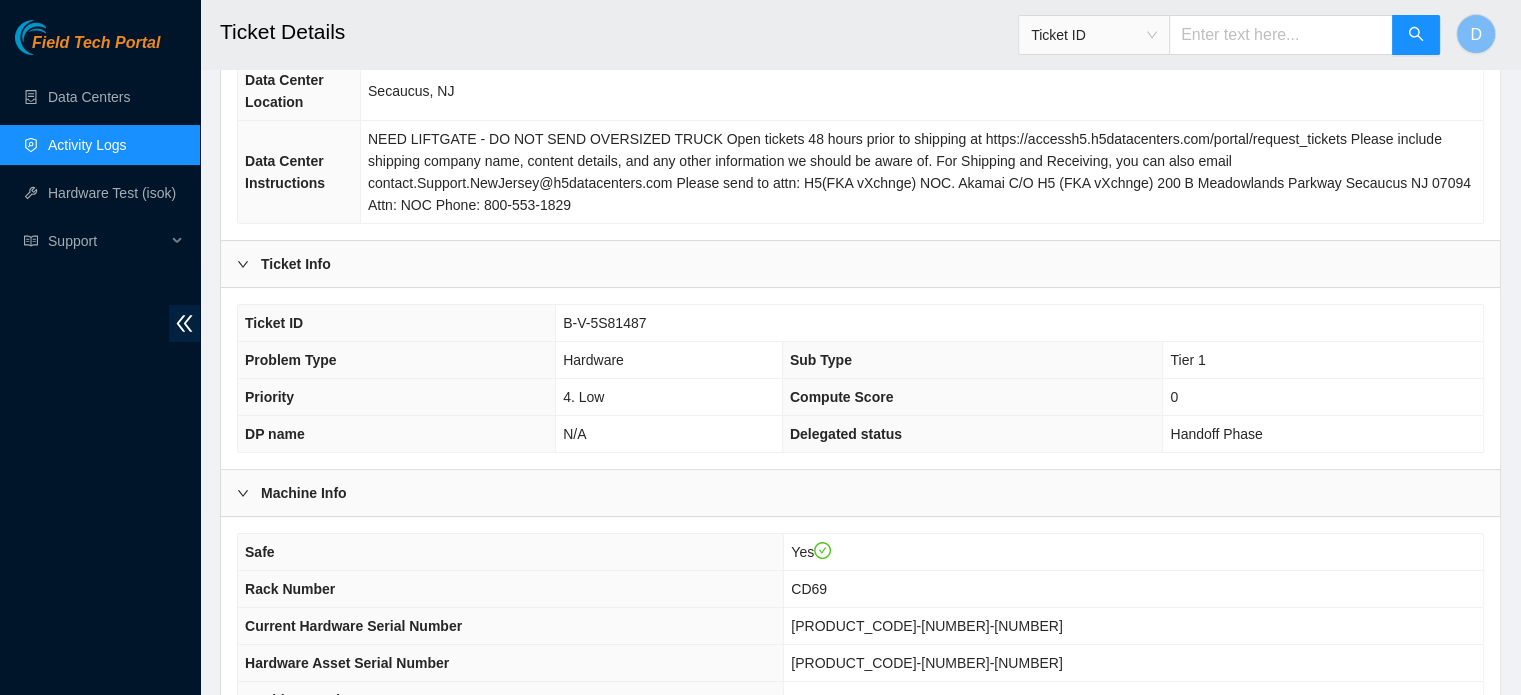 scroll, scrollTop: 633, scrollLeft: 0, axis: vertical 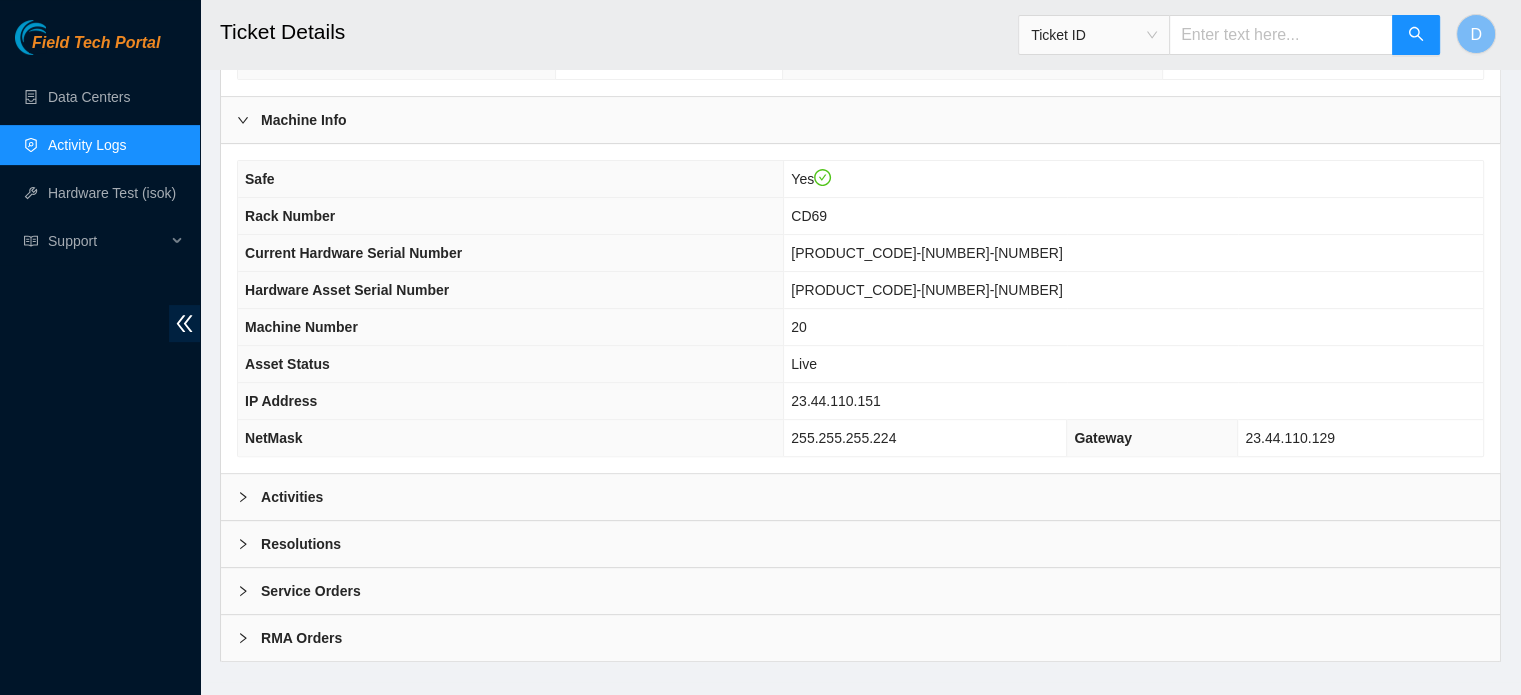 click on "Activities" at bounding box center (860, 497) 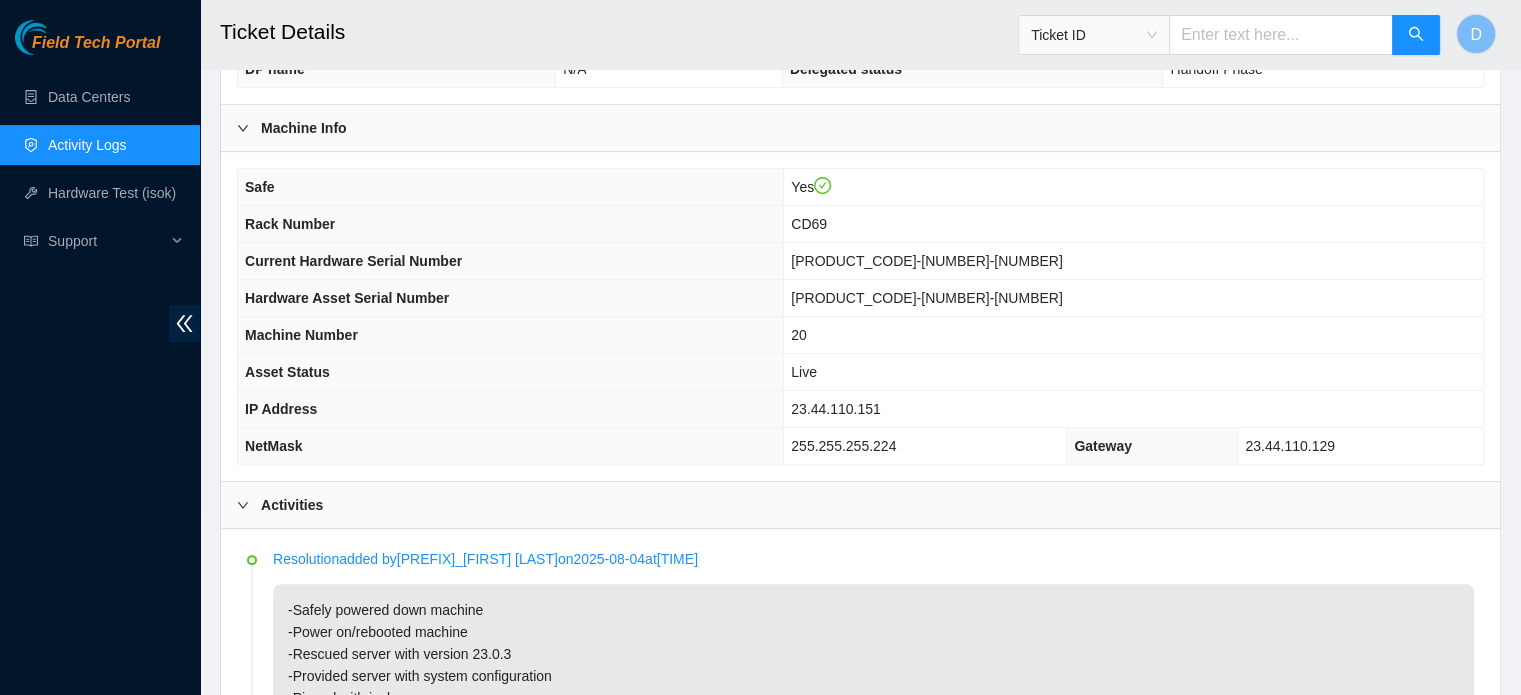 scroll, scrollTop: 622, scrollLeft: 0, axis: vertical 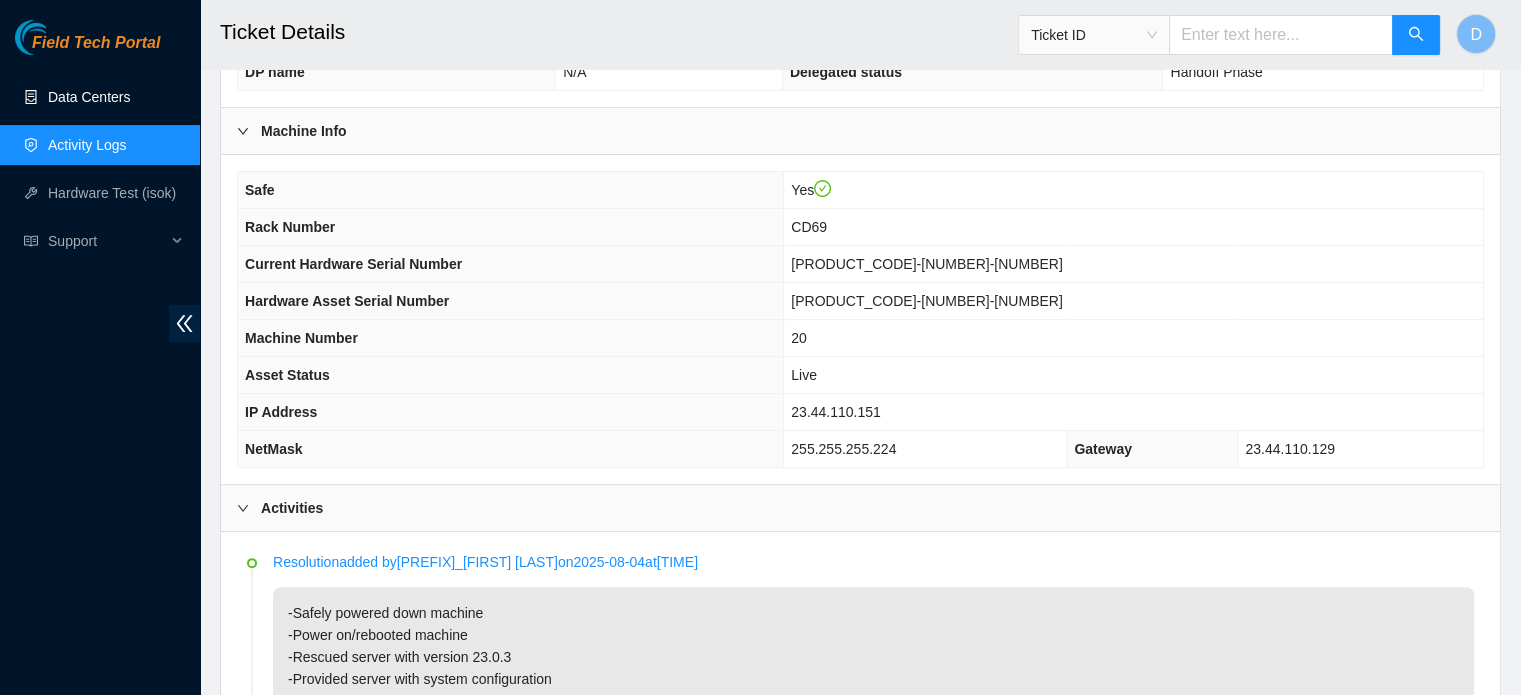 click on "Data Centers" at bounding box center [89, 97] 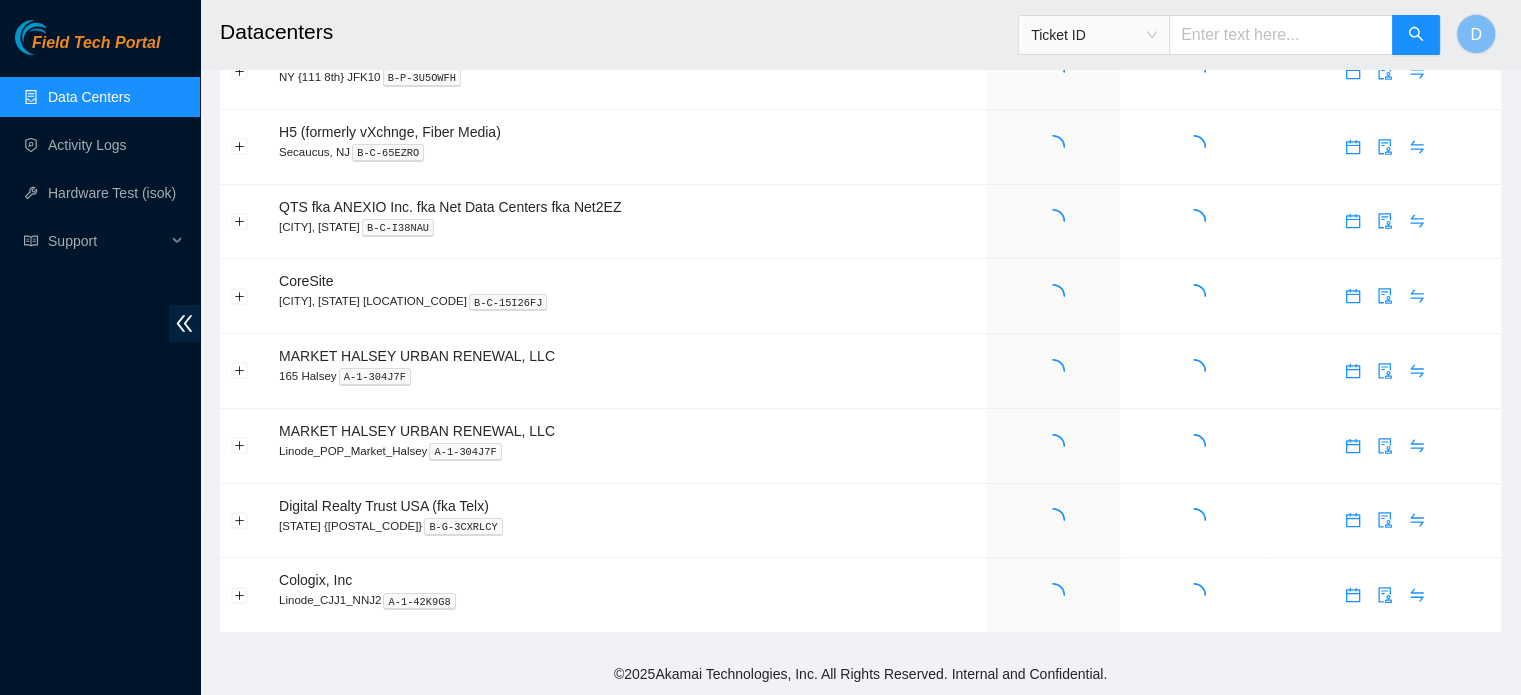 scroll, scrollTop: 101, scrollLeft: 0, axis: vertical 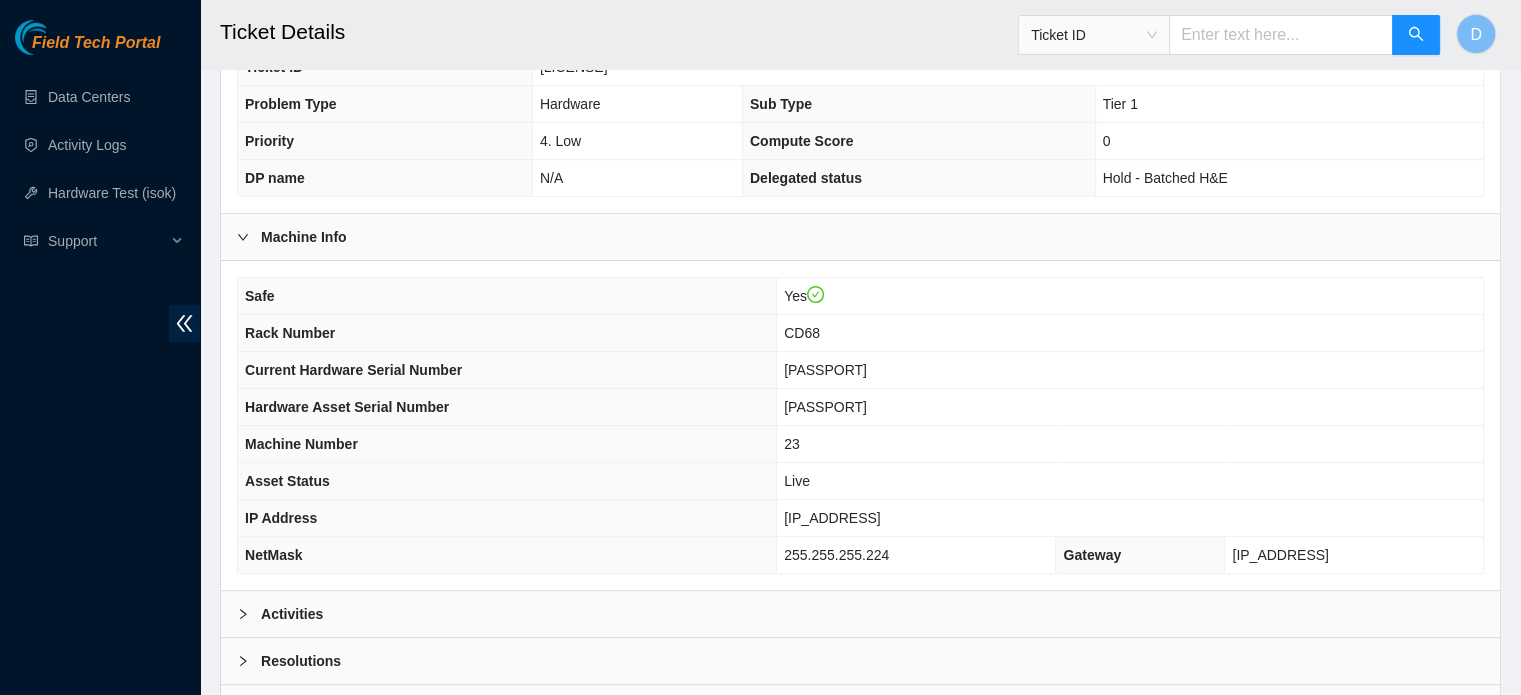 click on "Activities" at bounding box center (860, 614) 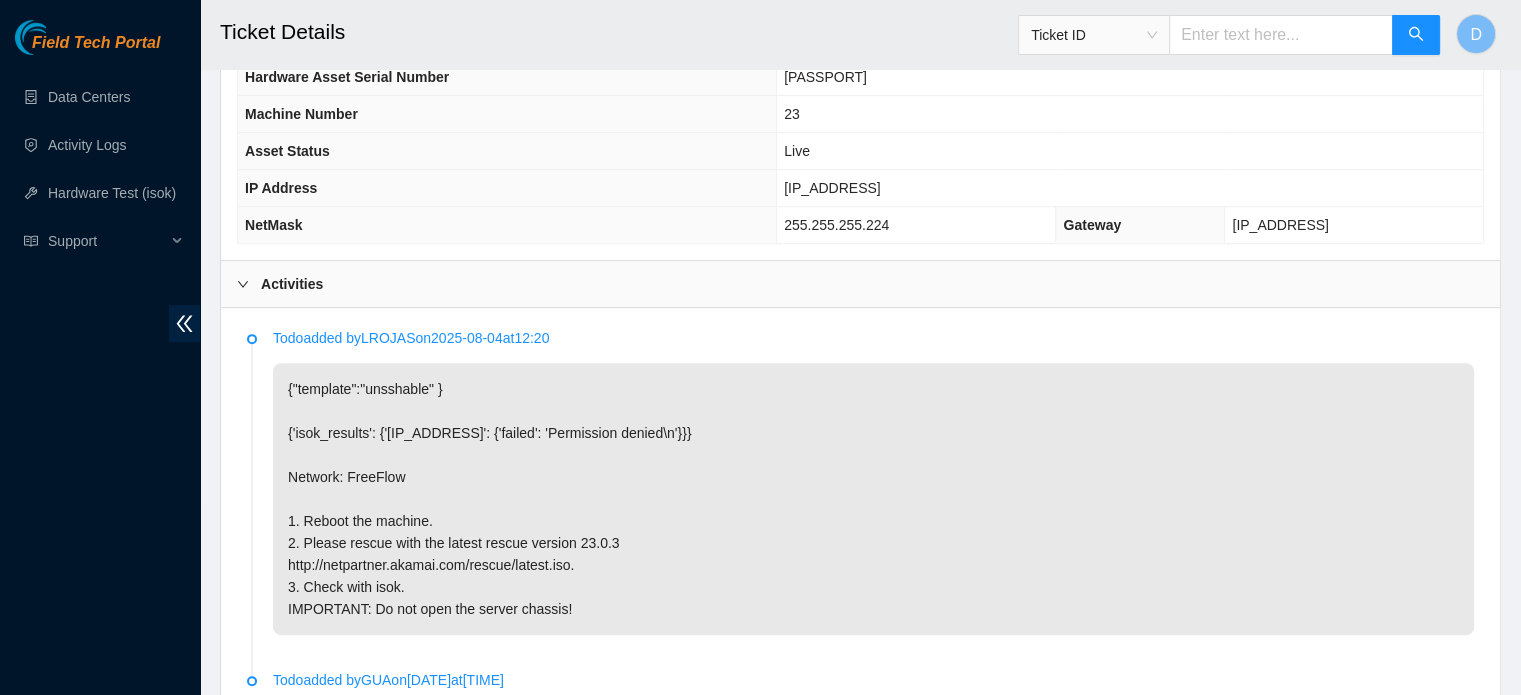 scroll, scrollTop: 848, scrollLeft: 0, axis: vertical 